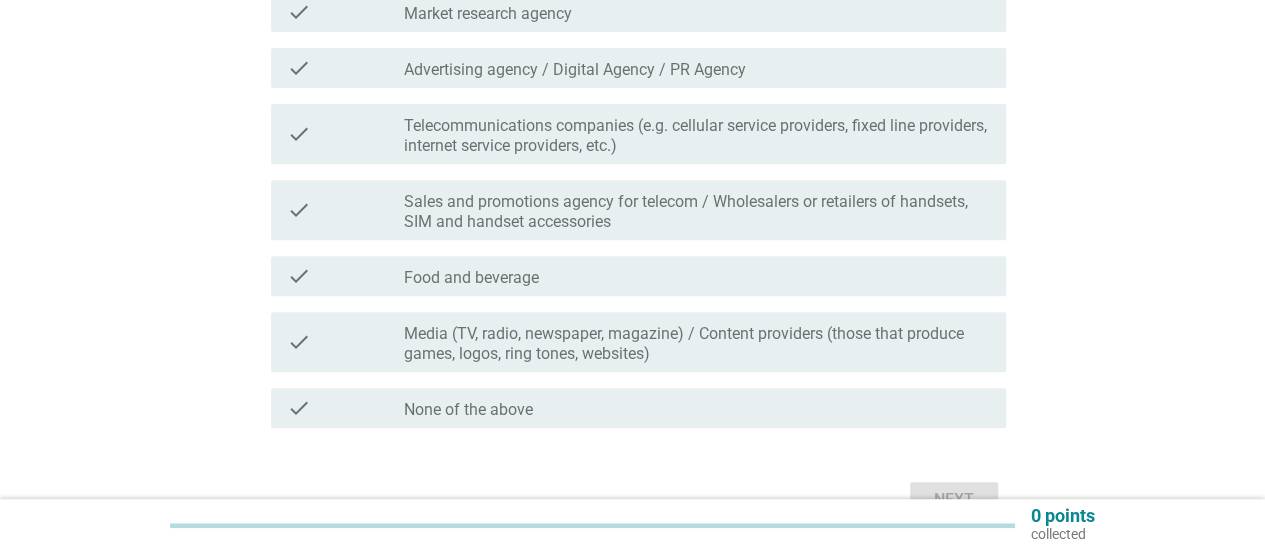 scroll, scrollTop: 400, scrollLeft: 0, axis: vertical 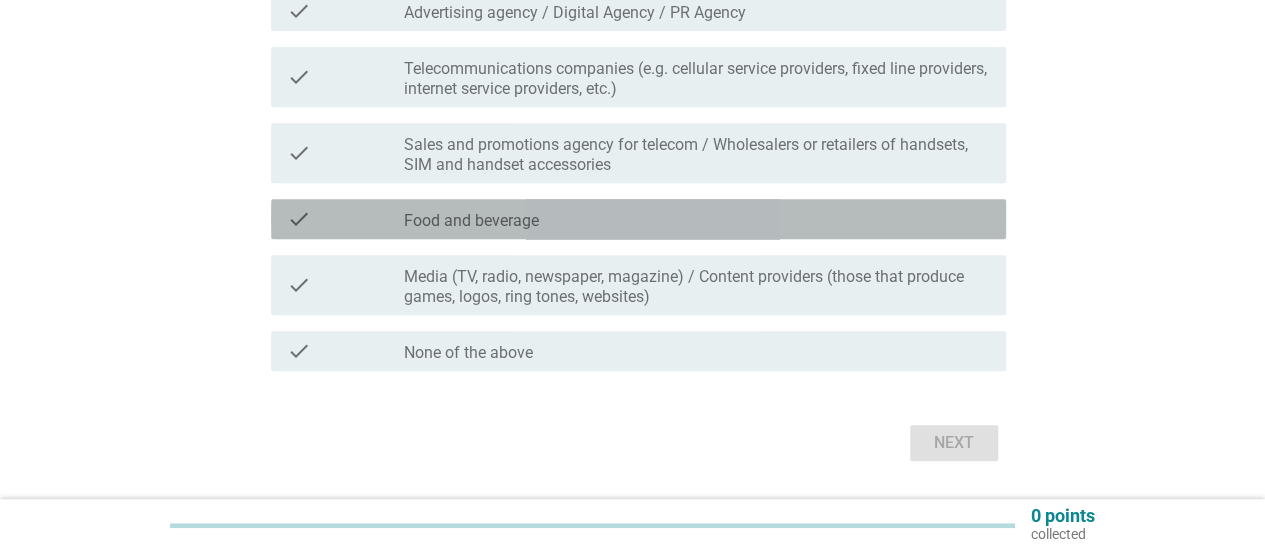 click on "check     check_box_outline_blank Food and beverage" at bounding box center (638, 219) 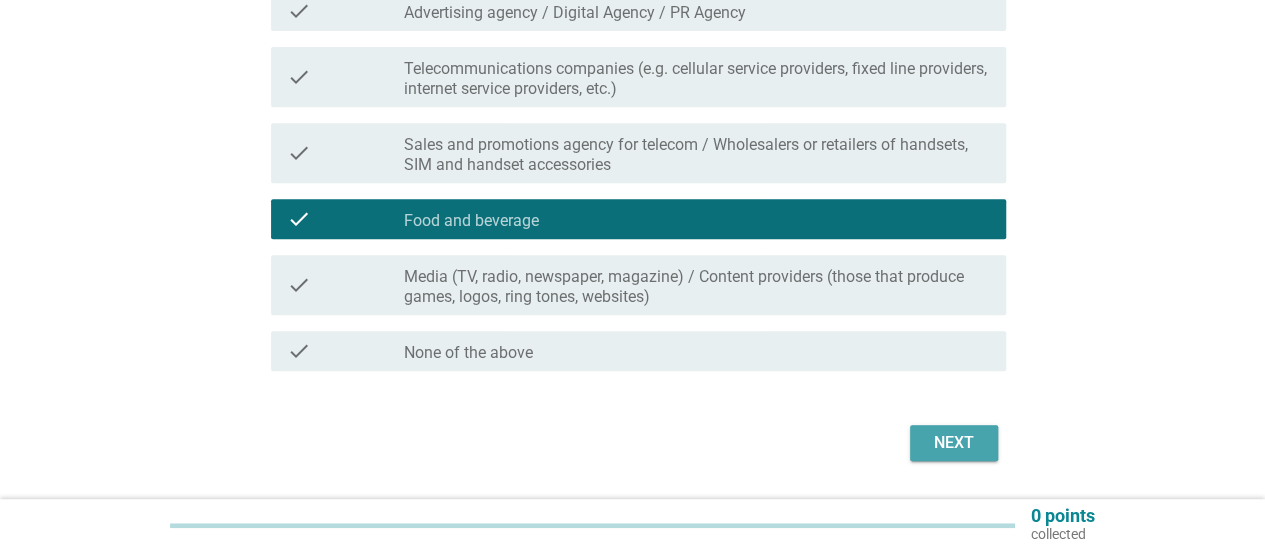 click on "Next" at bounding box center [954, 443] 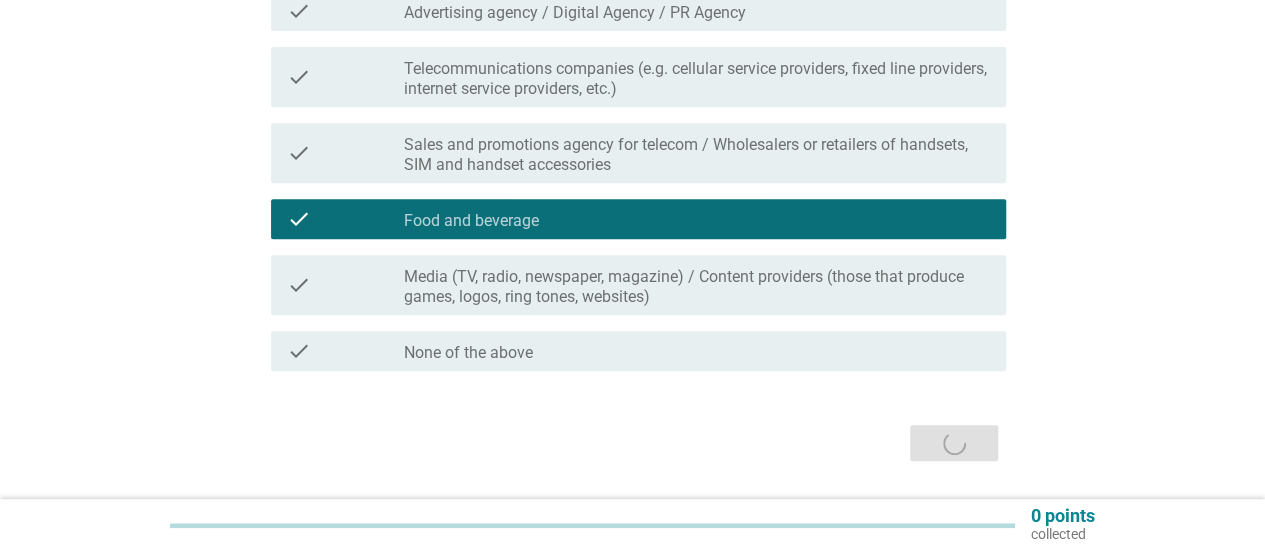 scroll, scrollTop: 0, scrollLeft: 0, axis: both 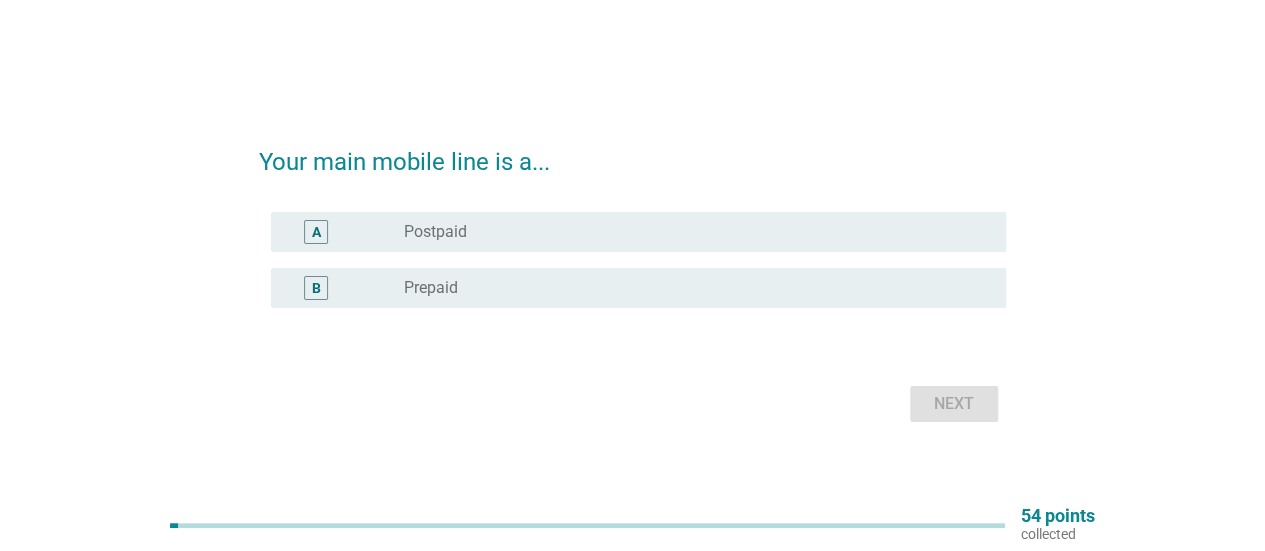 click on "radio_button_unchecked Prepaid" at bounding box center [689, 288] 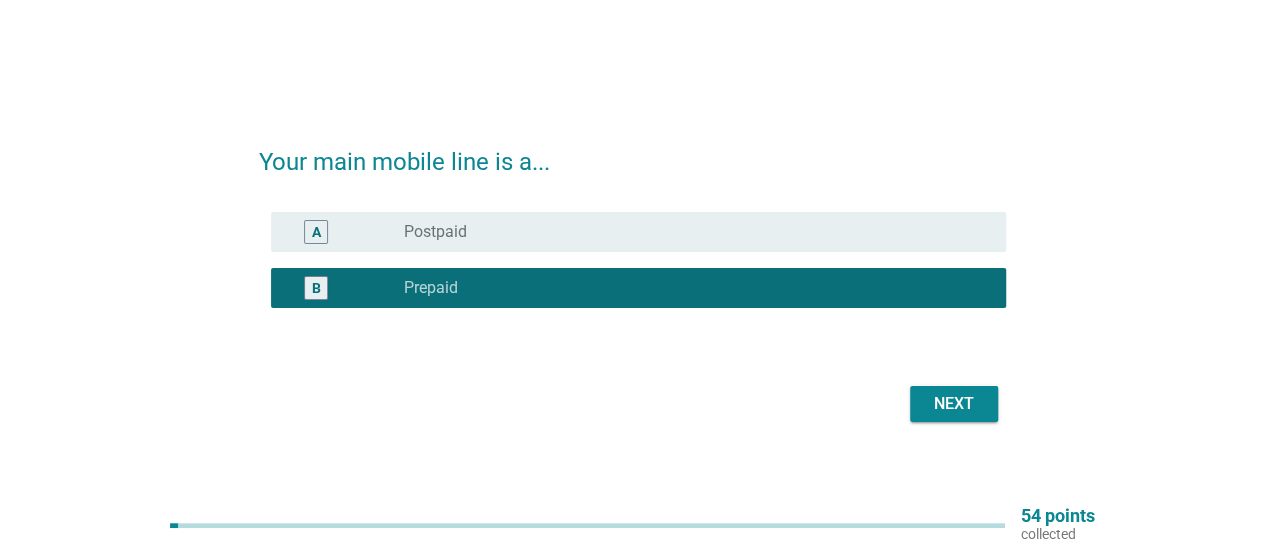 click on "Next" at bounding box center (954, 404) 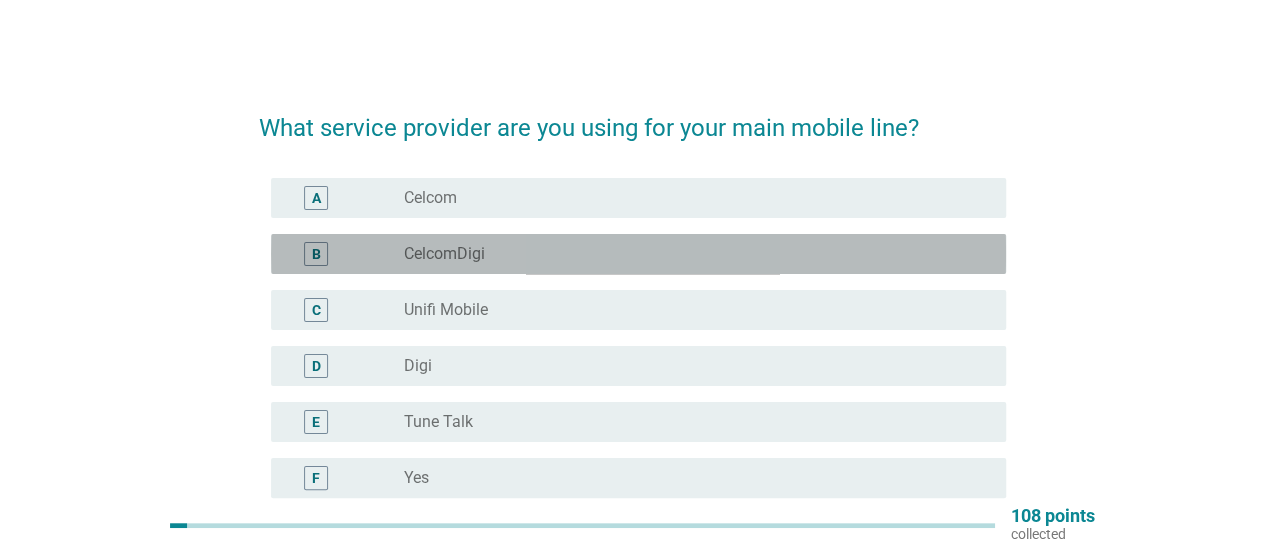 click on "radio_button_unchecked CelcomDigi" at bounding box center (697, 254) 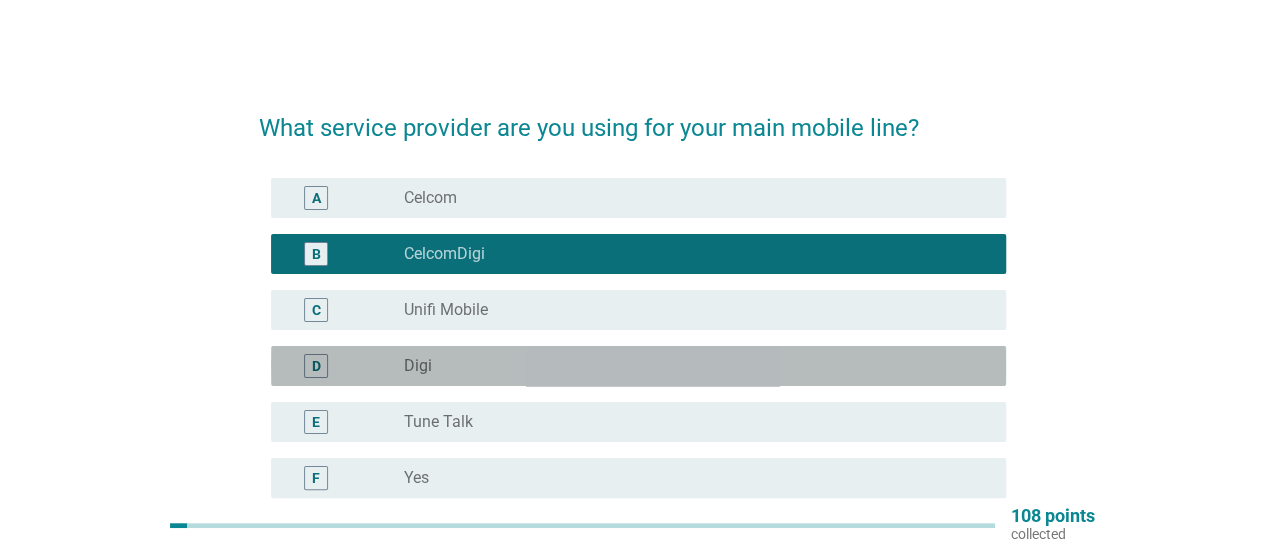 click on "radio_button_unchecked Digi" at bounding box center (689, 366) 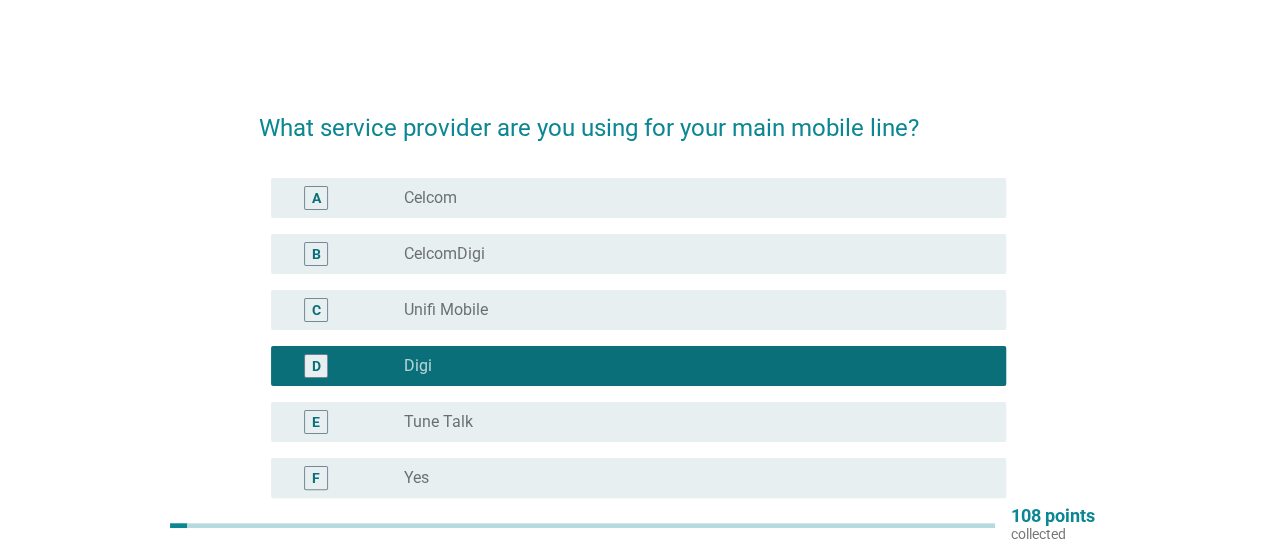click on "What service provider are you using for your main mobile line?     A     radio_button_unchecked Celcom   B     radio_button_unchecked CelcomDigi   C     radio_button_unchecked Unifi Mobile   D     radio_button_checked Digi   E     radio_button_unchecked Tune Talk   F     radio_button_unchecked Yes   G     radio_button_unchecked Hotlink   H     radio_button_unchecked Maxis   I     radio_button_unchecked U Mobile   J     radio_button_unchecked Others, please specify     Next" at bounding box center [632, 466] 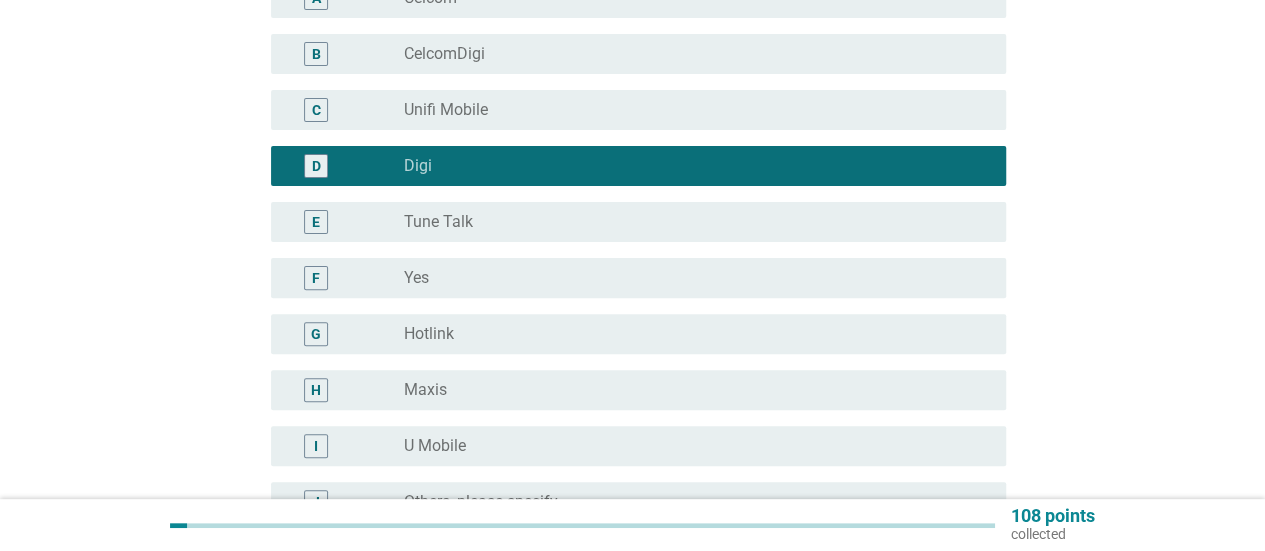 scroll, scrollTop: 432, scrollLeft: 0, axis: vertical 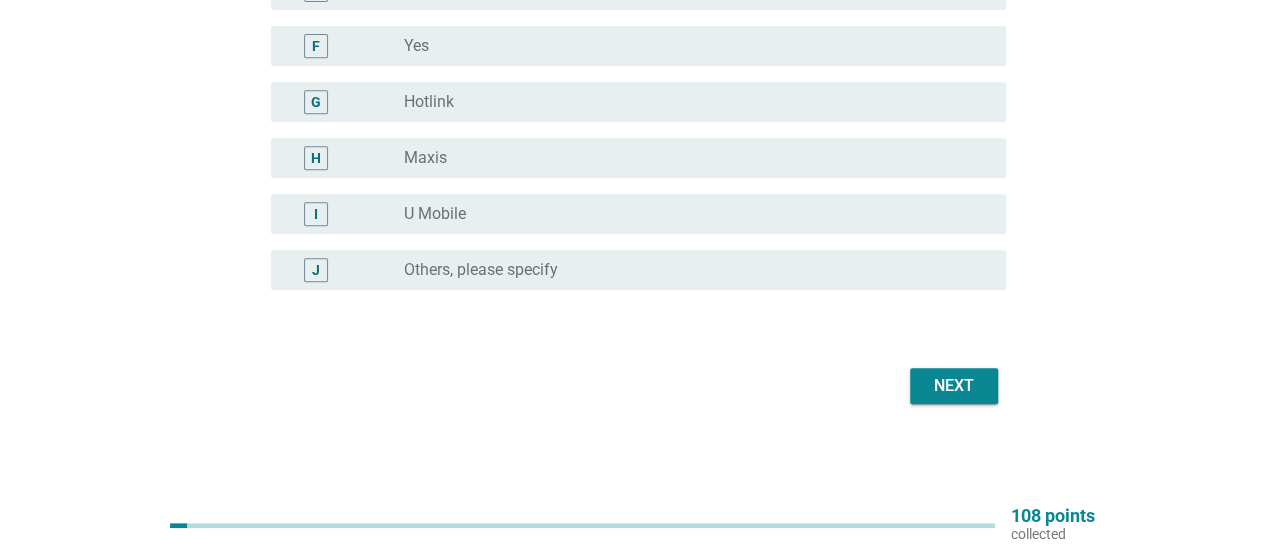 click on "Next" at bounding box center (954, 386) 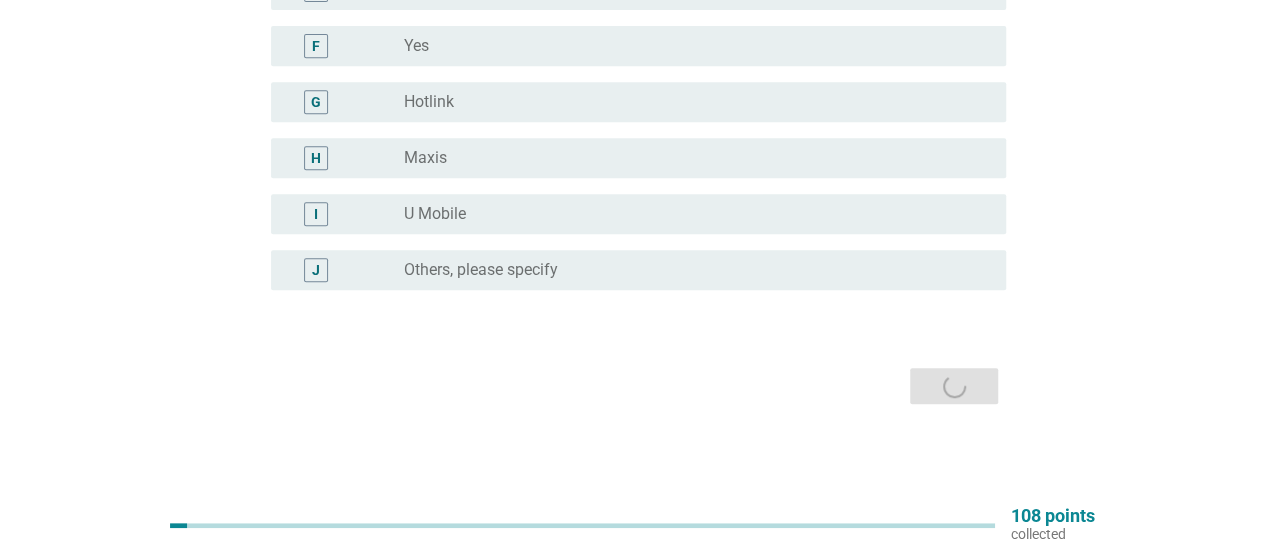 scroll, scrollTop: 0, scrollLeft: 0, axis: both 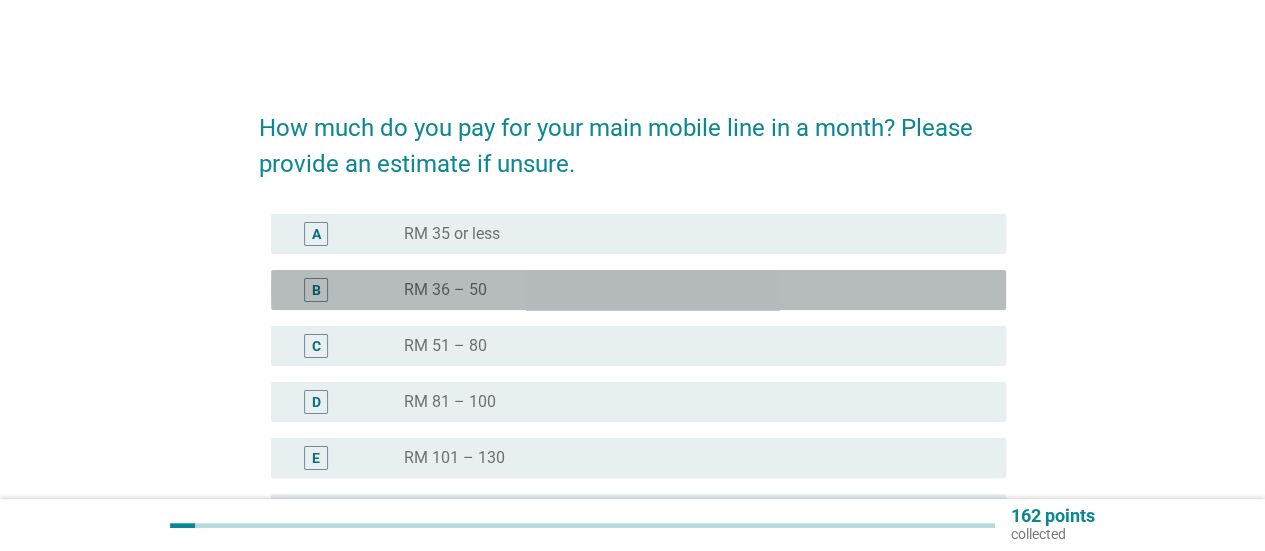 click on "radio_button_unchecked RM 36 – 50" at bounding box center (697, 290) 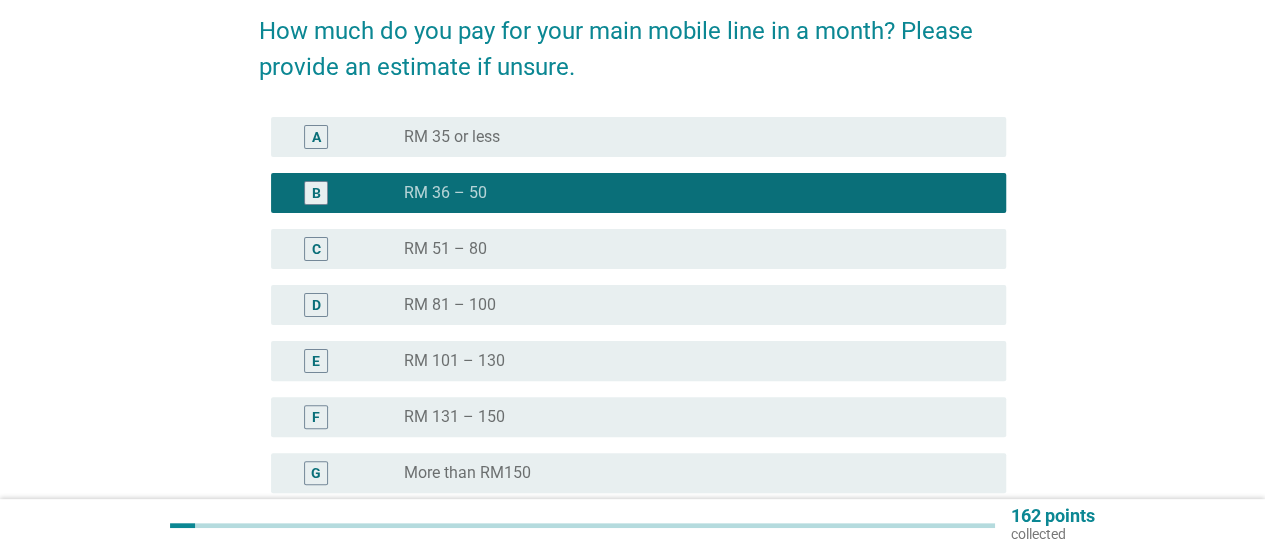scroll, scrollTop: 300, scrollLeft: 0, axis: vertical 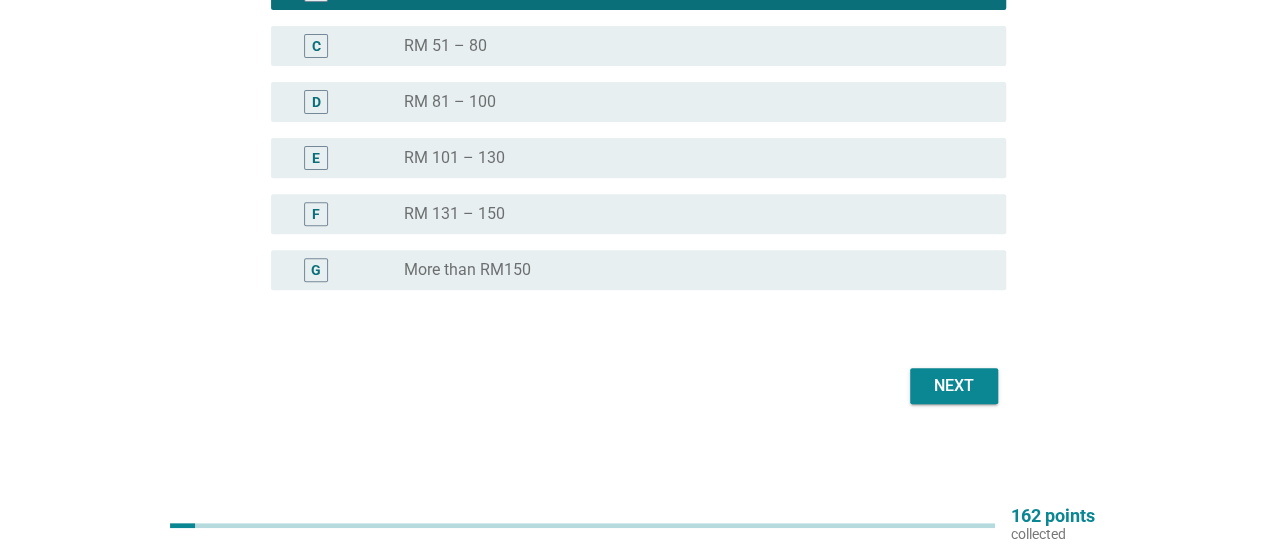 click on "Next" at bounding box center (954, 386) 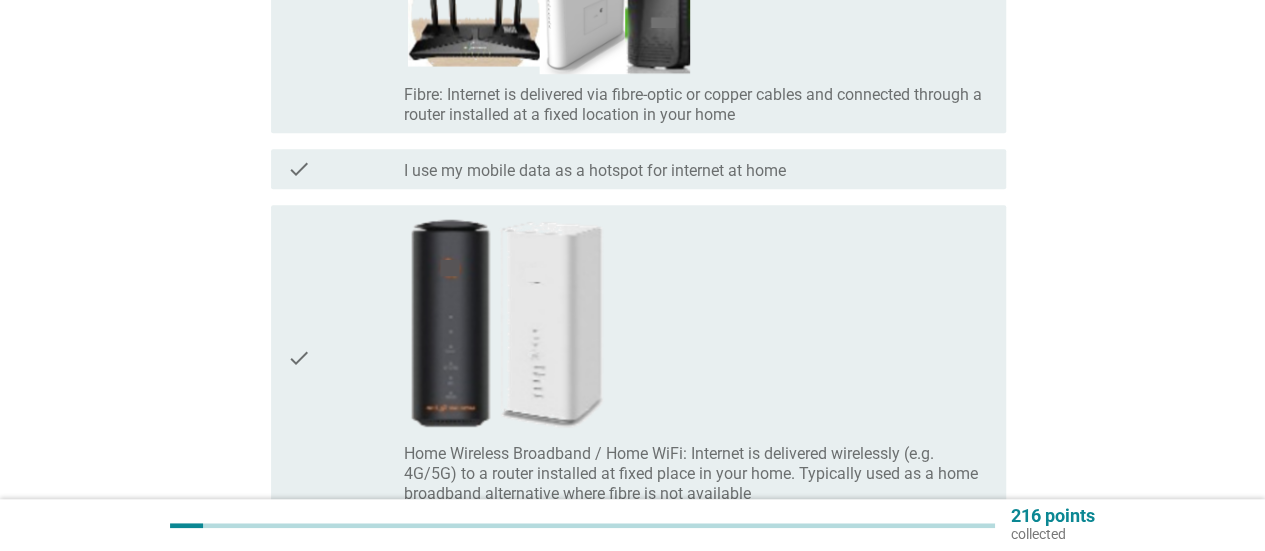 scroll, scrollTop: 800, scrollLeft: 0, axis: vertical 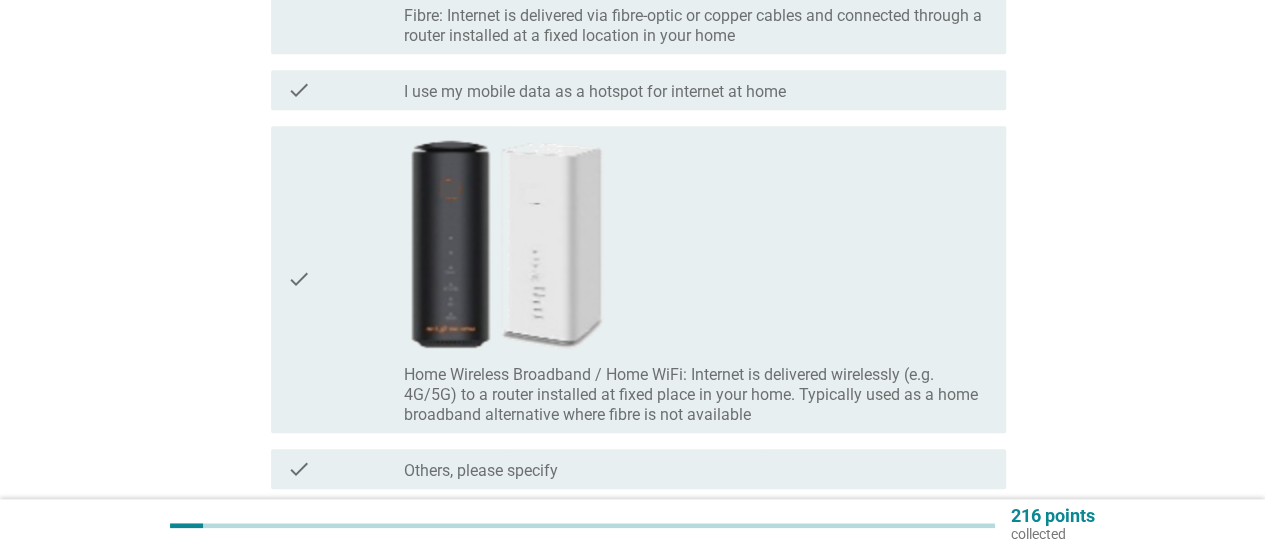 click on "Fibre: Internet is delivered via fibre-optic or copper cables and connected through a router installed at a fixed location in your home" at bounding box center (697, 26) 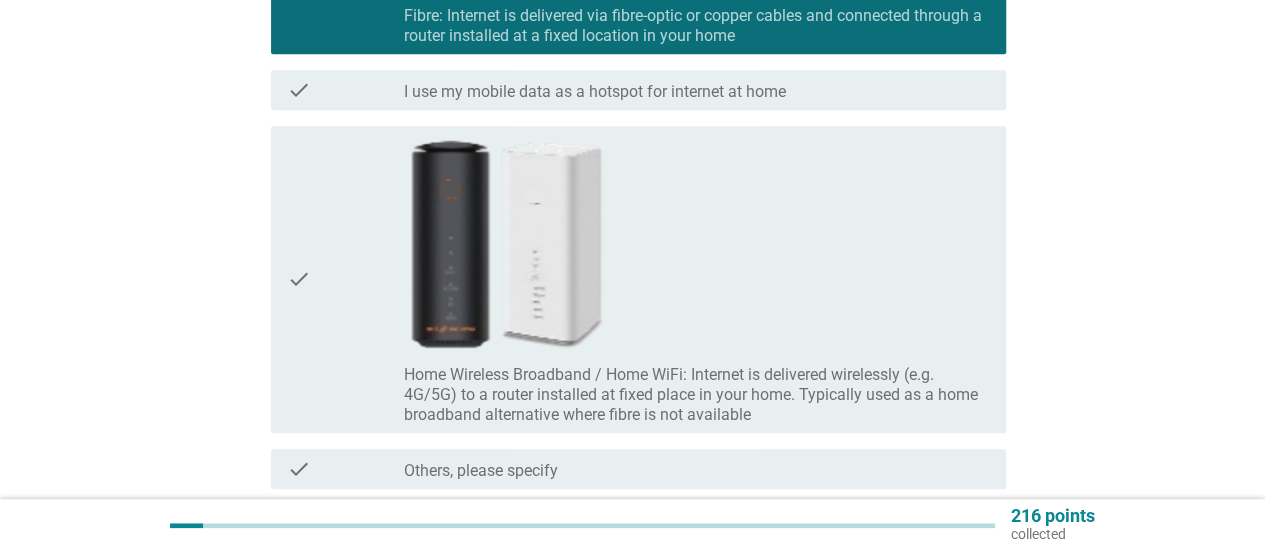 scroll, scrollTop: 900, scrollLeft: 0, axis: vertical 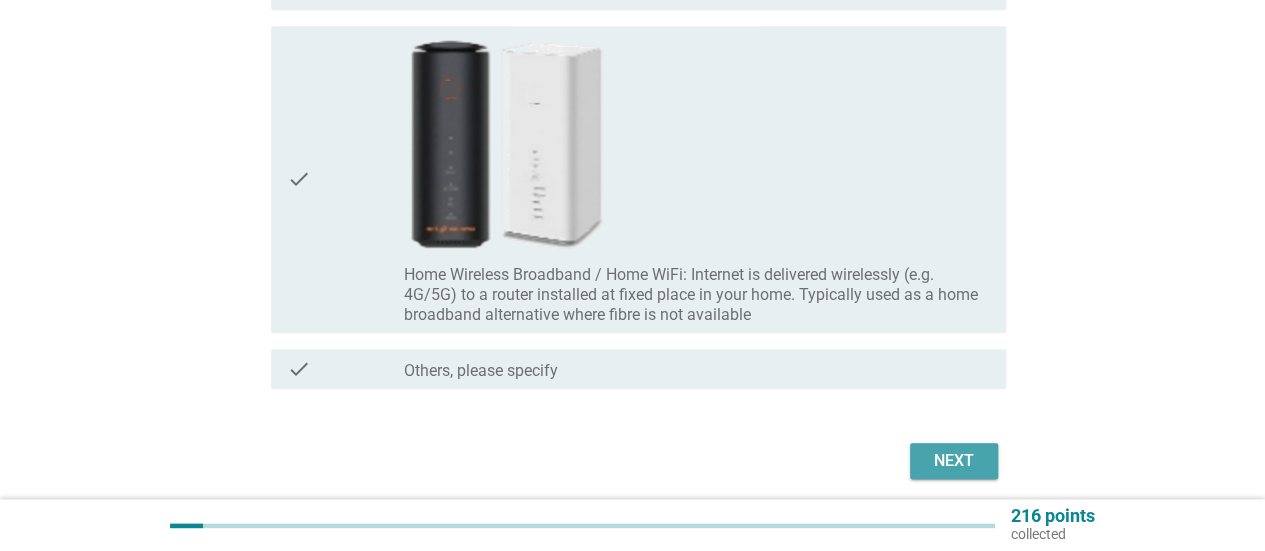 click on "Next" at bounding box center (954, 461) 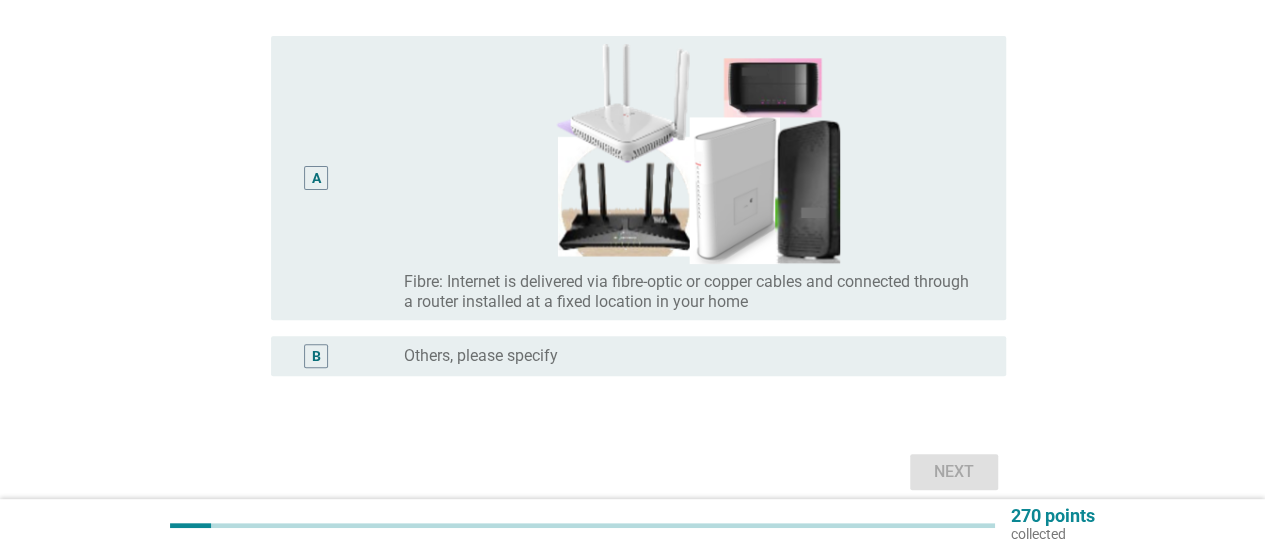 scroll, scrollTop: 265, scrollLeft: 0, axis: vertical 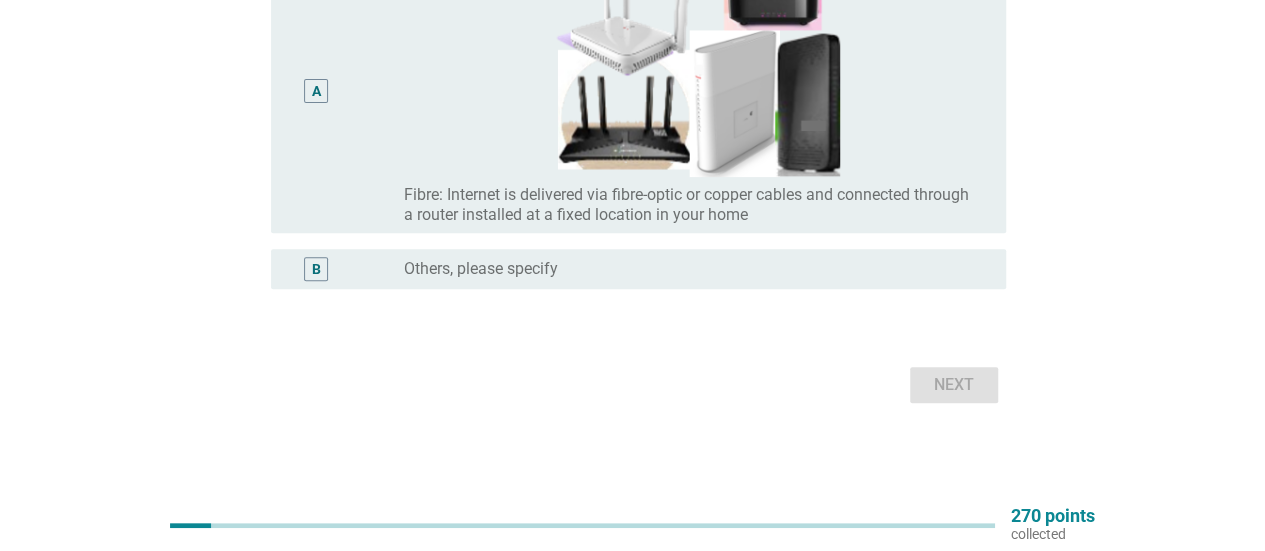 click on "Fibre: Internet is delivered via fibre-optic or copper cables and connected through a router installed at a fixed location in your home" at bounding box center (689, 205) 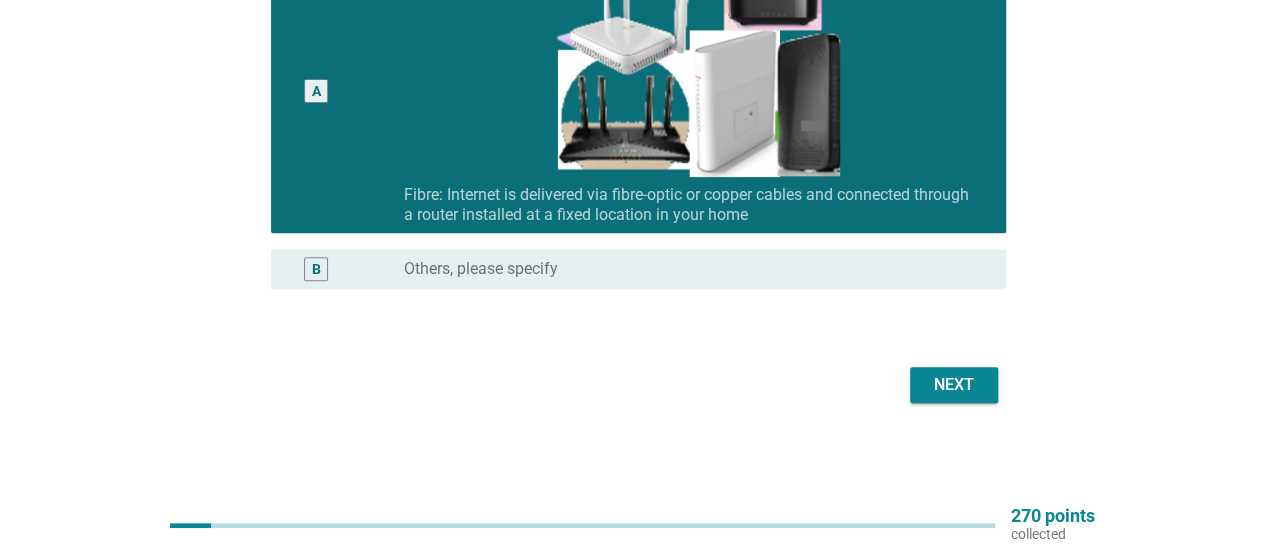 click on "Next" at bounding box center (954, 385) 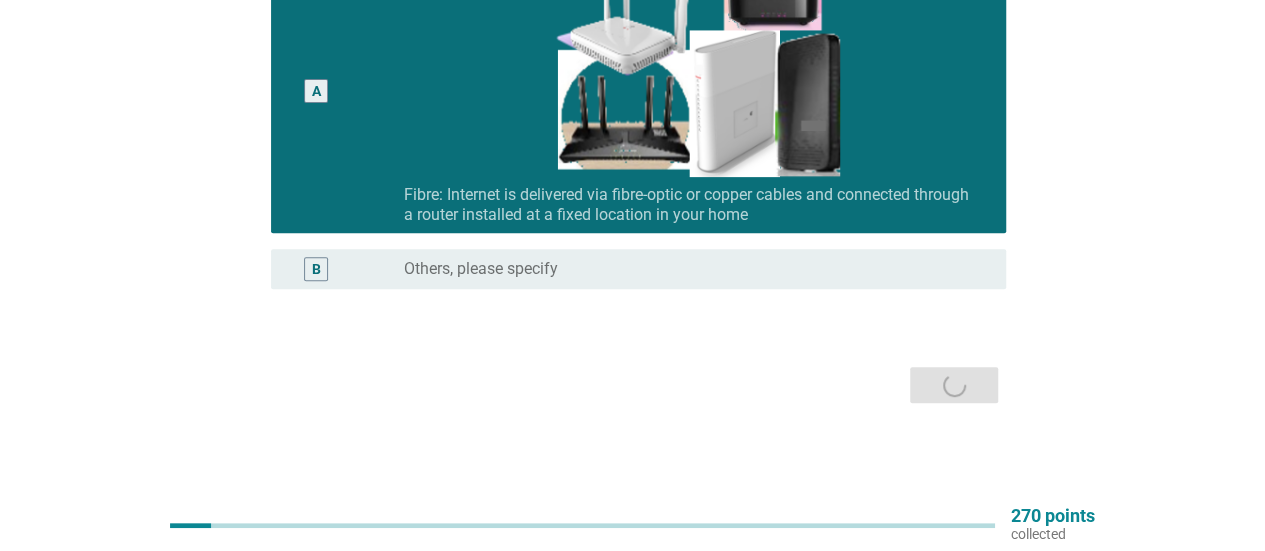 scroll, scrollTop: 0, scrollLeft: 0, axis: both 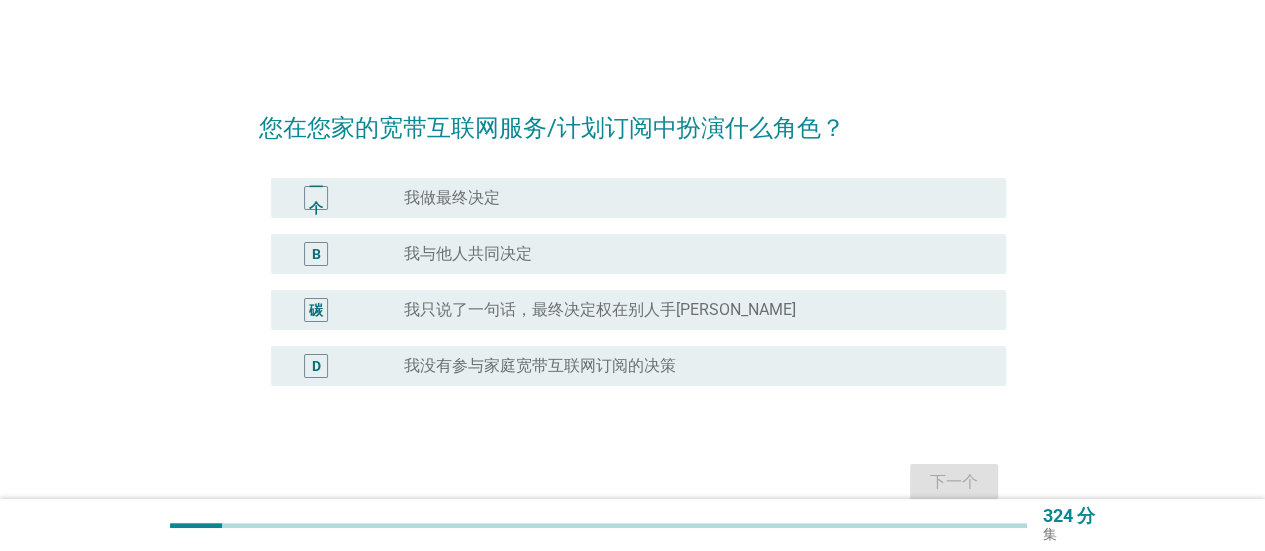 click on "radio_button_unchecked 我与他人共同决定" at bounding box center [689, 254] 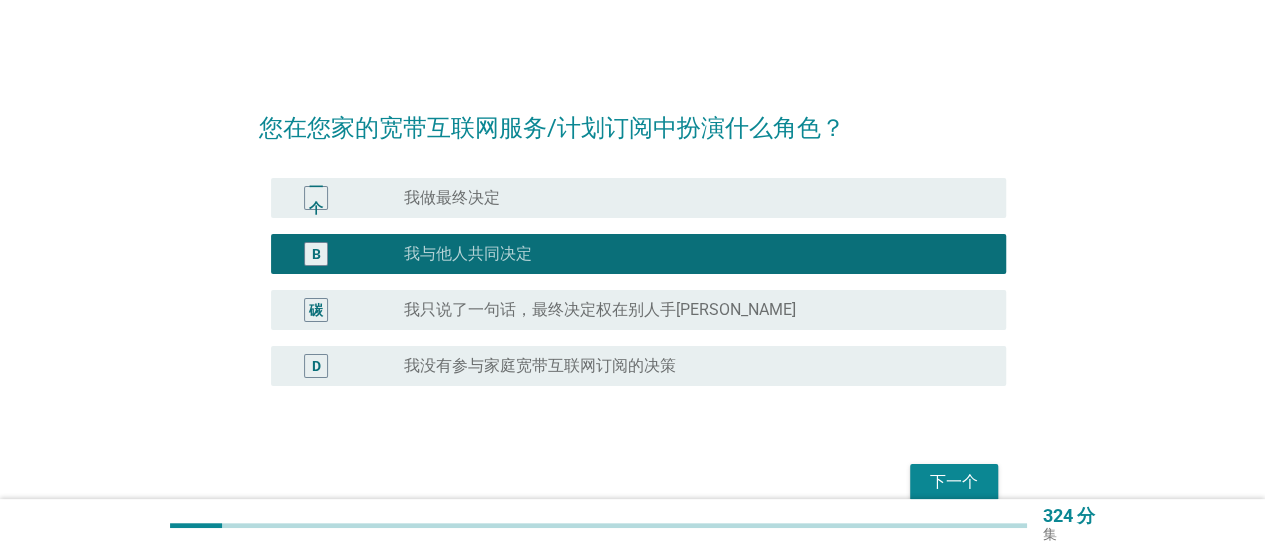 click on "下一个" at bounding box center (954, 481) 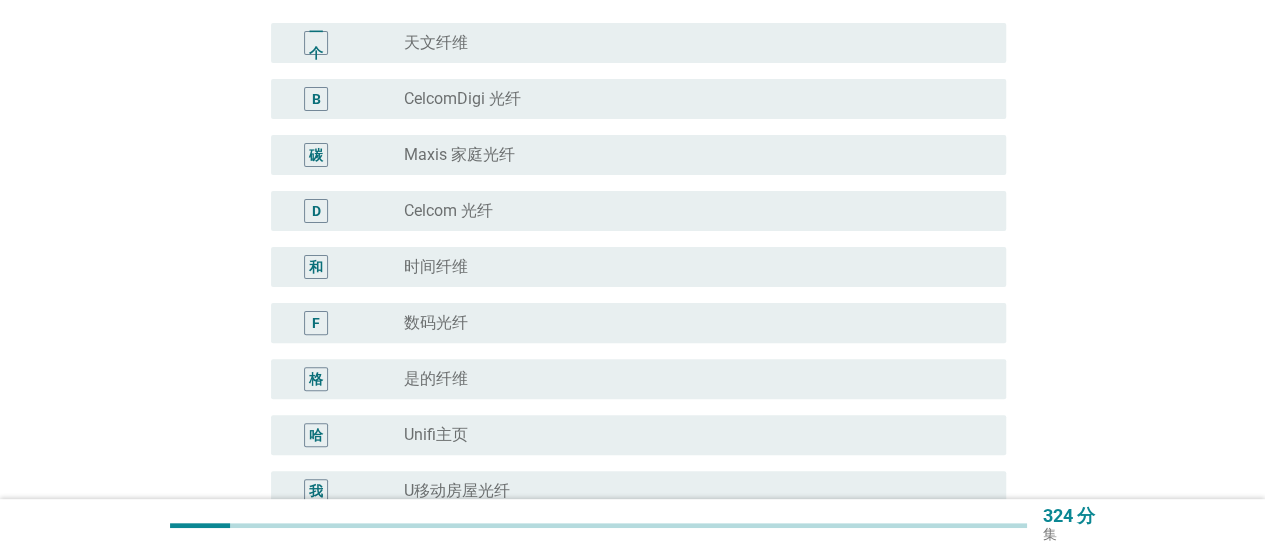 scroll, scrollTop: 200, scrollLeft: 0, axis: vertical 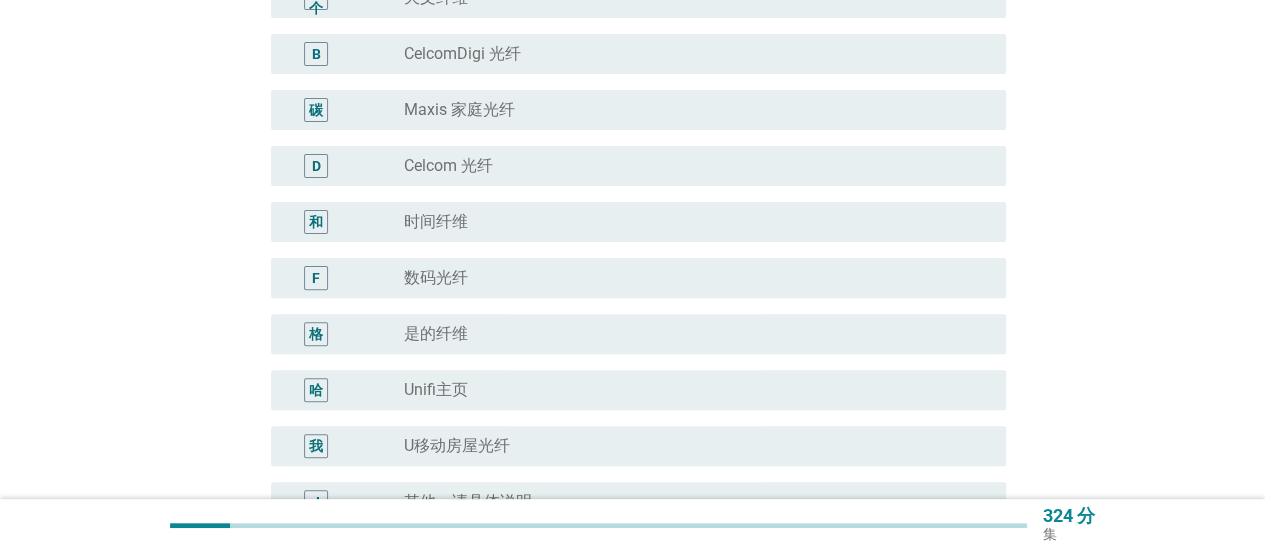 click on "radio_button_unchecked Unifi主页" at bounding box center [689, 390] 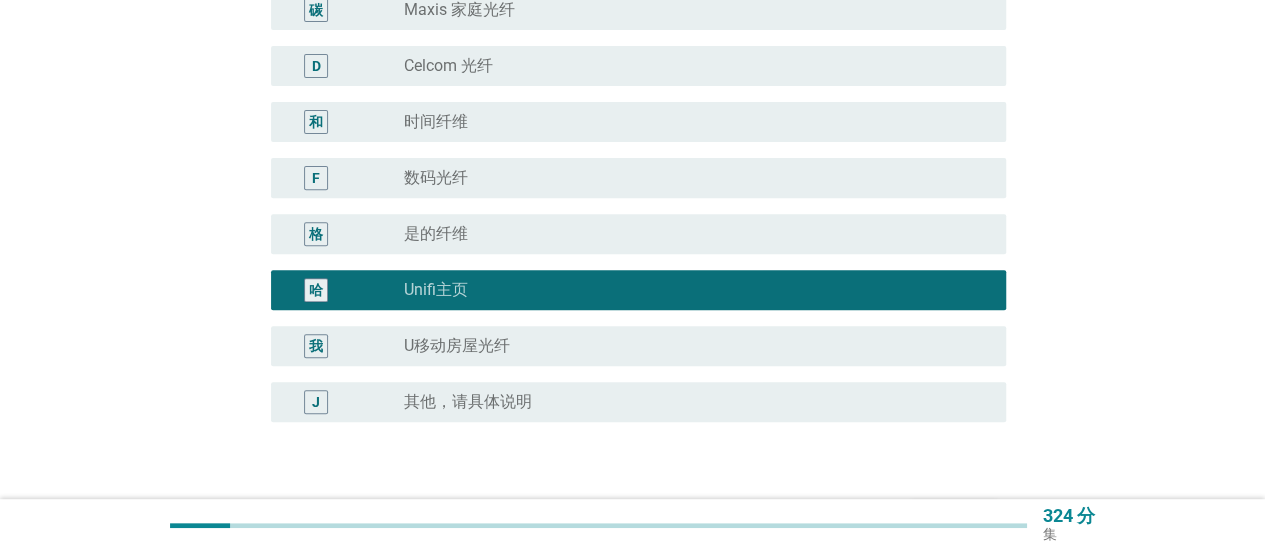 scroll, scrollTop: 432, scrollLeft: 0, axis: vertical 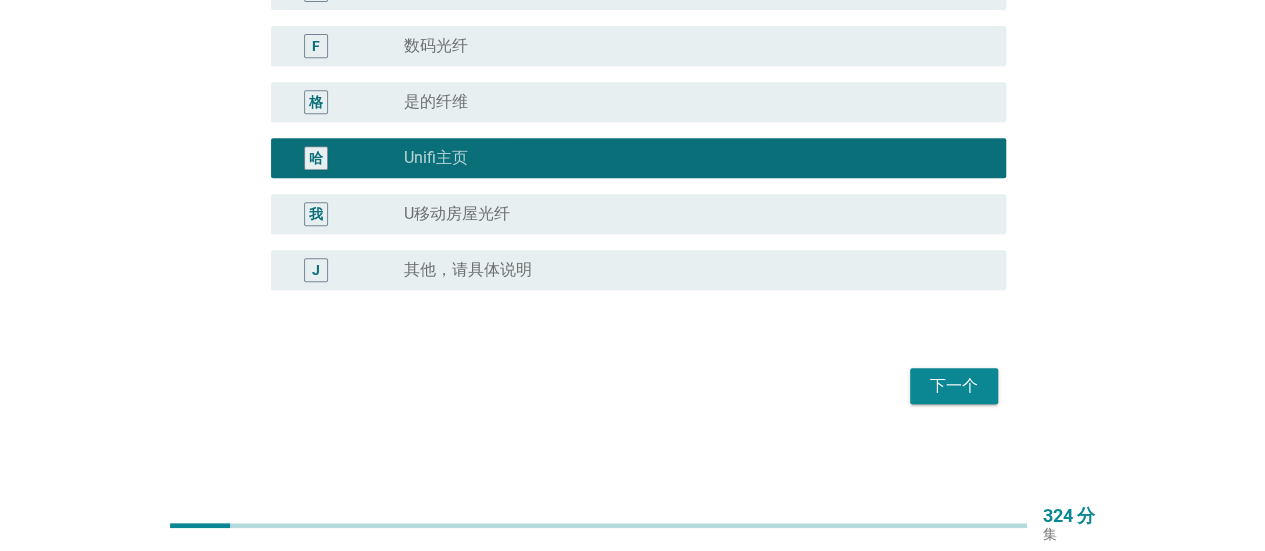 click on "下一个" at bounding box center [954, 385] 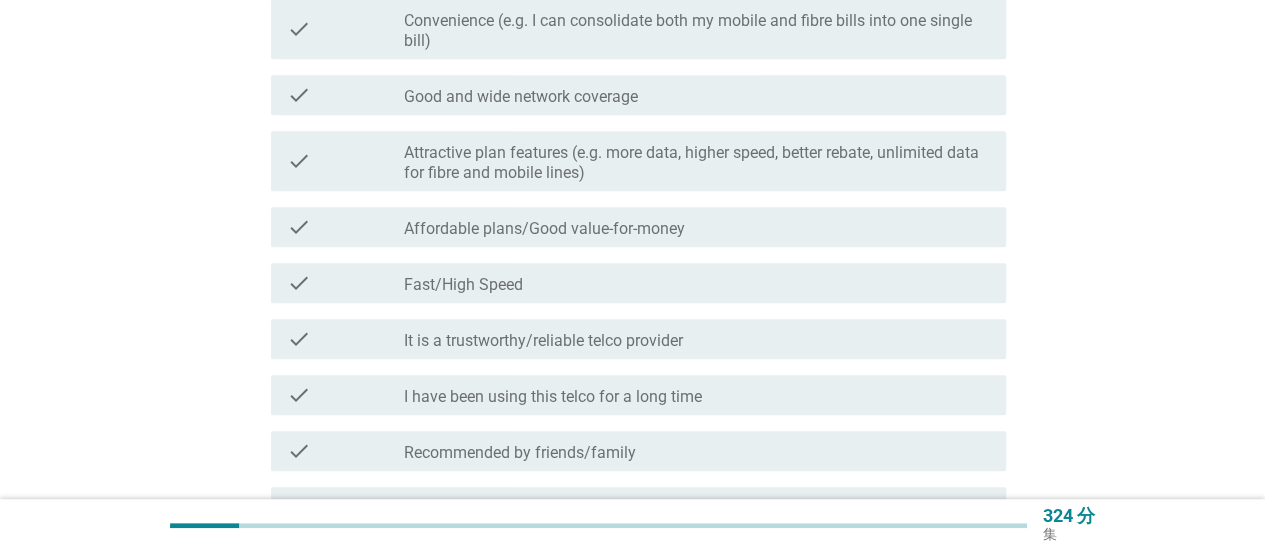 scroll, scrollTop: 0, scrollLeft: 0, axis: both 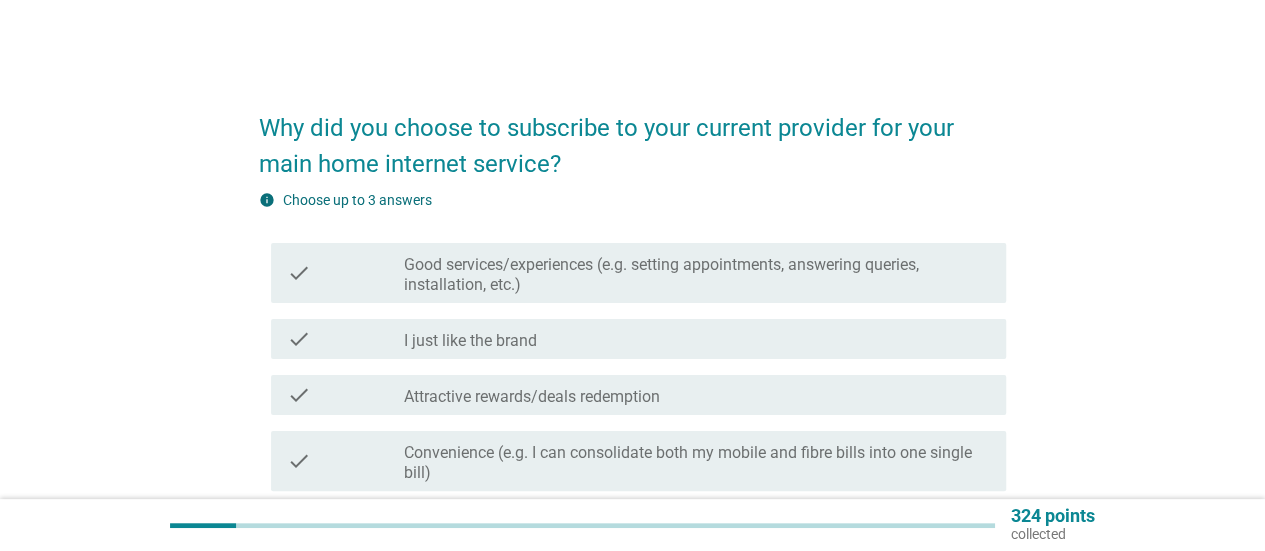 click on "check_box_outline_blank Attractive rewards/deals redemption" at bounding box center [697, 395] 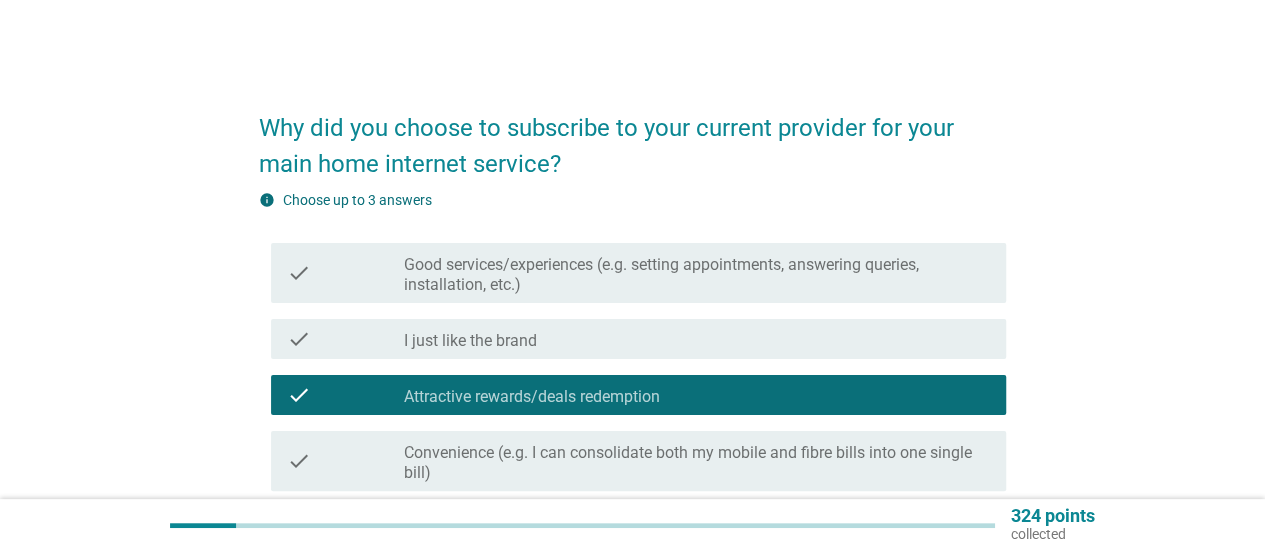 click on "Convenience (e.g. I can consolidate both my mobile and fibre bills into one single bill)" at bounding box center [697, 463] 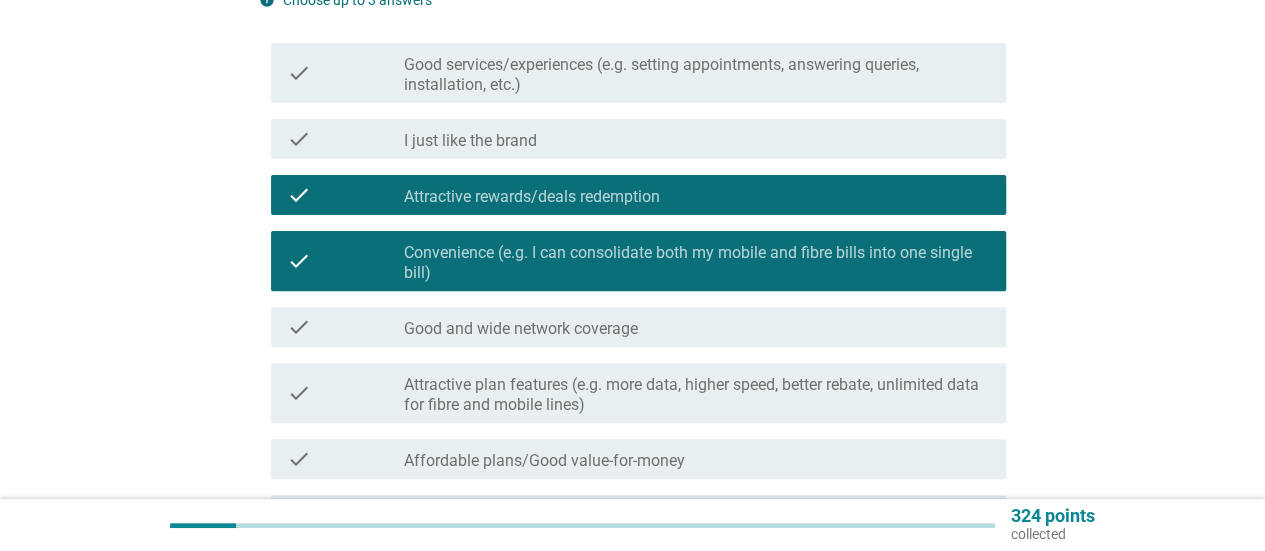 scroll, scrollTop: 300, scrollLeft: 0, axis: vertical 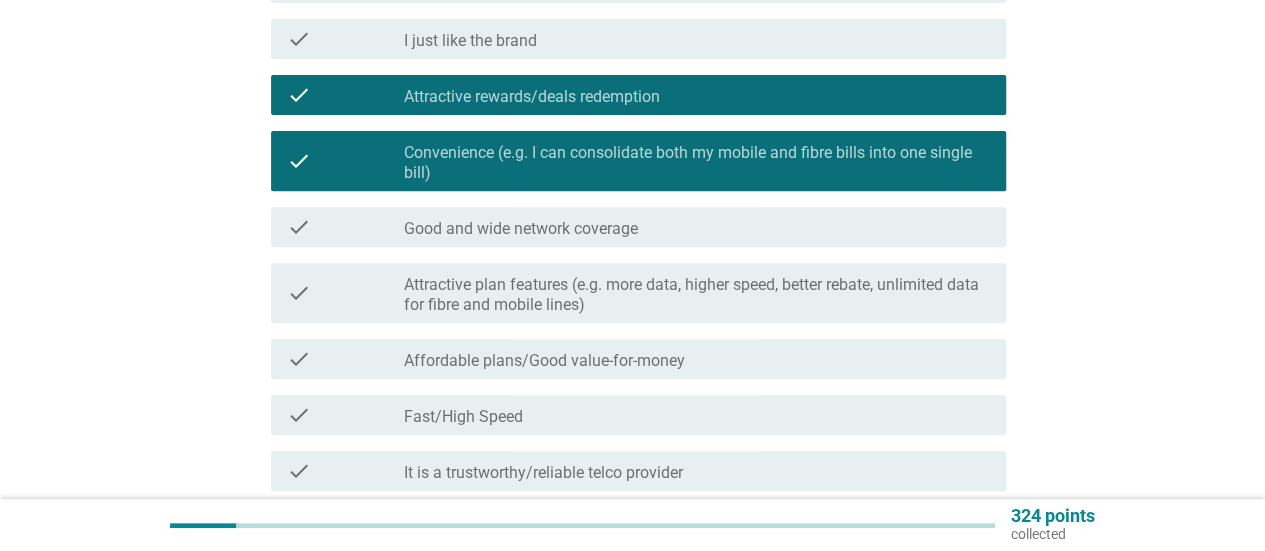 click on "check_box_outline_blank Good and wide network coverage" at bounding box center [697, 227] 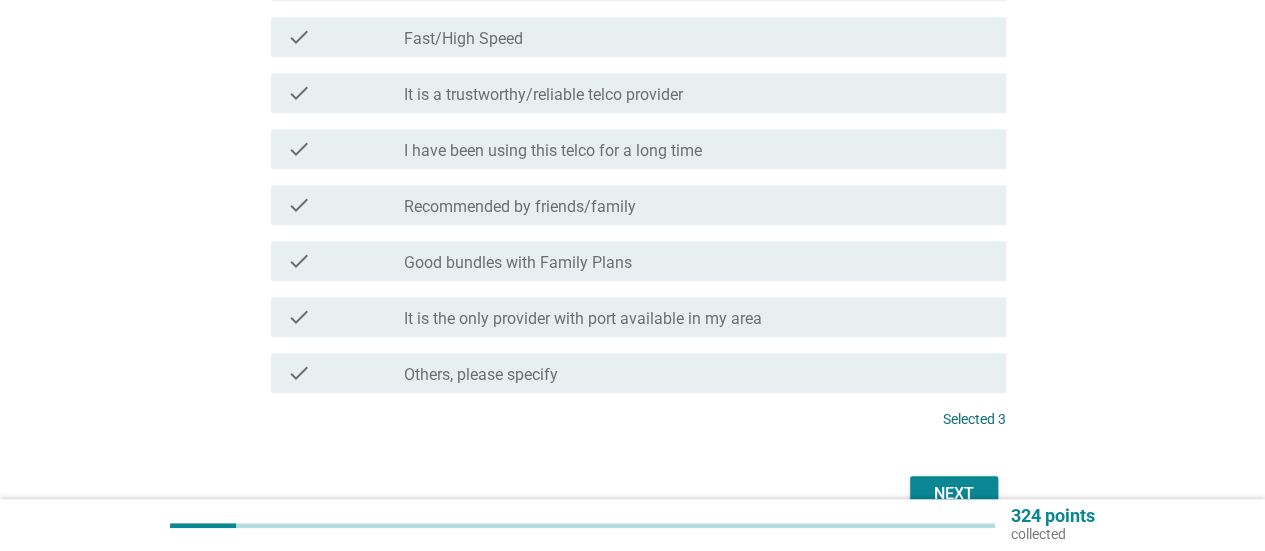 scroll, scrollTop: 786, scrollLeft: 0, axis: vertical 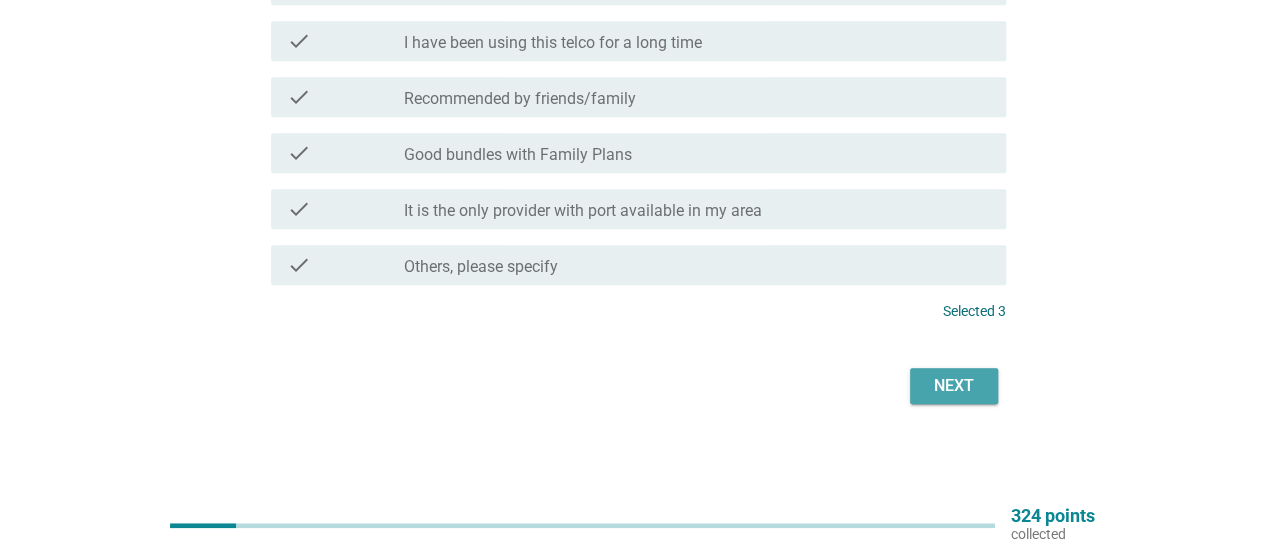 click on "Next" at bounding box center (954, 386) 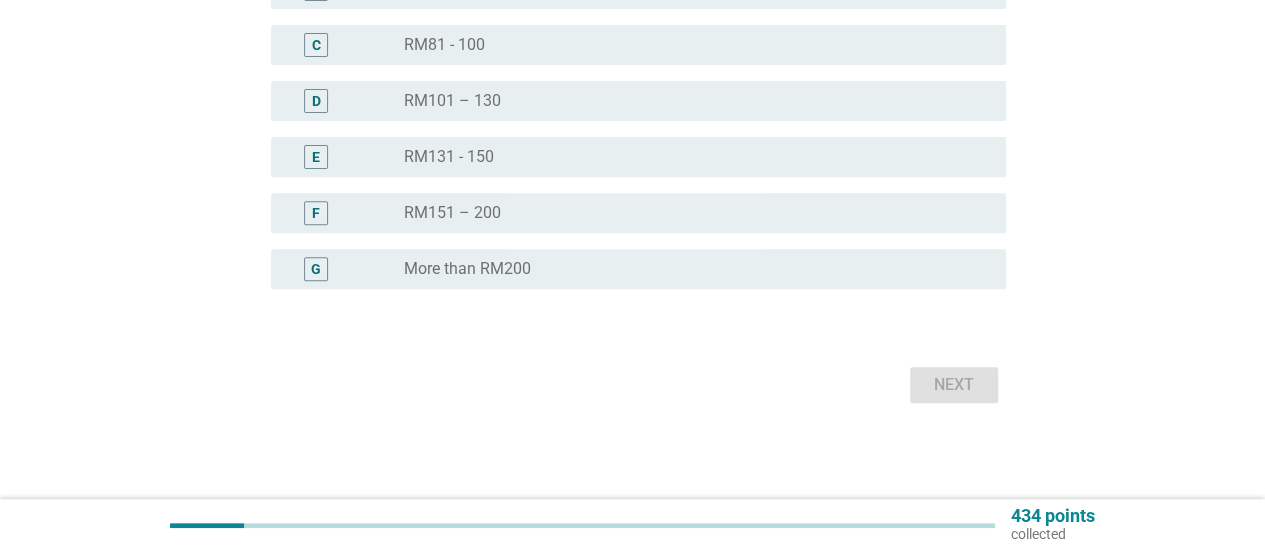 scroll, scrollTop: 0, scrollLeft: 0, axis: both 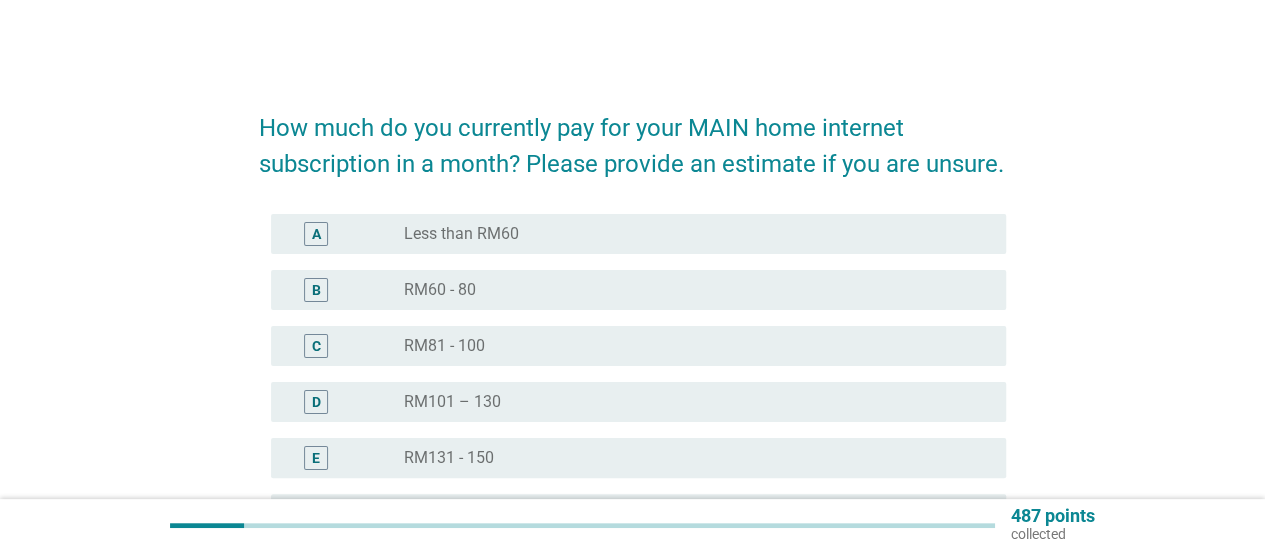 click on "radio_button_unchecked RM81 - 100" at bounding box center [689, 346] 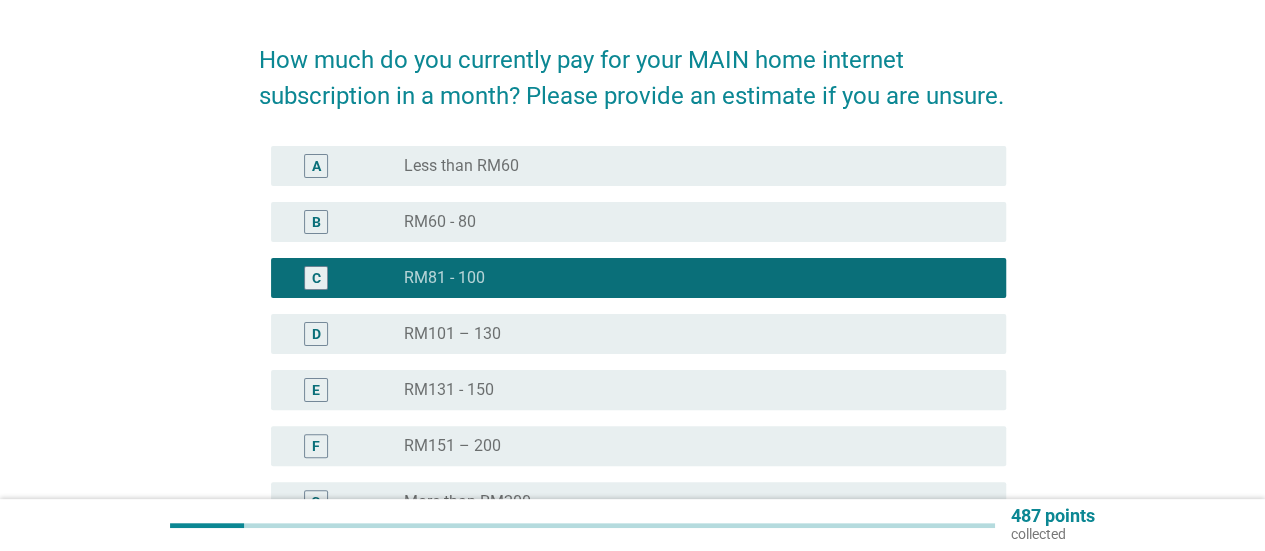 scroll, scrollTop: 100, scrollLeft: 0, axis: vertical 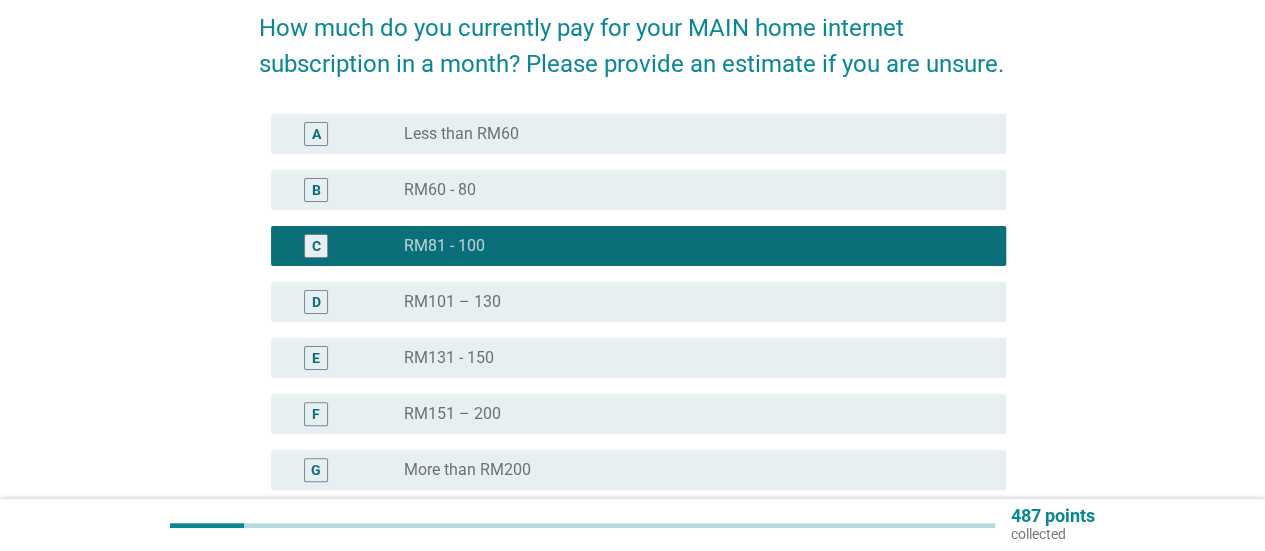 click on "D     radio_button_unchecked RM101 – 130" at bounding box center (638, 302) 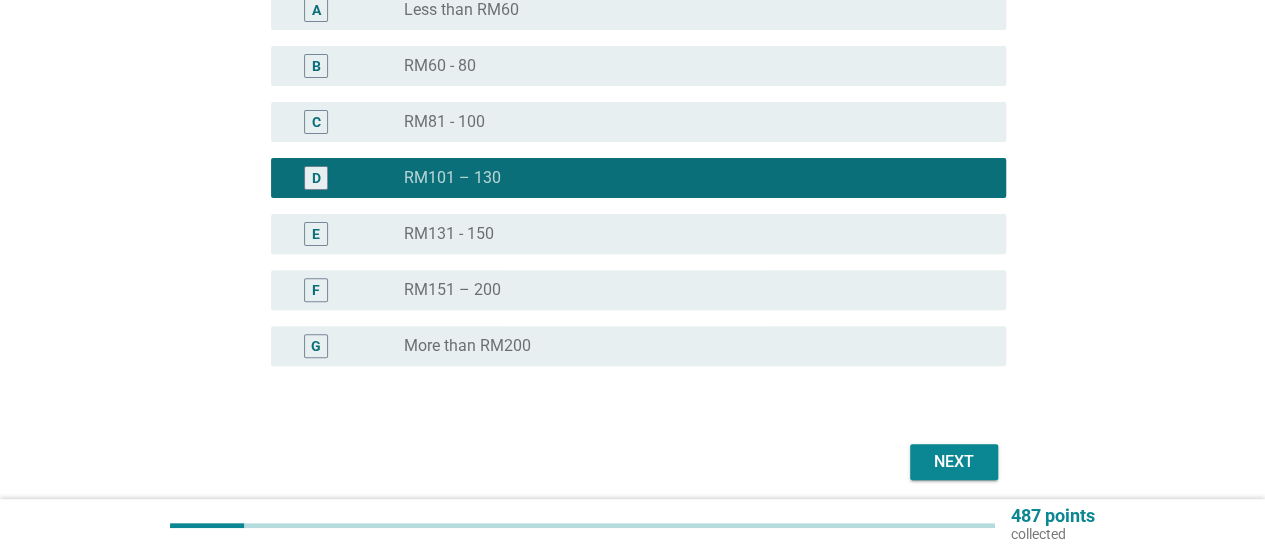 scroll, scrollTop: 300, scrollLeft: 0, axis: vertical 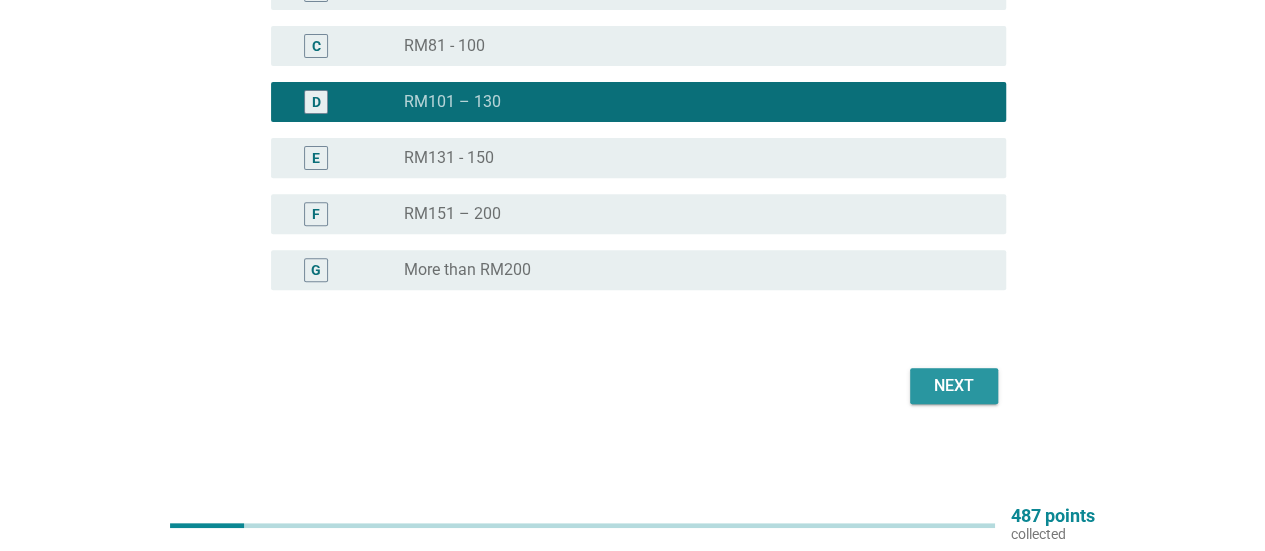 click on "Next" at bounding box center [954, 386] 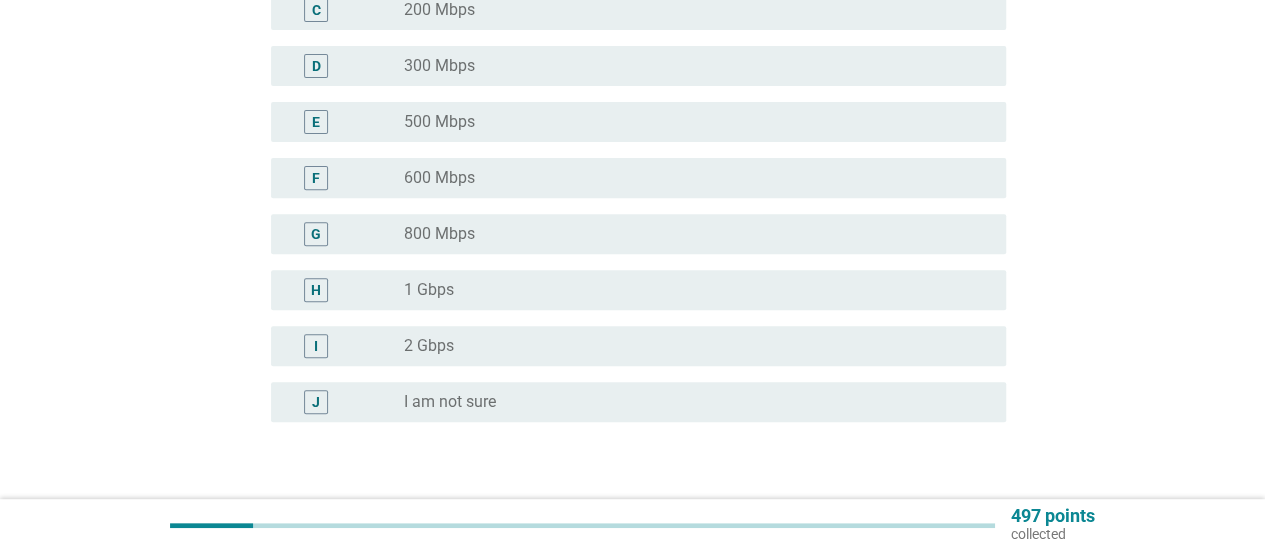 scroll, scrollTop: 0, scrollLeft: 0, axis: both 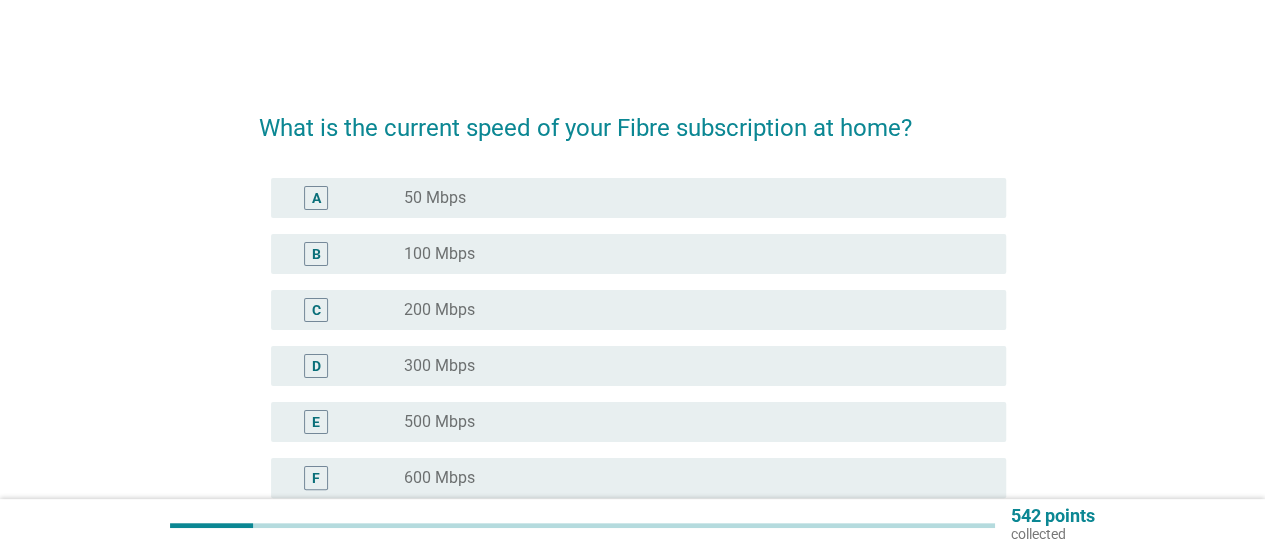 click on "radio_button_unchecked 100 Mbps" at bounding box center [697, 254] 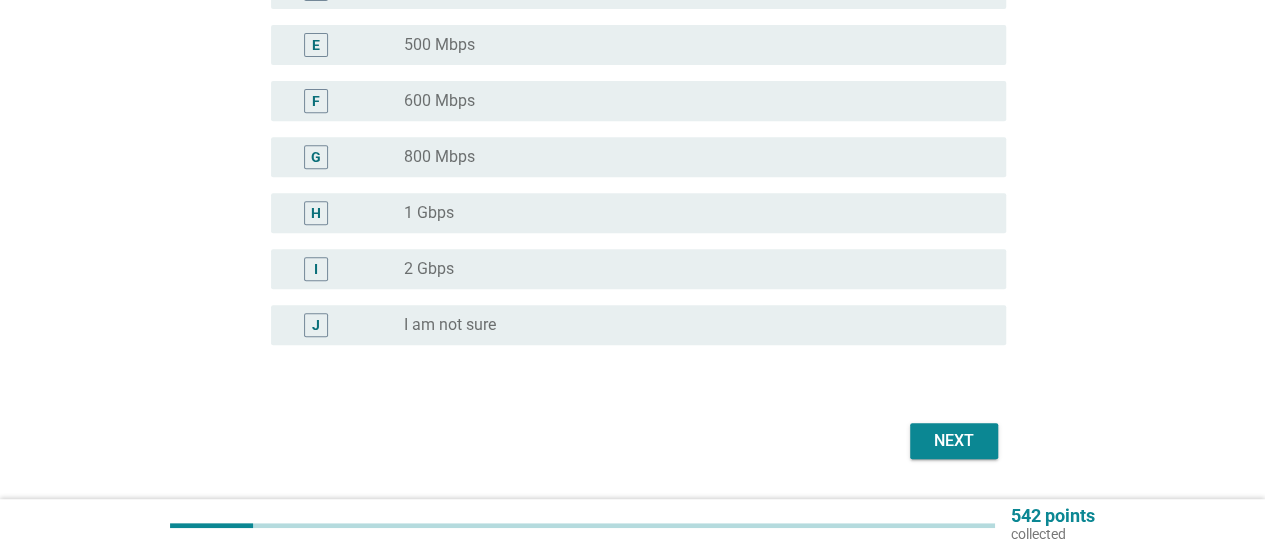 scroll, scrollTop: 432, scrollLeft: 0, axis: vertical 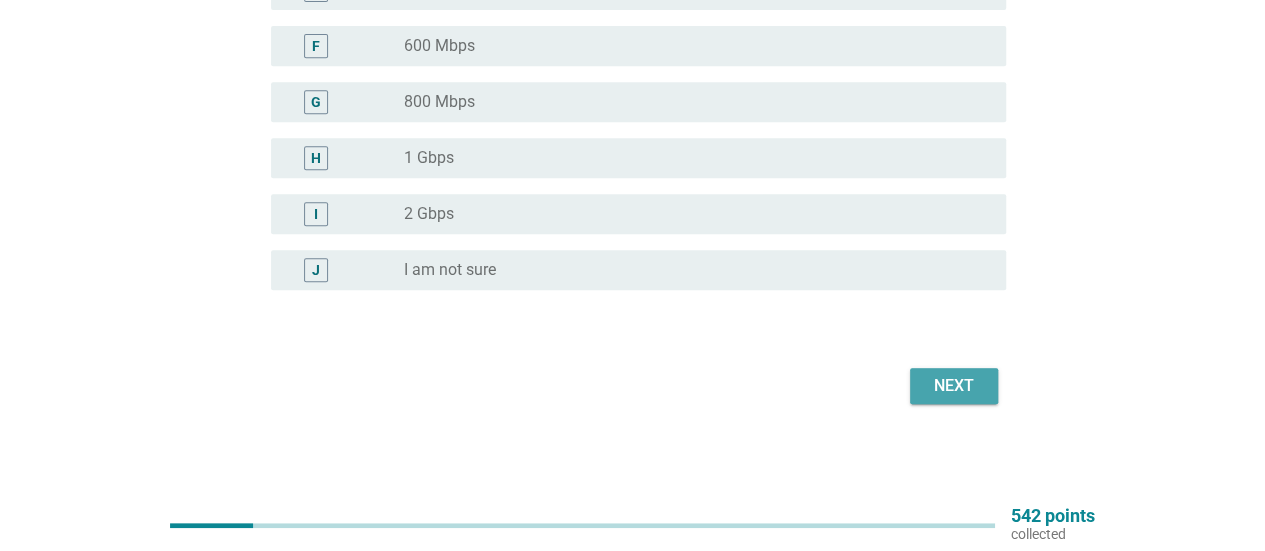 click on "Next" at bounding box center (954, 386) 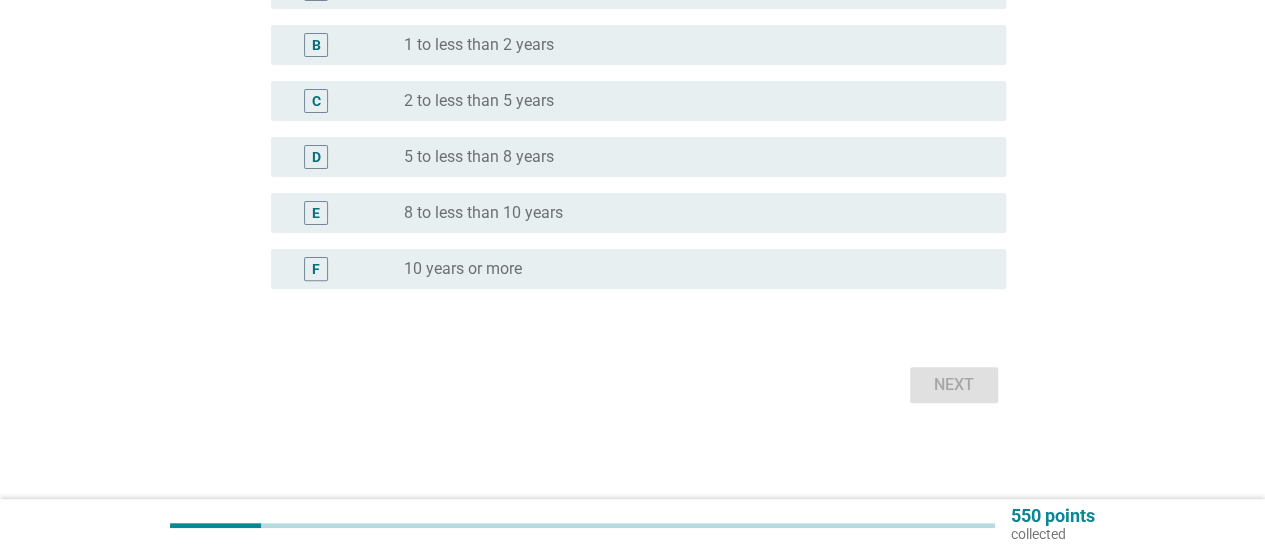 scroll, scrollTop: 0, scrollLeft: 0, axis: both 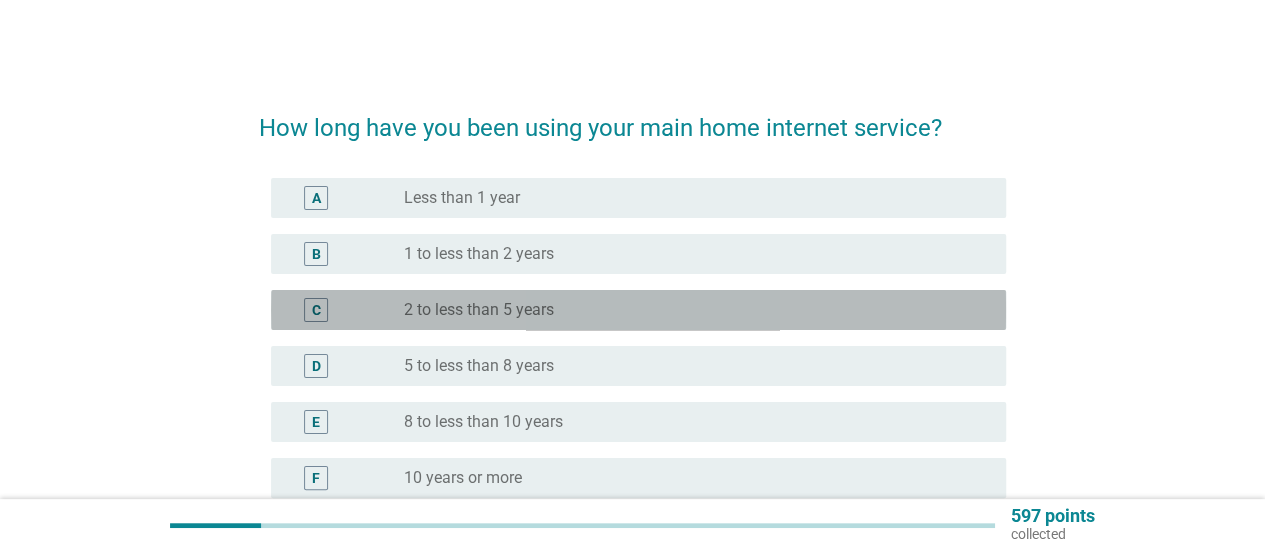 click on "2 to less than 5 years" at bounding box center [479, 310] 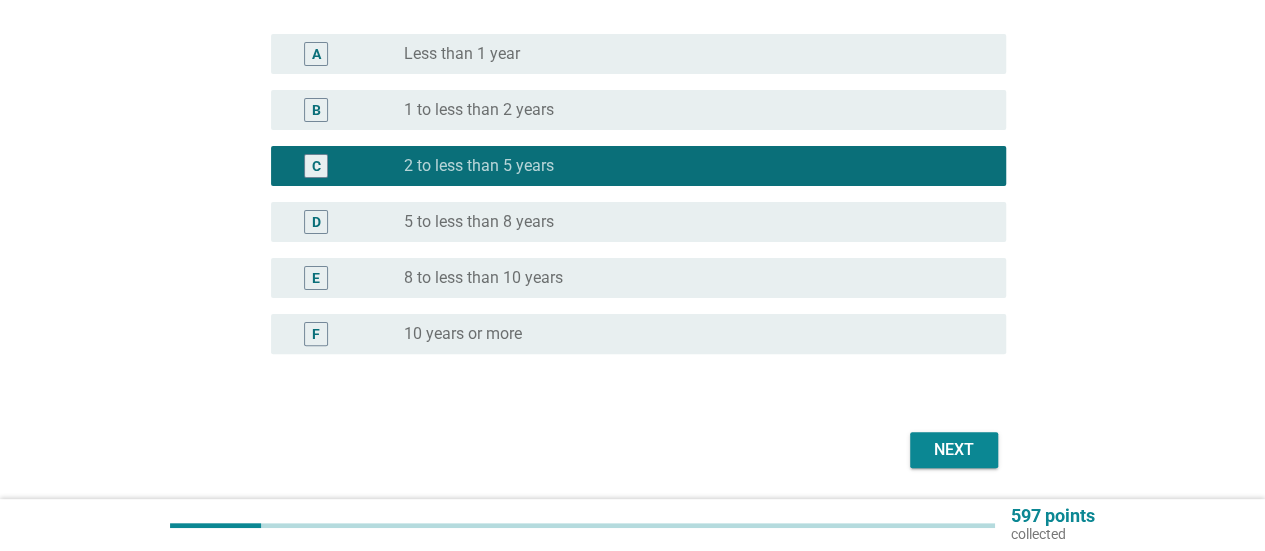 scroll, scrollTop: 208, scrollLeft: 0, axis: vertical 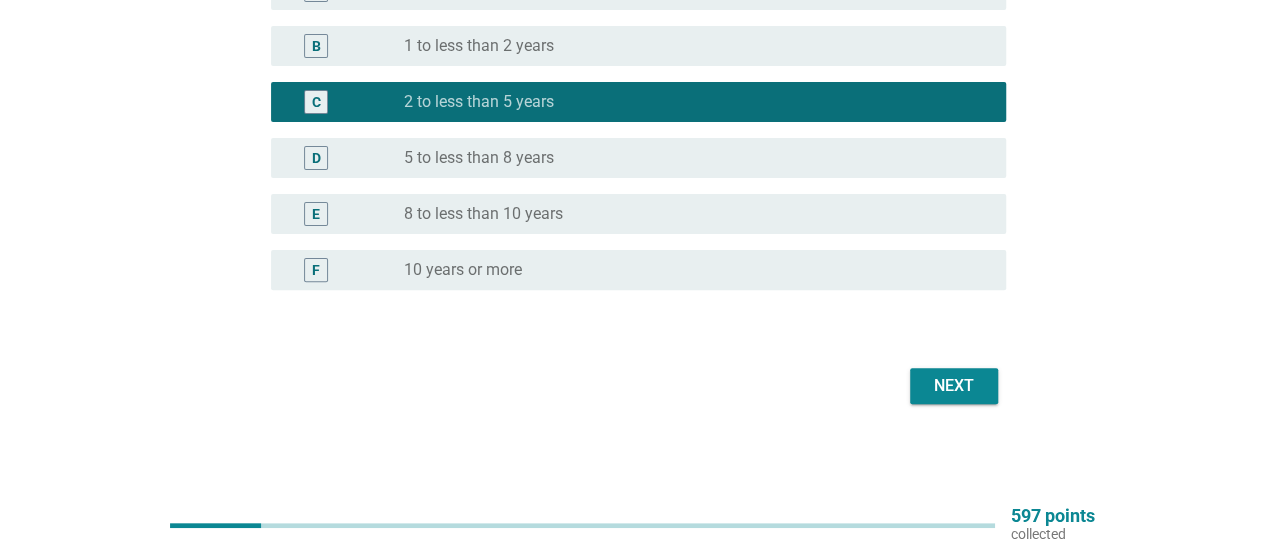 click on "Next" at bounding box center (954, 386) 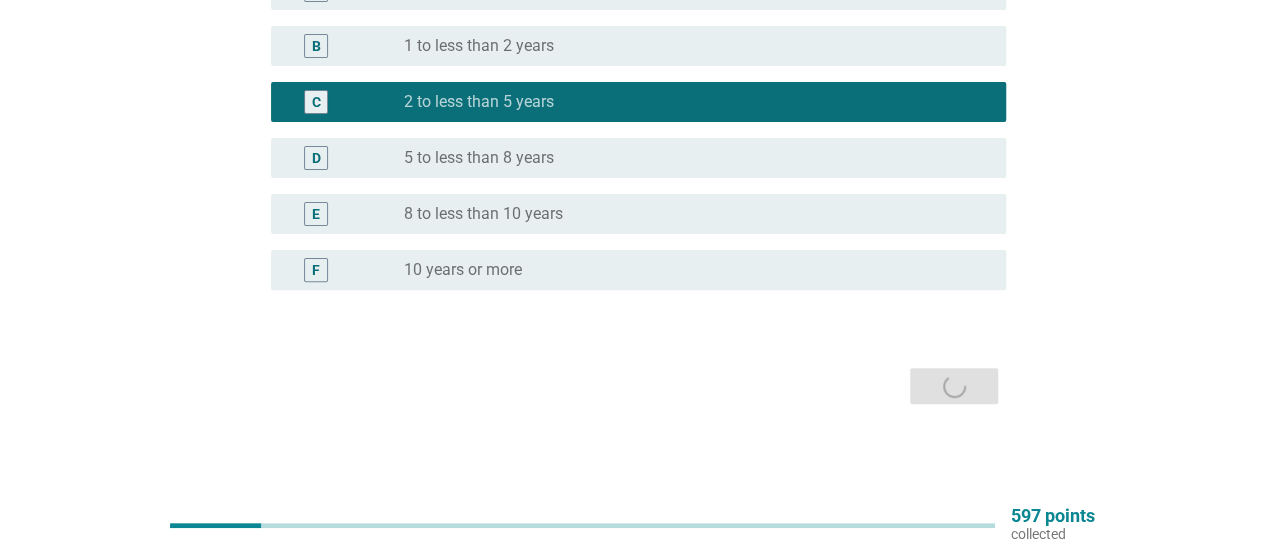 scroll, scrollTop: 0, scrollLeft: 0, axis: both 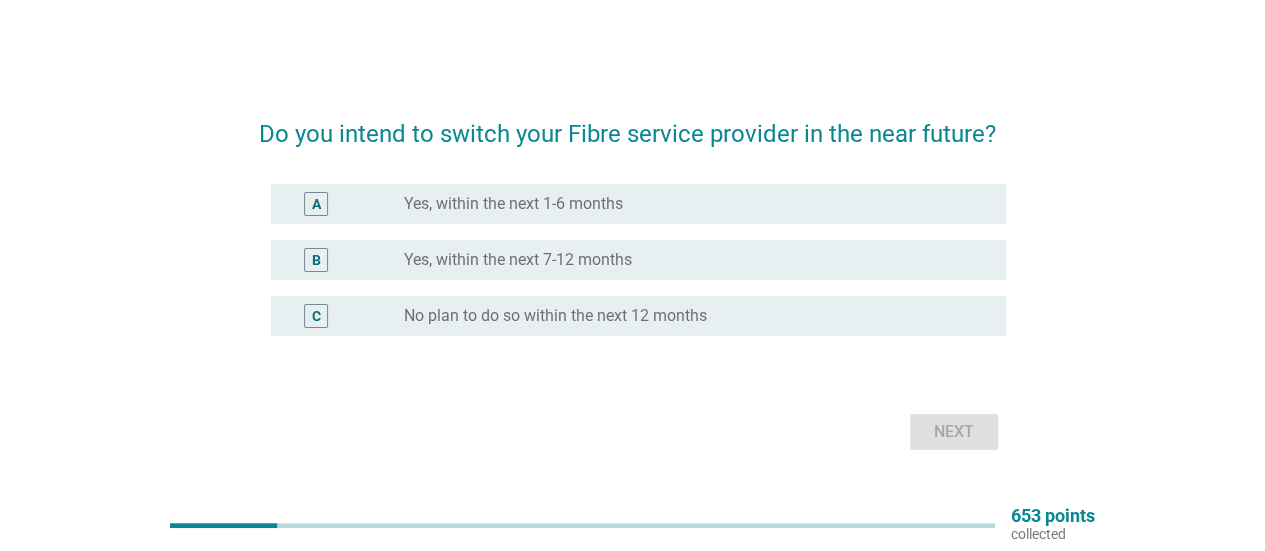 click on "No plan to do so within the next 12 months" at bounding box center (555, 316) 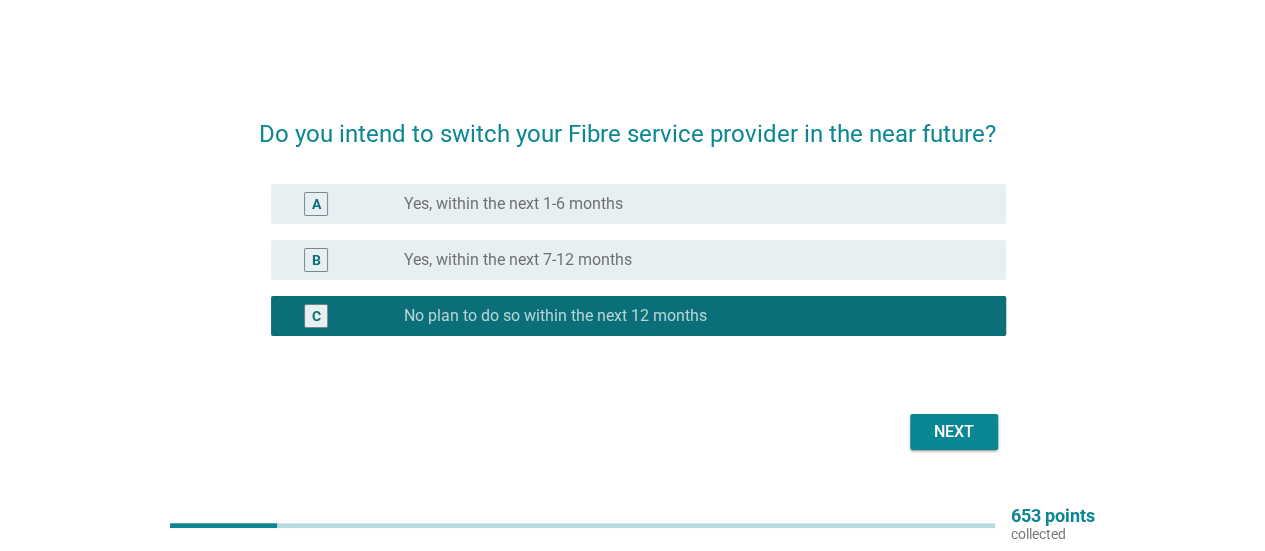 click on "Next" at bounding box center (954, 432) 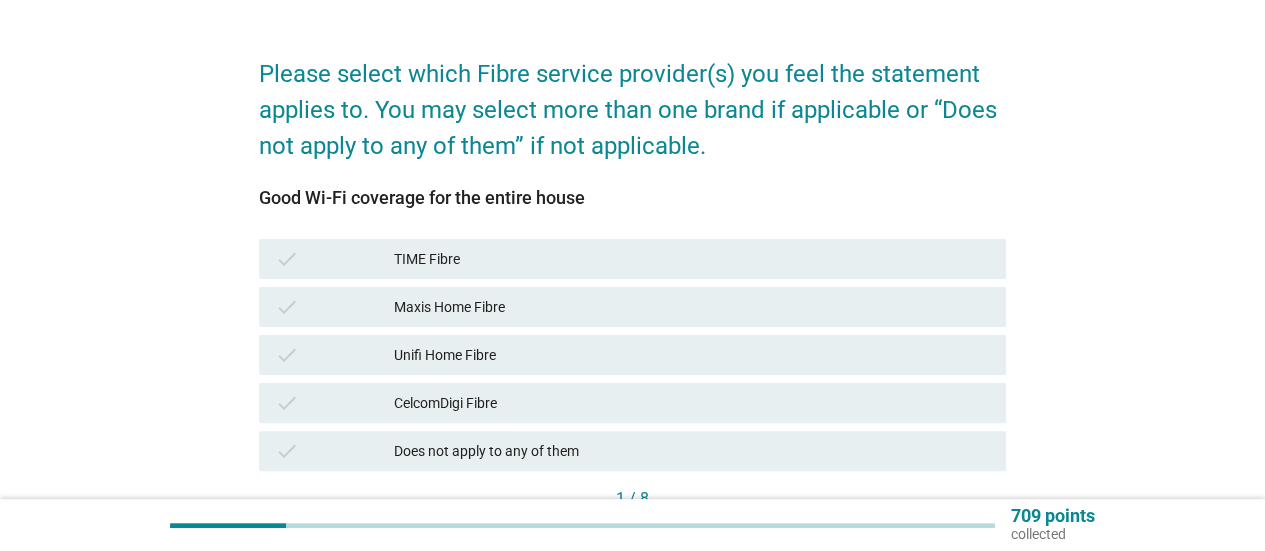 scroll, scrollTop: 100, scrollLeft: 0, axis: vertical 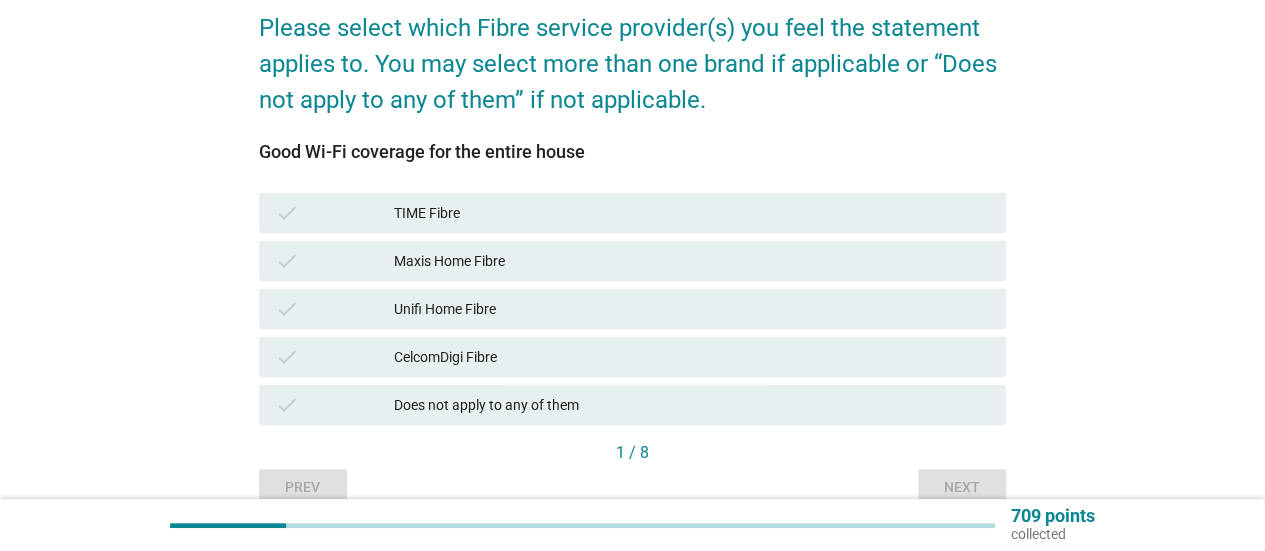 click on "Unifi Home Fibre" at bounding box center [692, 309] 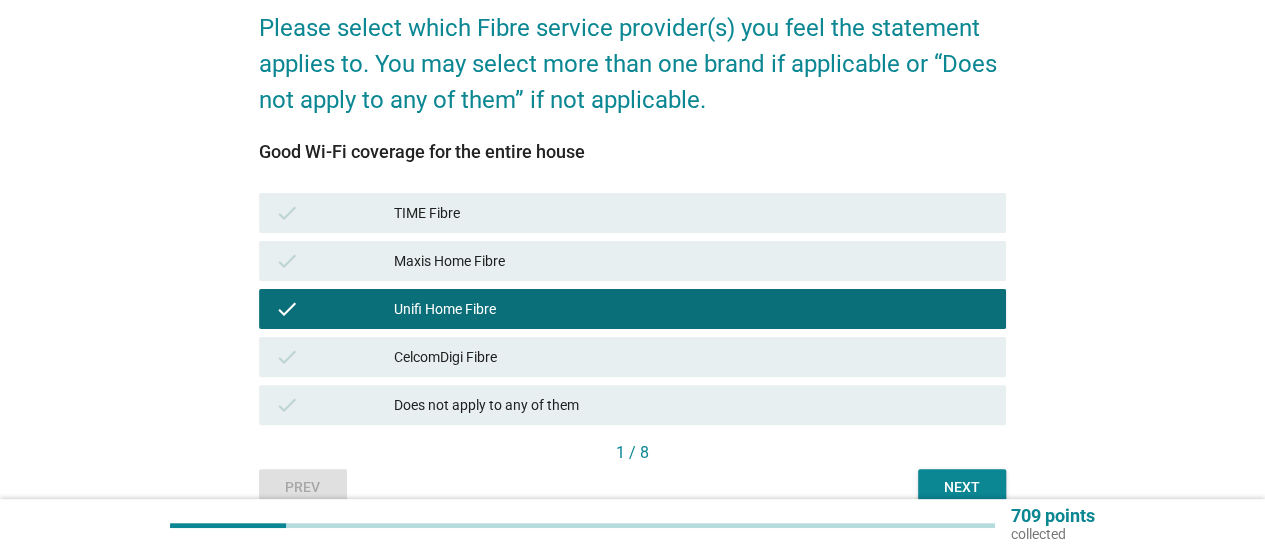 click on "Next" at bounding box center (962, 487) 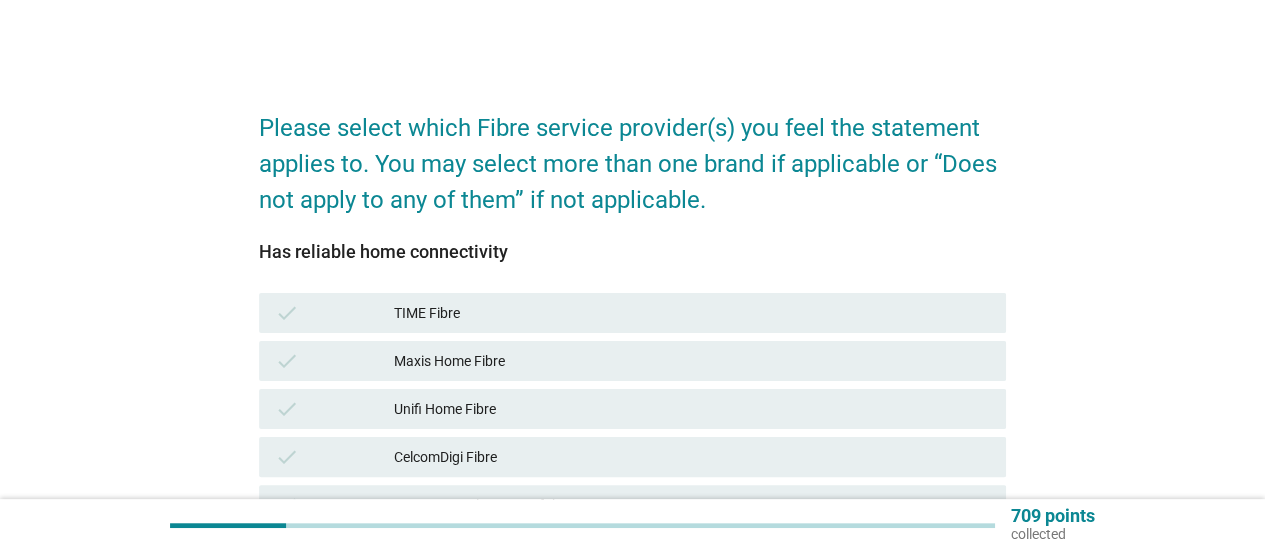 scroll, scrollTop: 100, scrollLeft: 0, axis: vertical 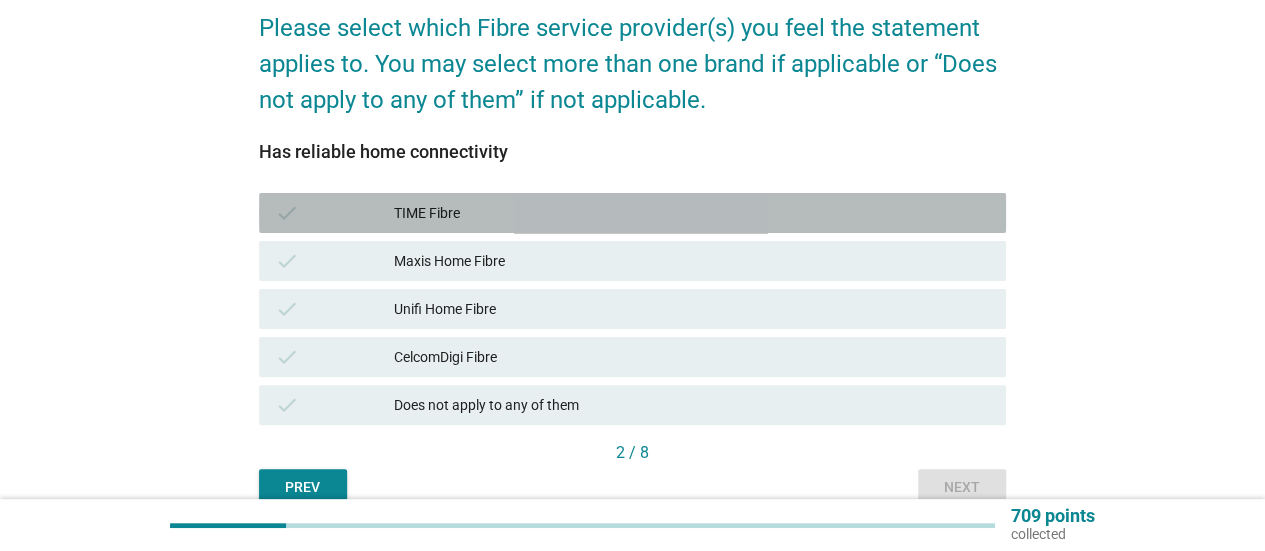 click on "TIME Fibre" at bounding box center (692, 213) 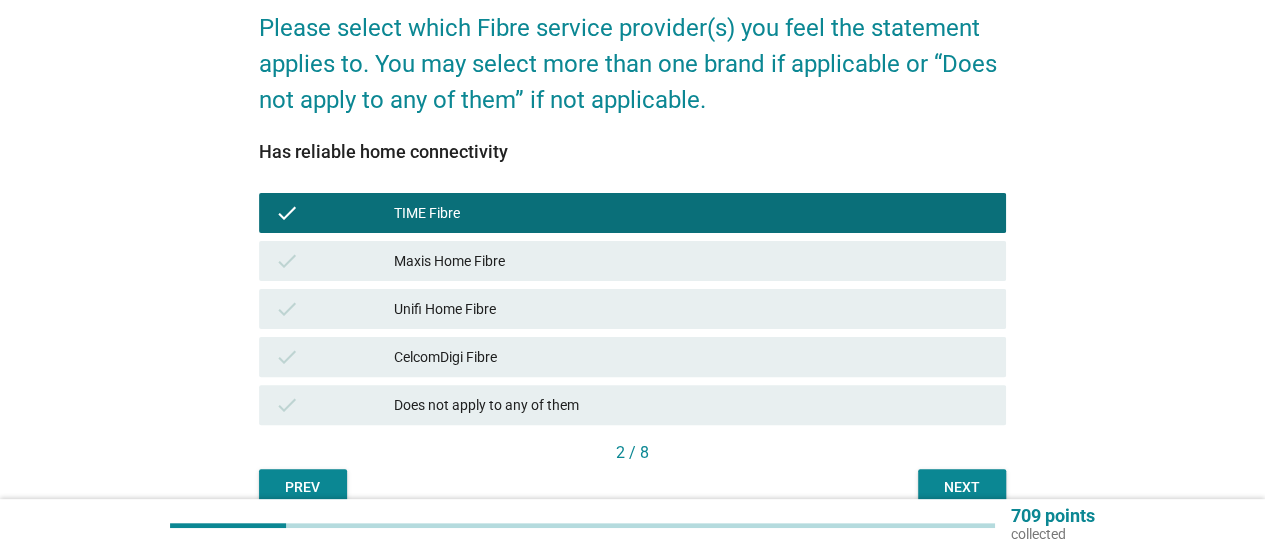 click on "Next" at bounding box center [962, 487] 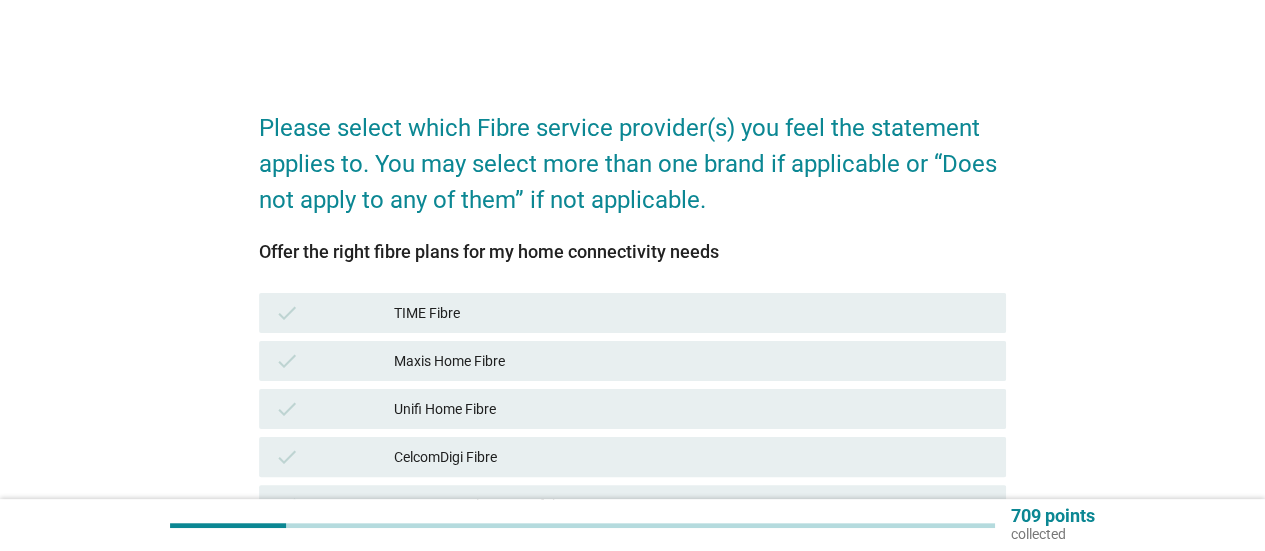 scroll, scrollTop: 196, scrollLeft: 0, axis: vertical 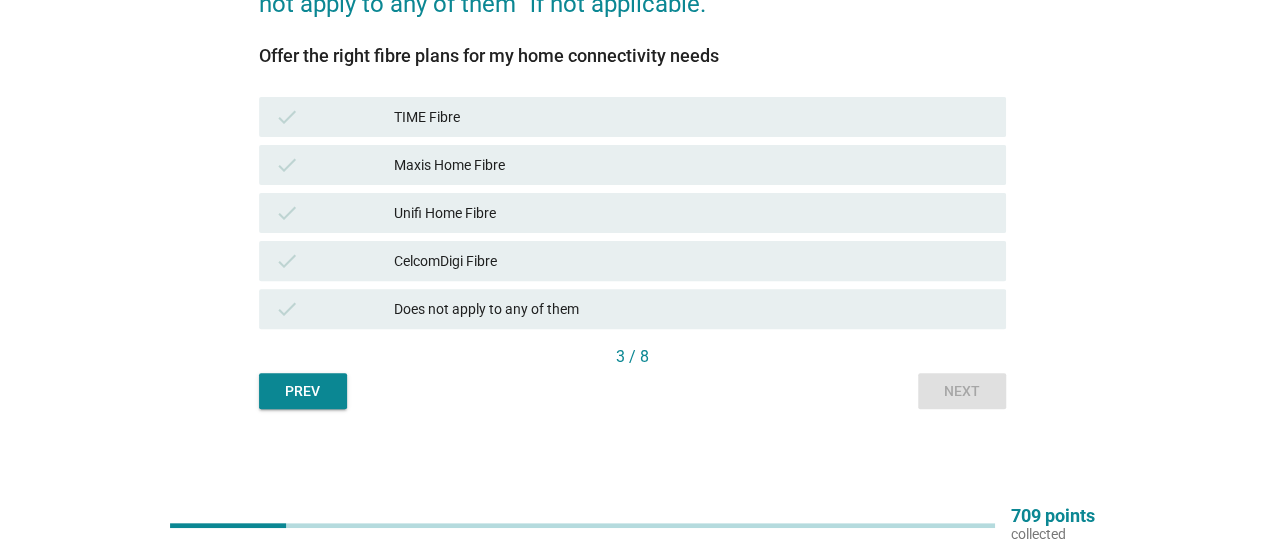 click on "check   Unifi Home Fibre" at bounding box center [632, 213] 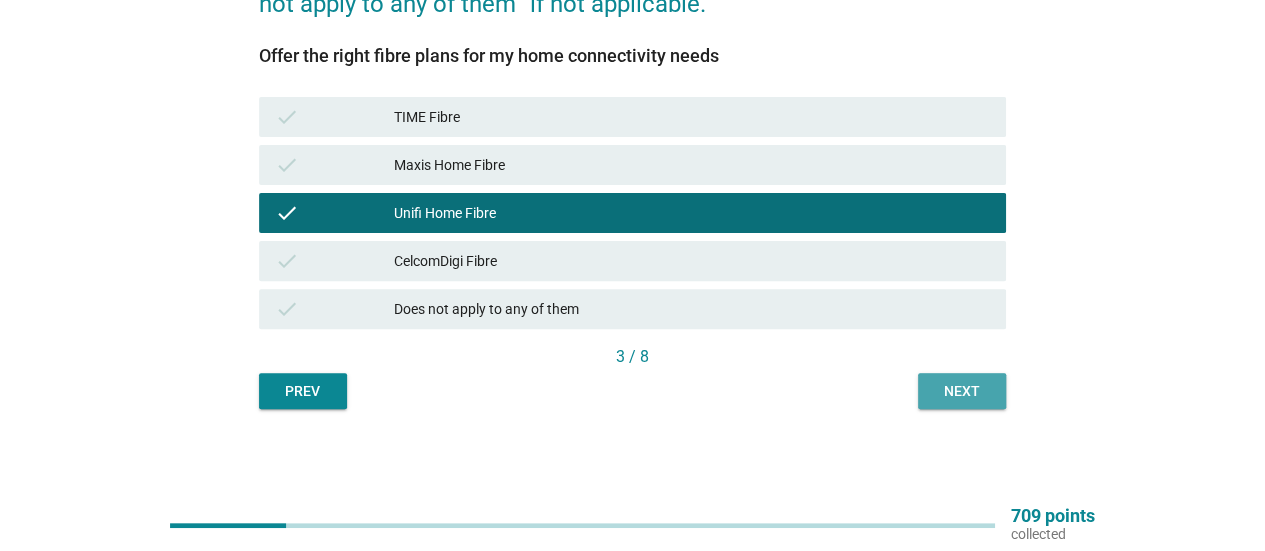 click on "Next" at bounding box center [962, 391] 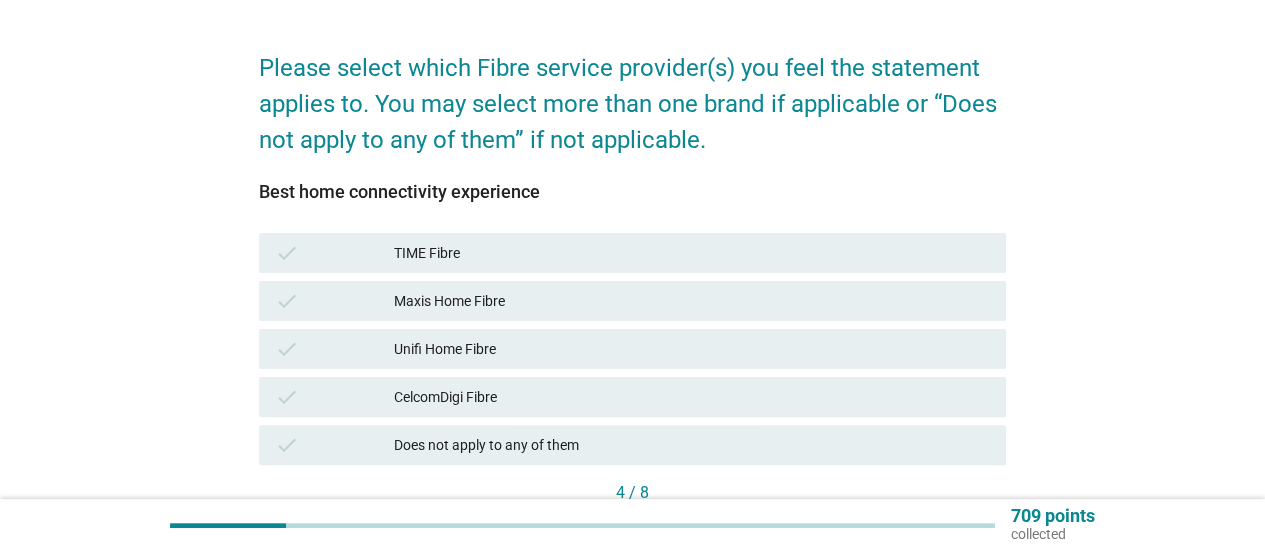 scroll, scrollTop: 100, scrollLeft: 0, axis: vertical 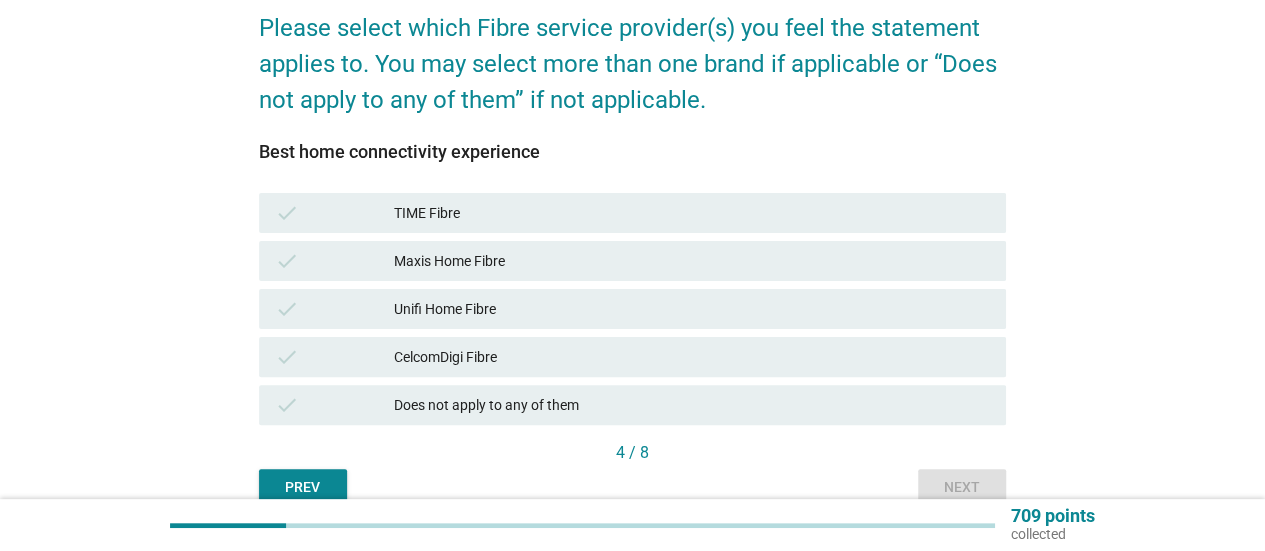 click on "Unifi Home Fibre" at bounding box center (692, 309) 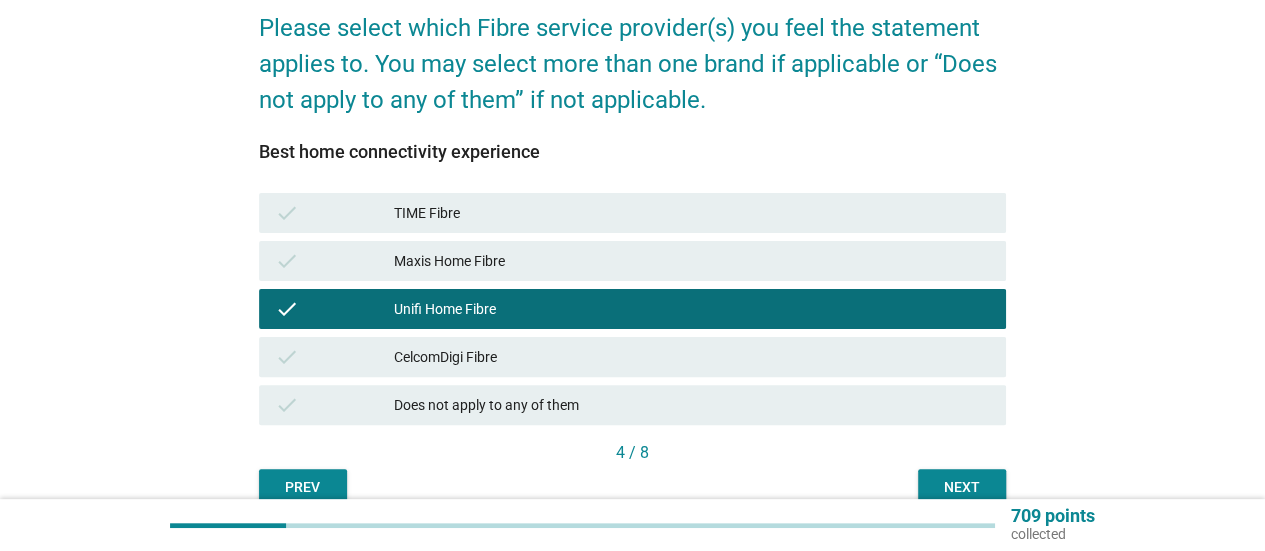 click on "Next" at bounding box center [962, 487] 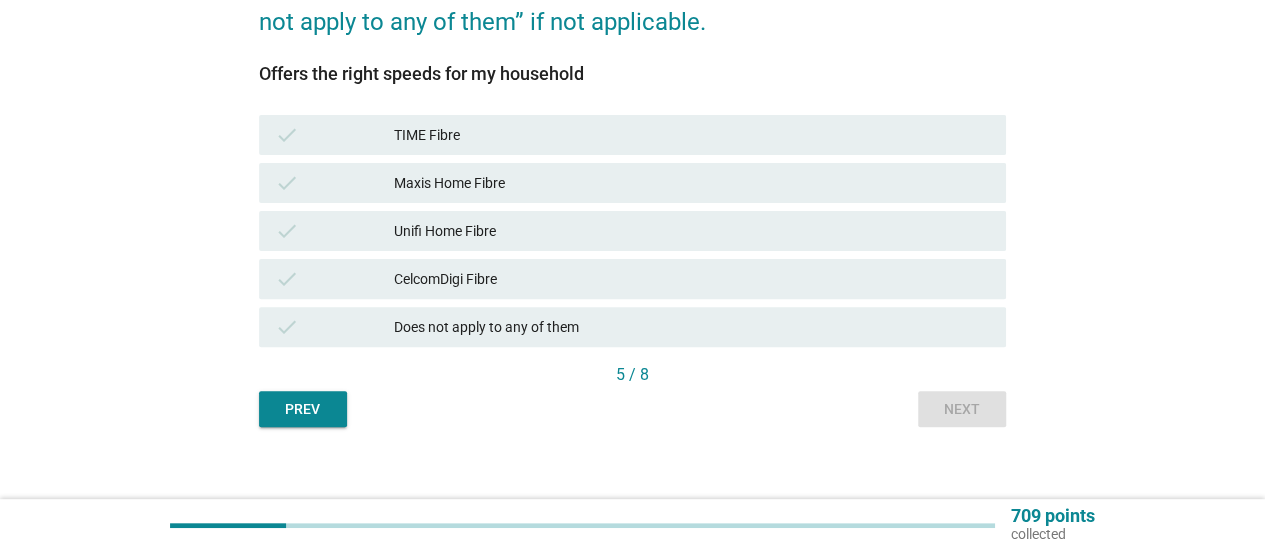 scroll, scrollTop: 196, scrollLeft: 0, axis: vertical 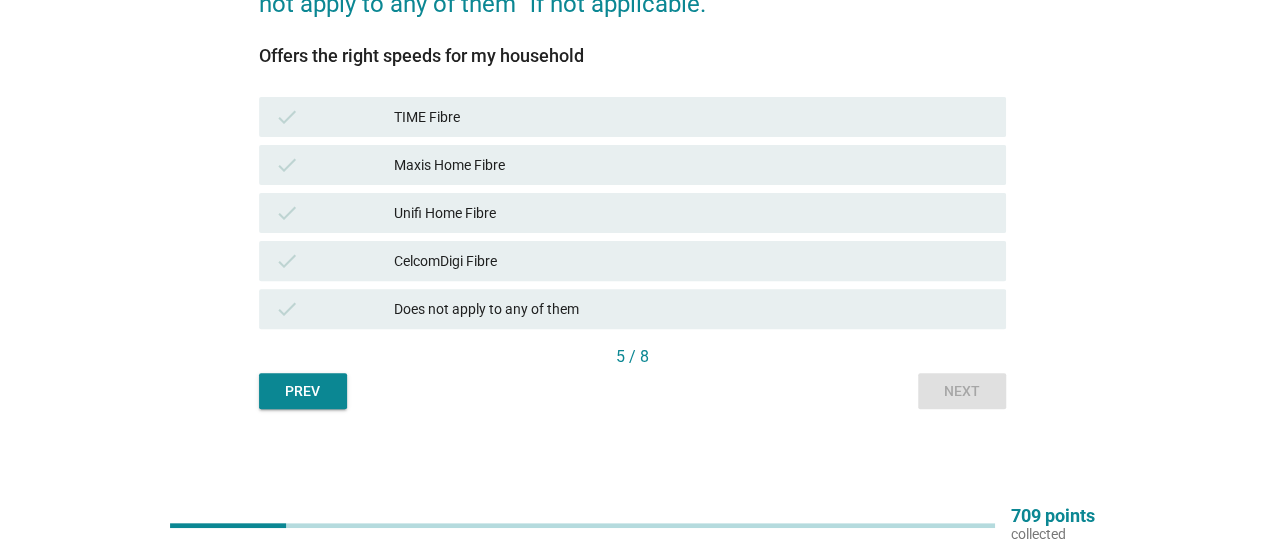 click on "Unifi Home Fibre" at bounding box center [692, 213] 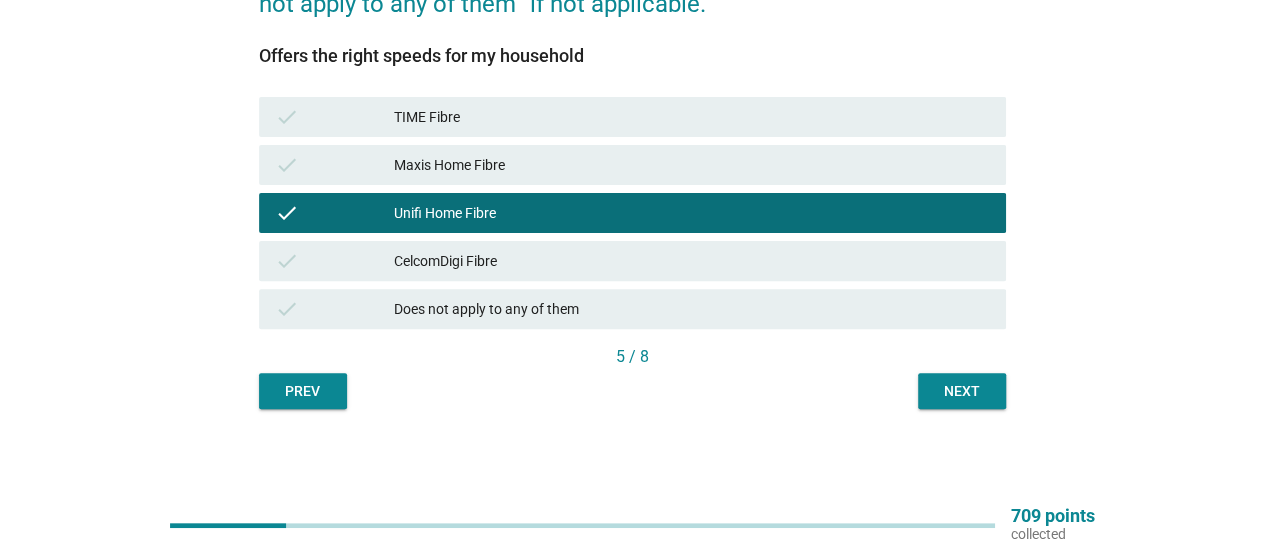 click on "Next" at bounding box center (962, 391) 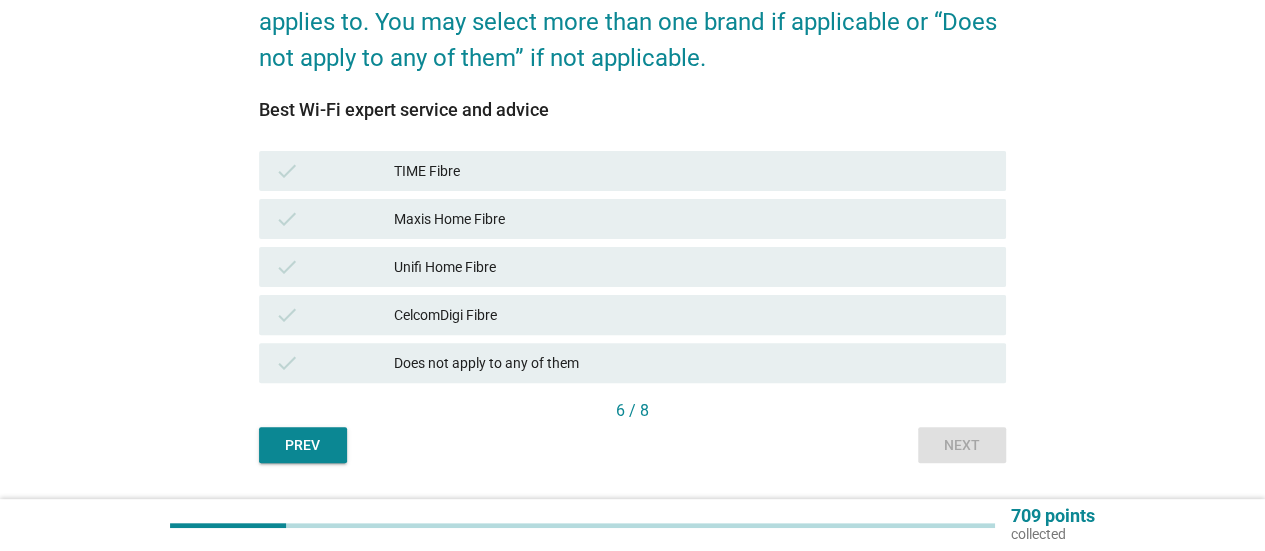 scroll, scrollTop: 196, scrollLeft: 0, axis: vertical 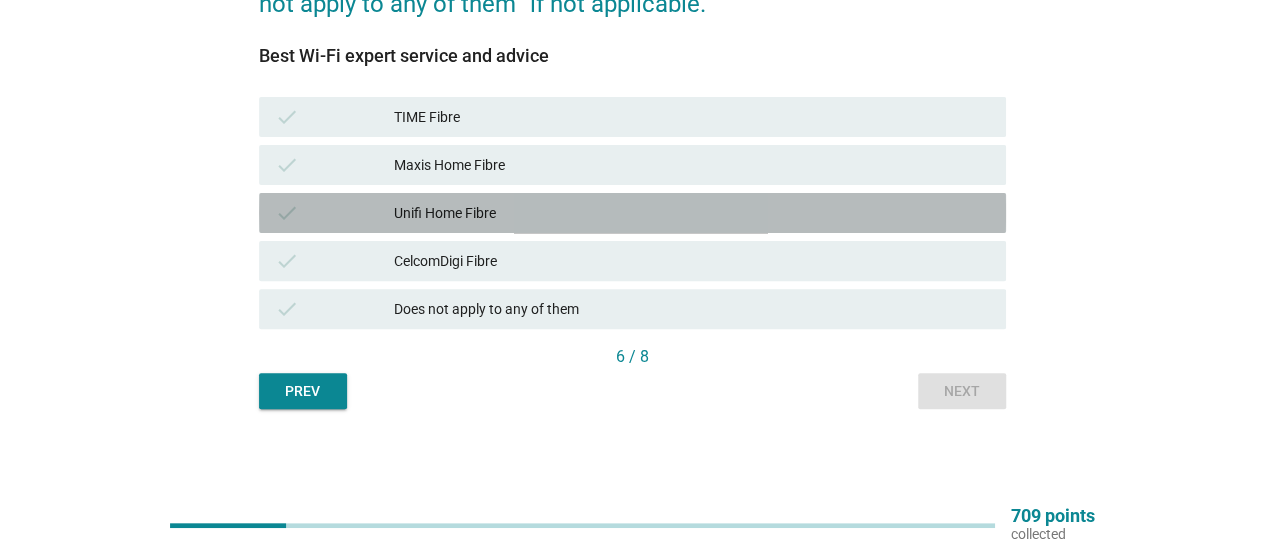 click on "Unifi Home Fibre" at bounding box center (692, 213) 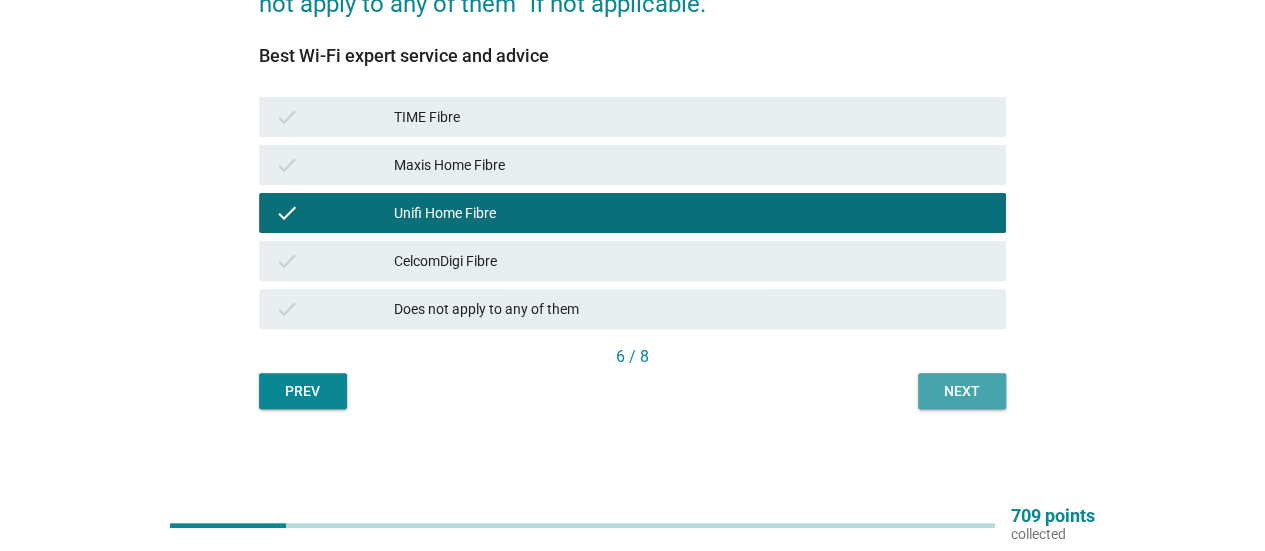 click on "Next" at bounding box center [962, 391] 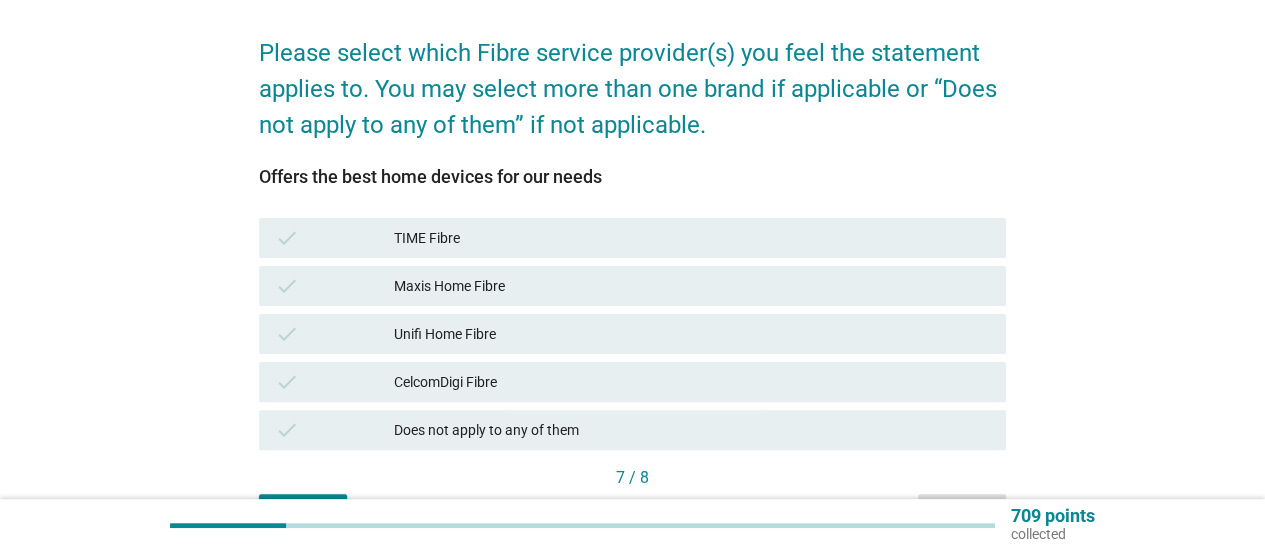 scroll, scrollTop: 100, scrollLeft: 0, axis: vertical 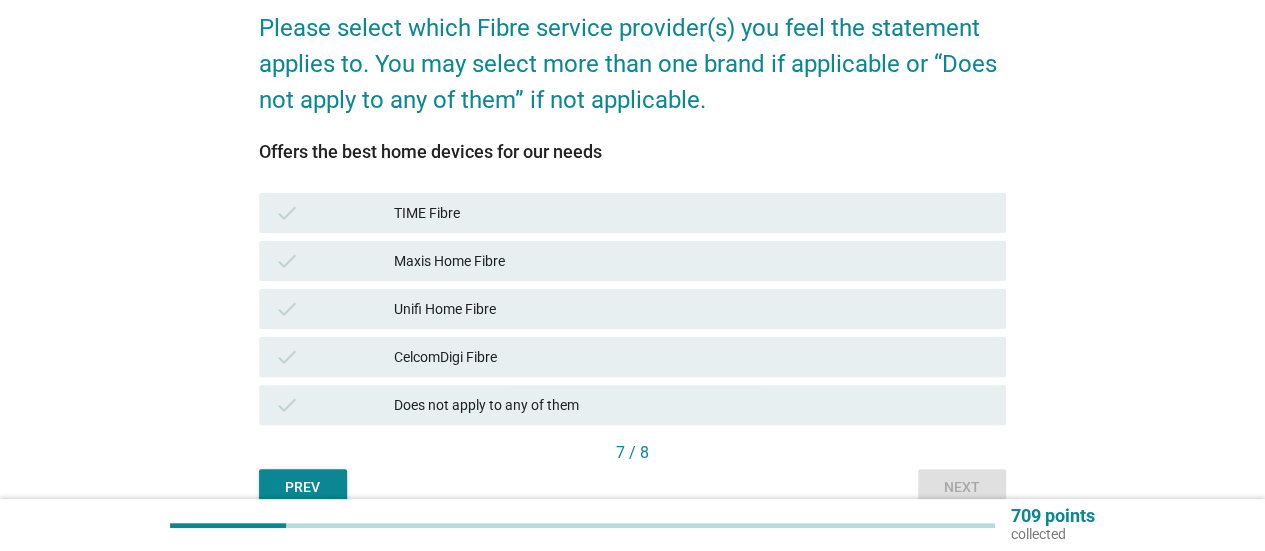 click on "Unifi Home Fibre" at bounding box center (692, 309) 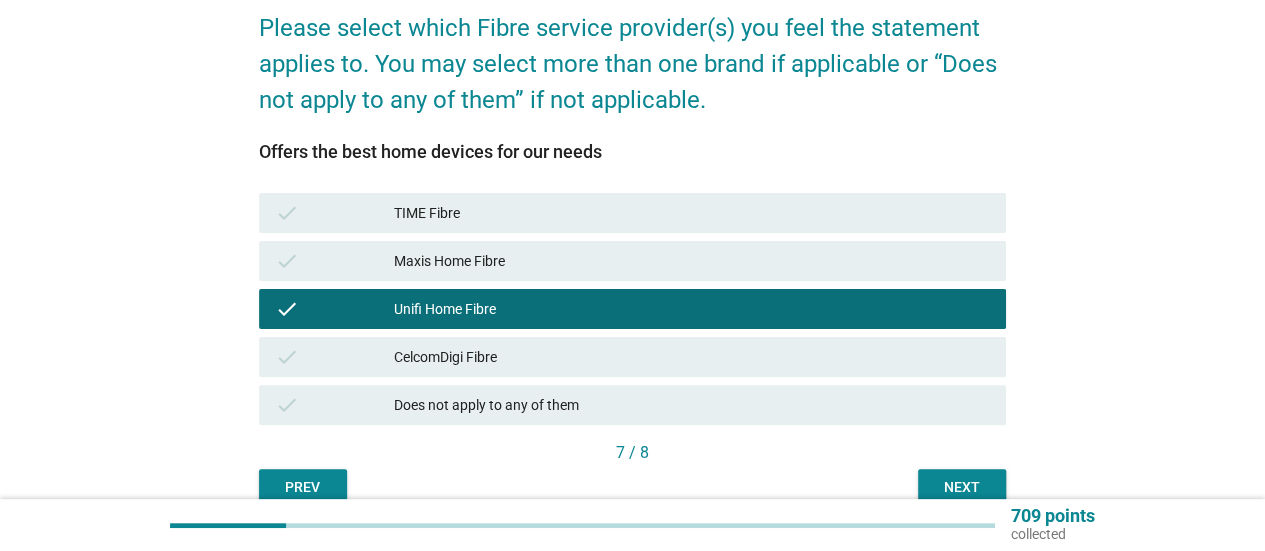 click on "Next" at bounding box center [962, 487] 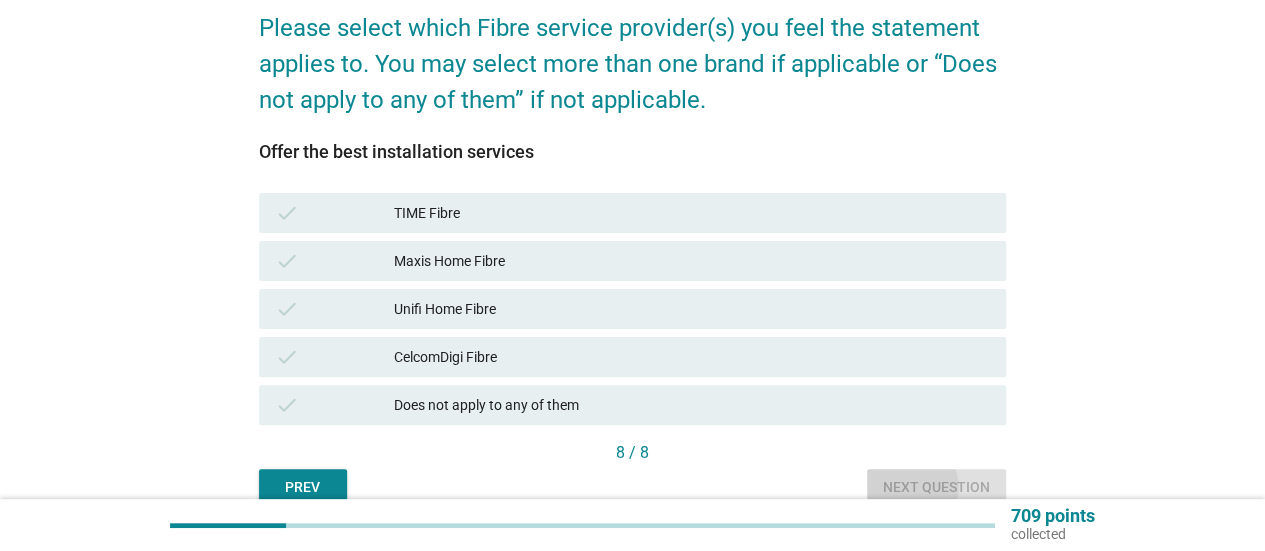 scroll, scrollTop: 0, scrollLeft: 0, axis: both 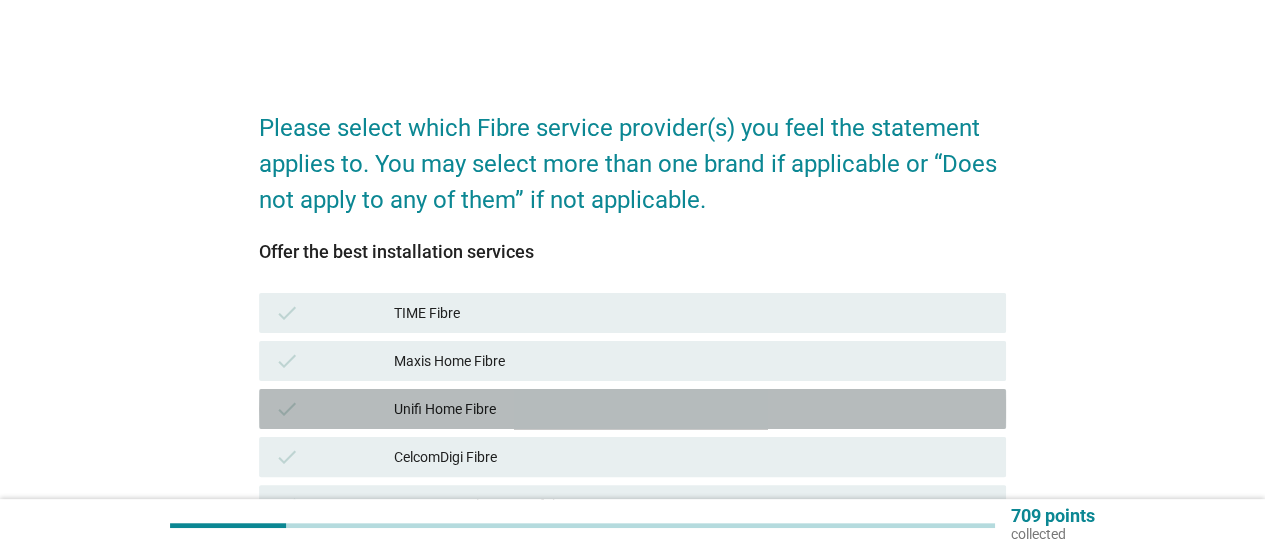 click on "Unifi Home Fibre" at bounding box center [692, 409] 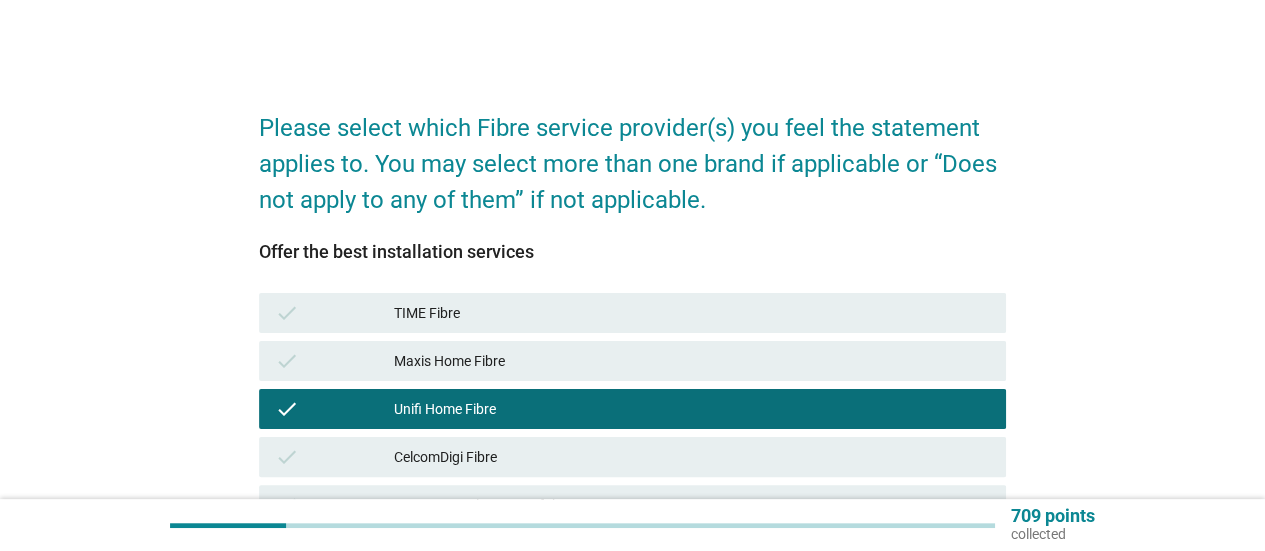 scroll, scrollTop: 196, scrollLeft: 0, axis: vertical 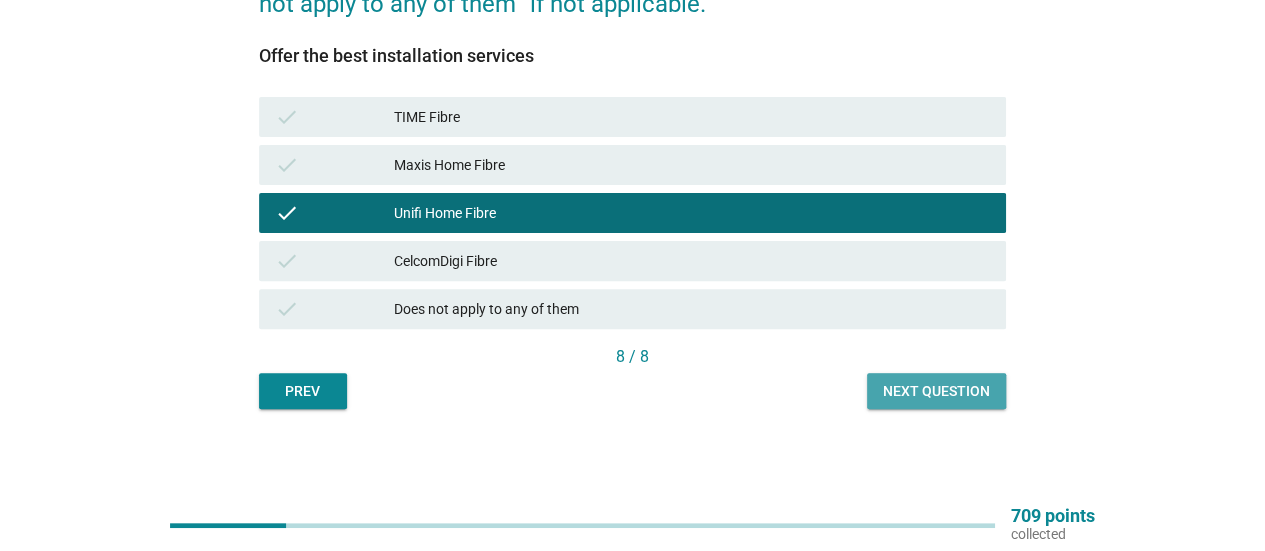 click on "Next question" at bounding box center [936, 391] 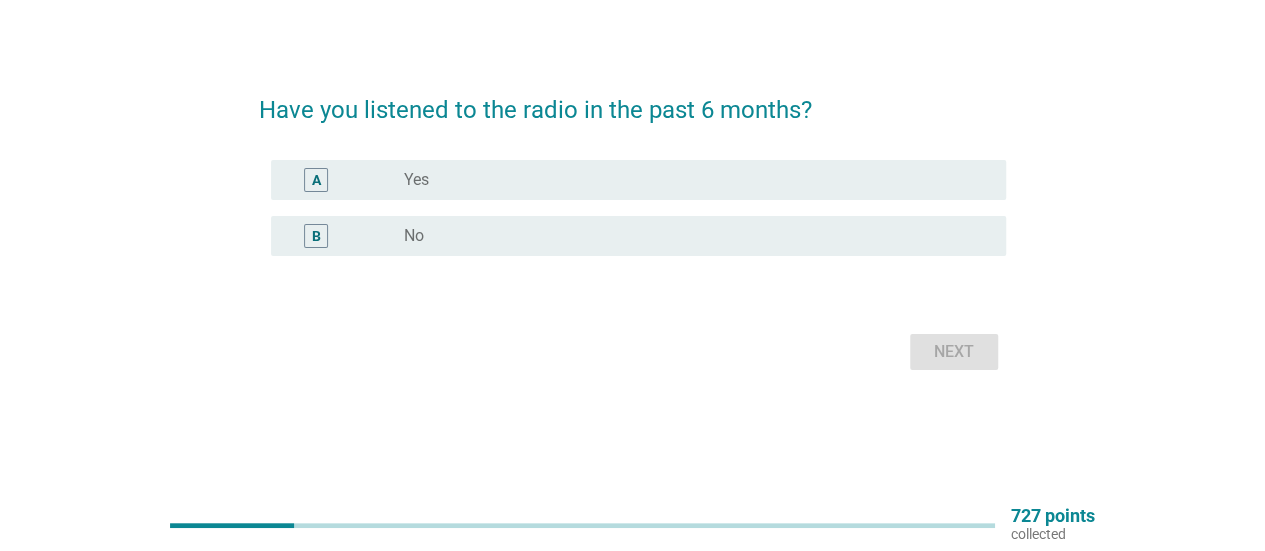 scroll, scrollTop: 0, scrollLeft: 0, axis: both 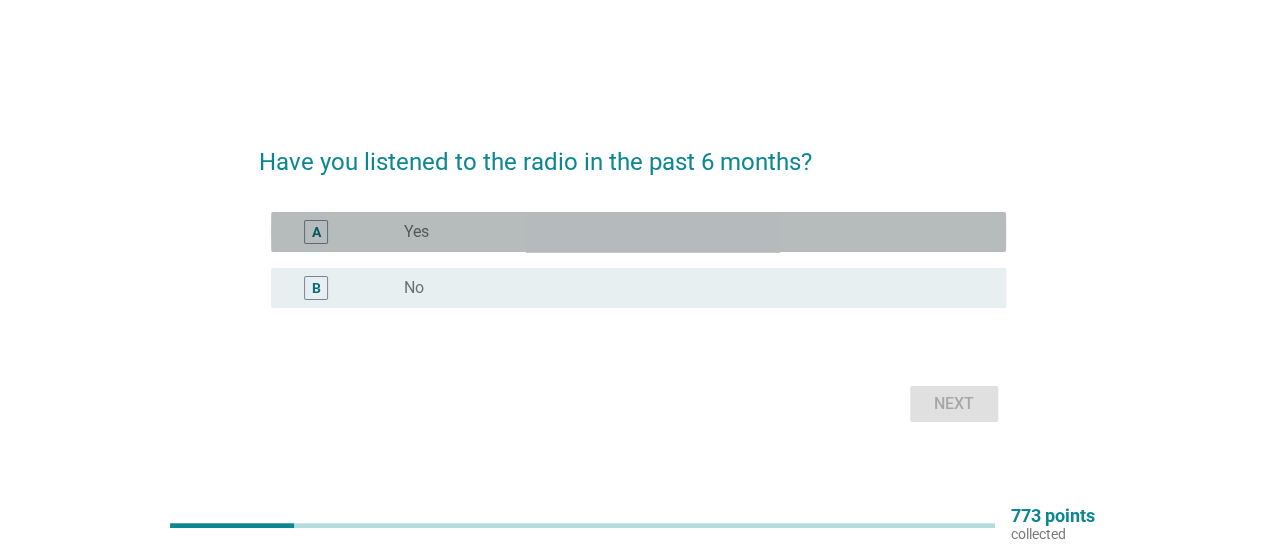 click on "radio_button_unchecked Yes" at bounding box center (689, 232) 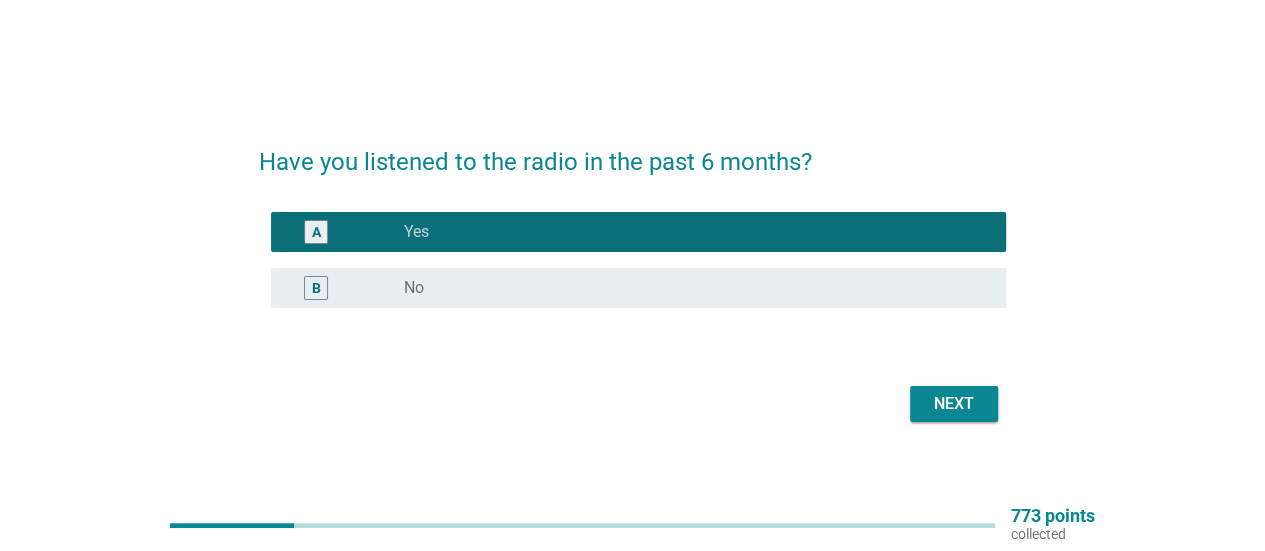 click on "Next" at bounding box center (954, 404) 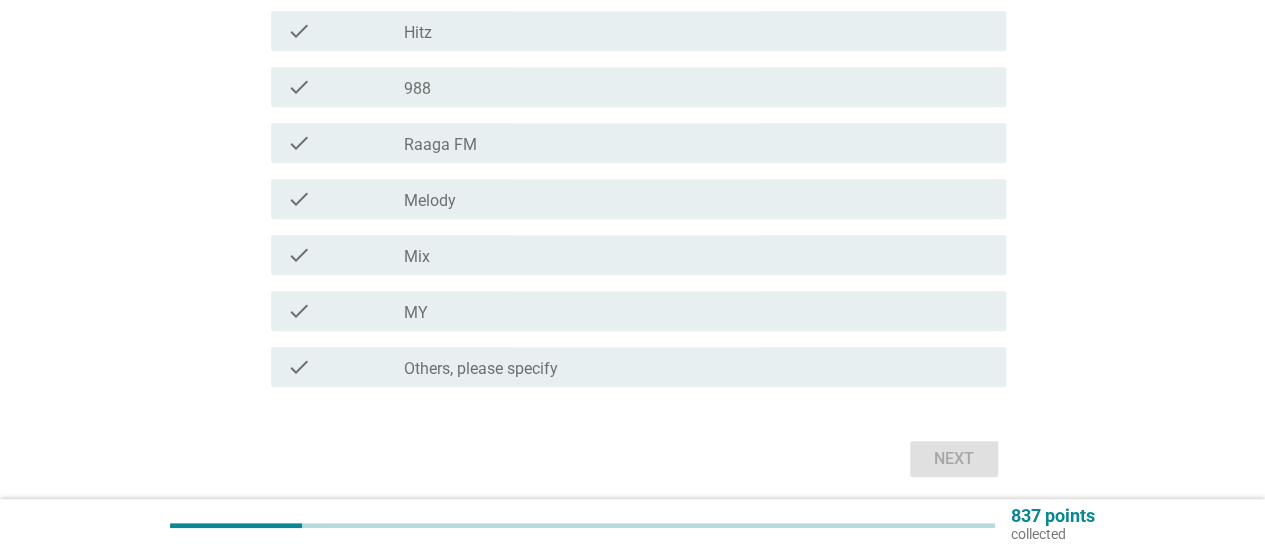 scroll, scrollTop: 662, scrollLeft: 0, axis: vertical 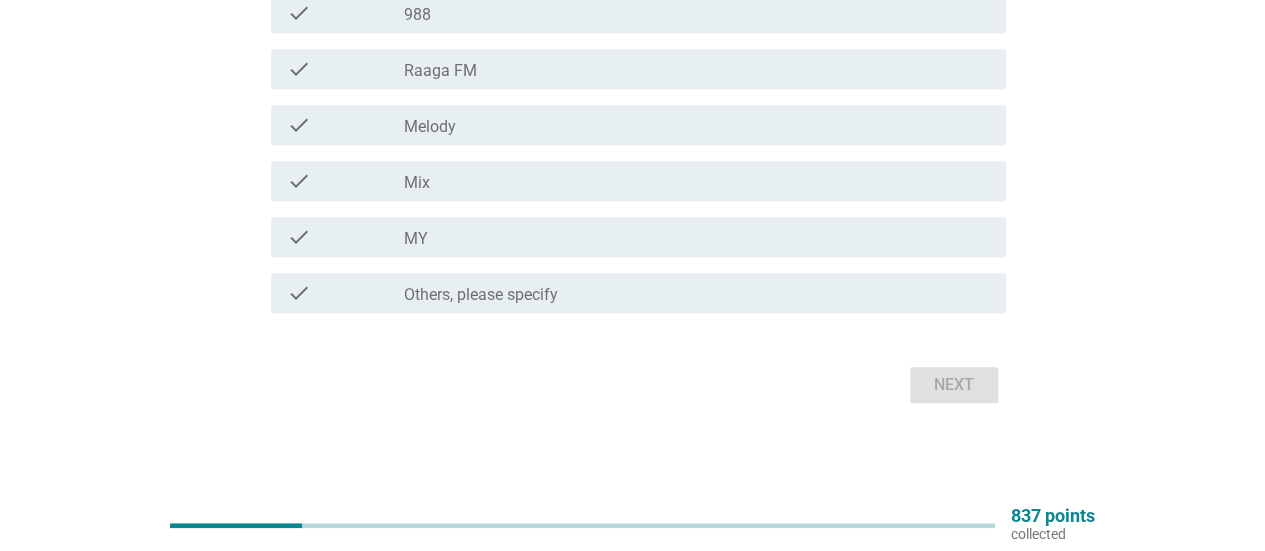 click on "Others, please specify" at bounding box center [481, 295] 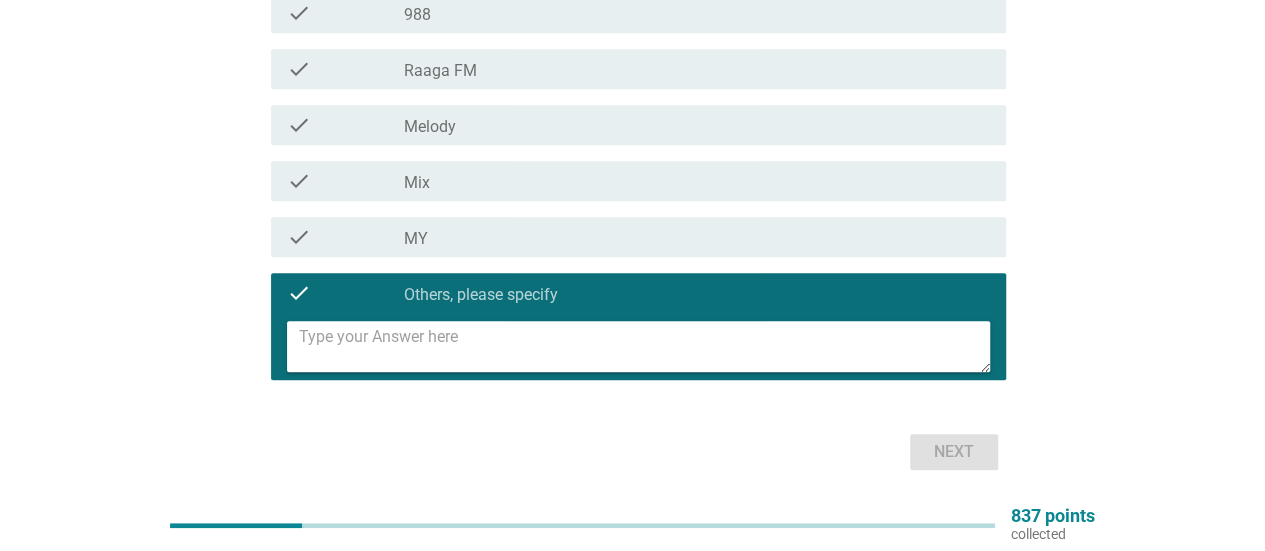 click at bounding box center [644, 346] 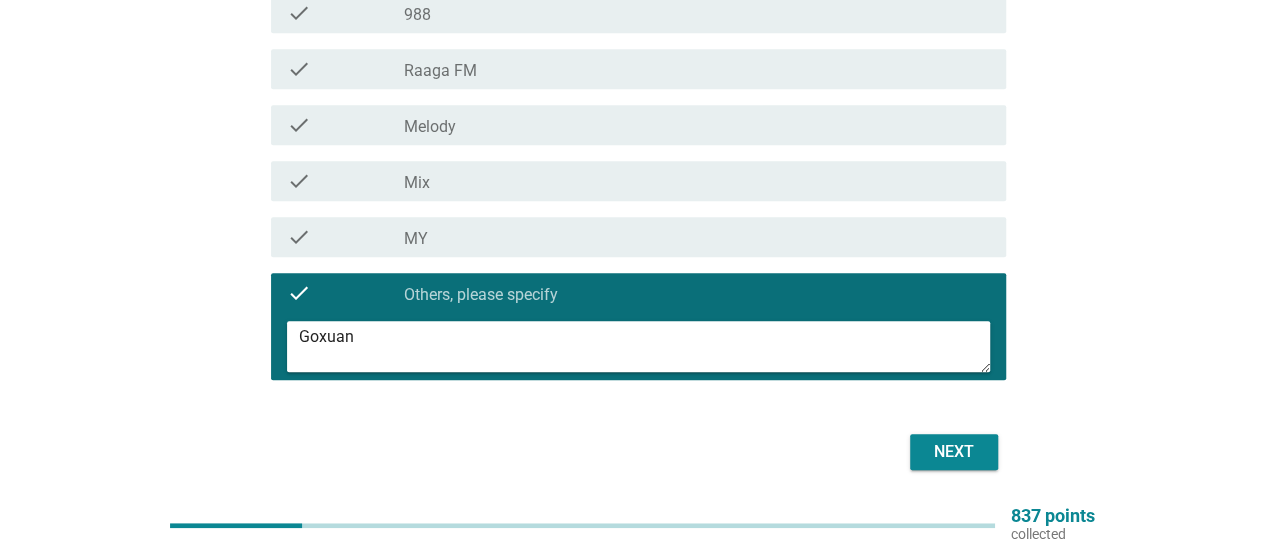 type on "Goxuan" 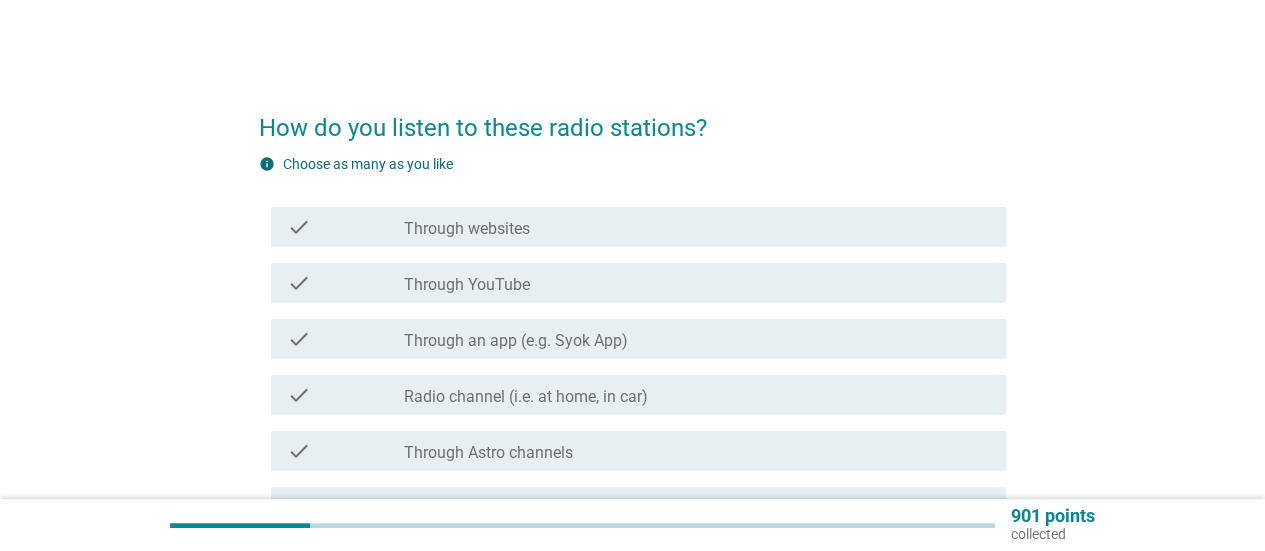 scroll, scrollTop: 200, scrollLeft: 0, axis: vertical 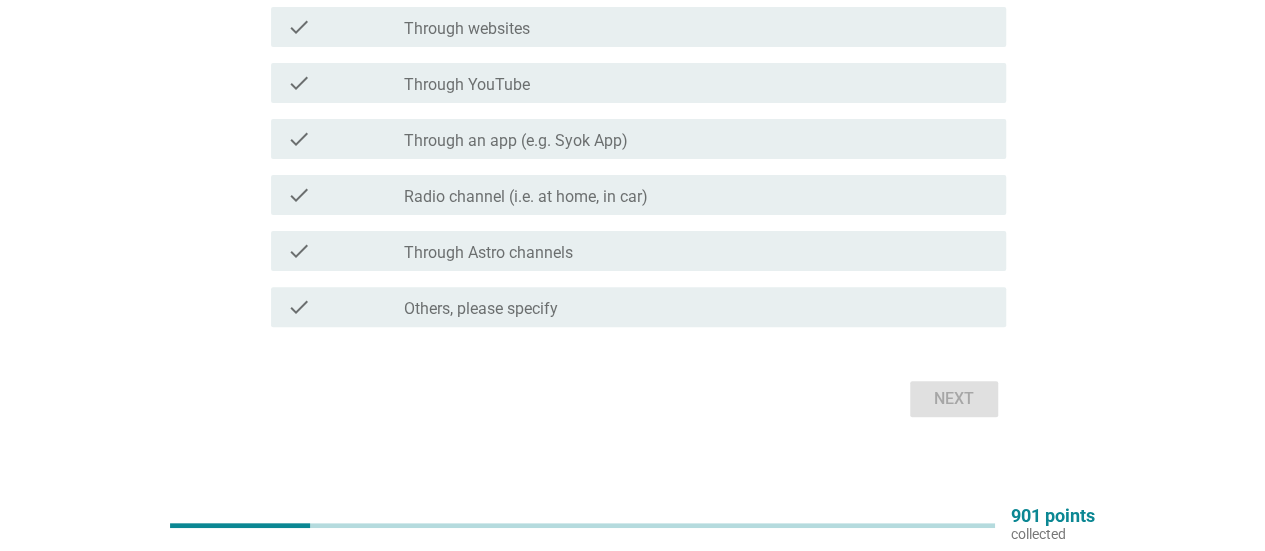 click on "Radio channel (i.e. at home, in car)" at bounding box center (526, 197) 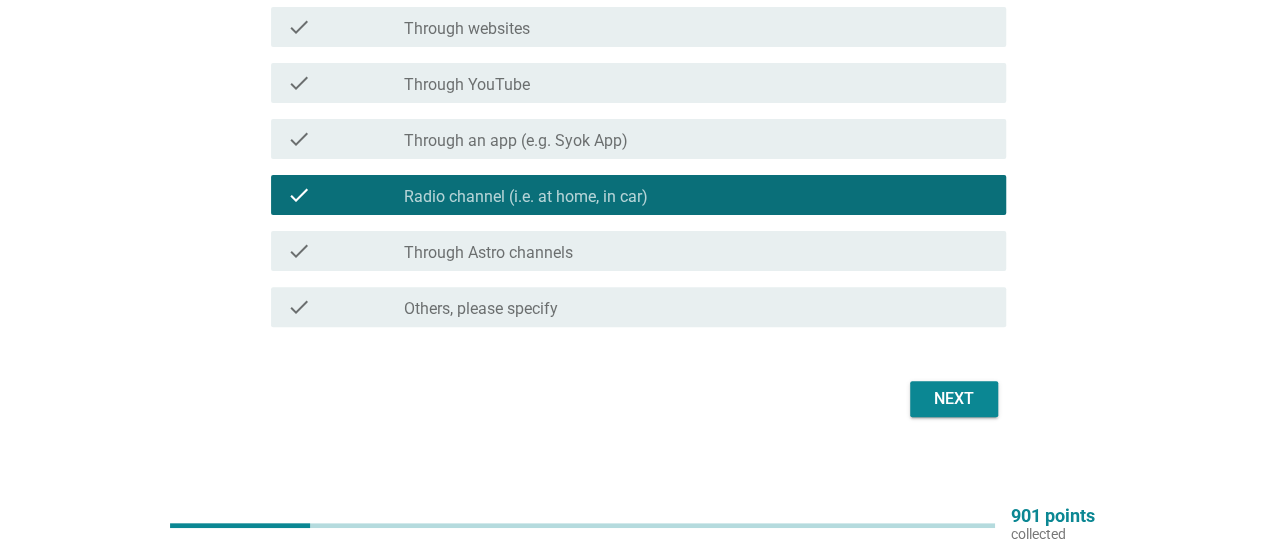 click on "Next" at bounding box center [954, 399] 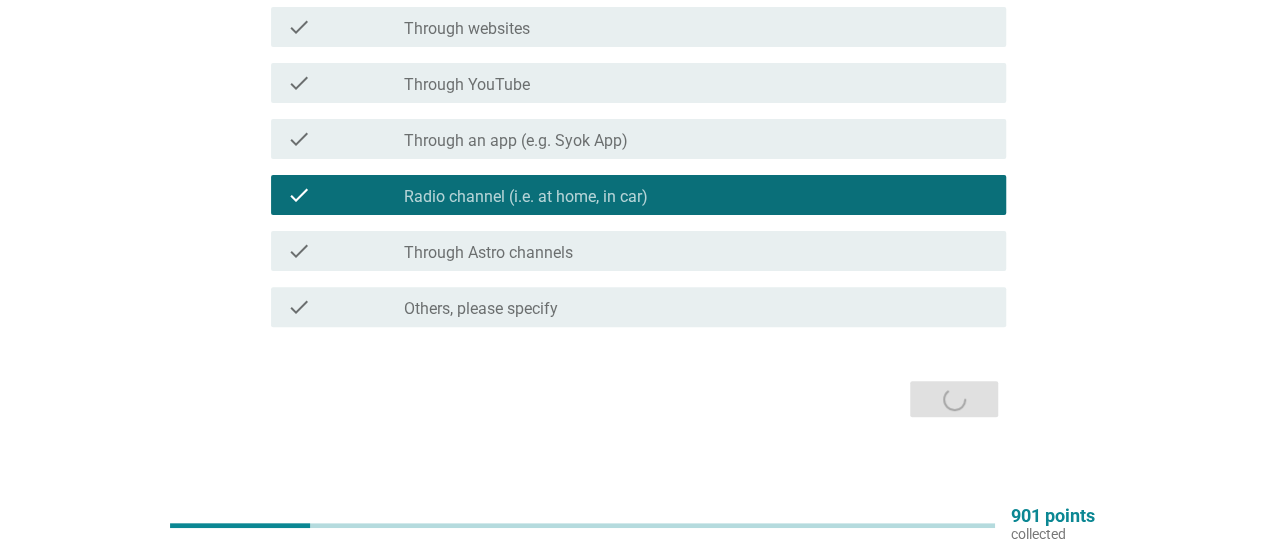 scroll, scrollTop: 0, scrollLeft: 0, axis: both 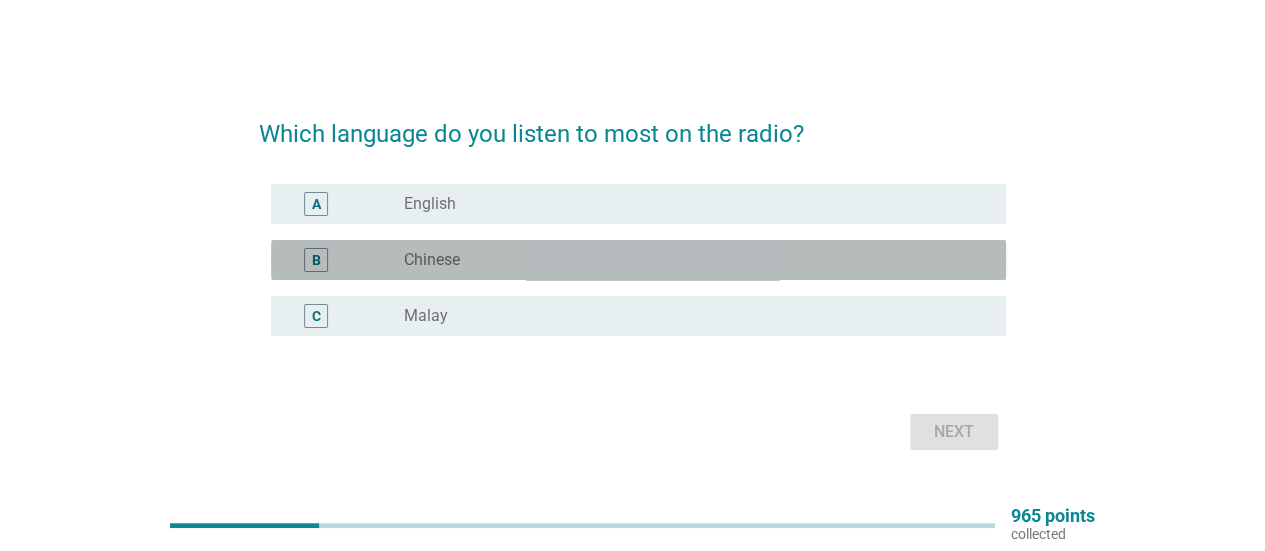 click on "B     radio_button_unchecked Chinese" at bounding box center [638, 260] 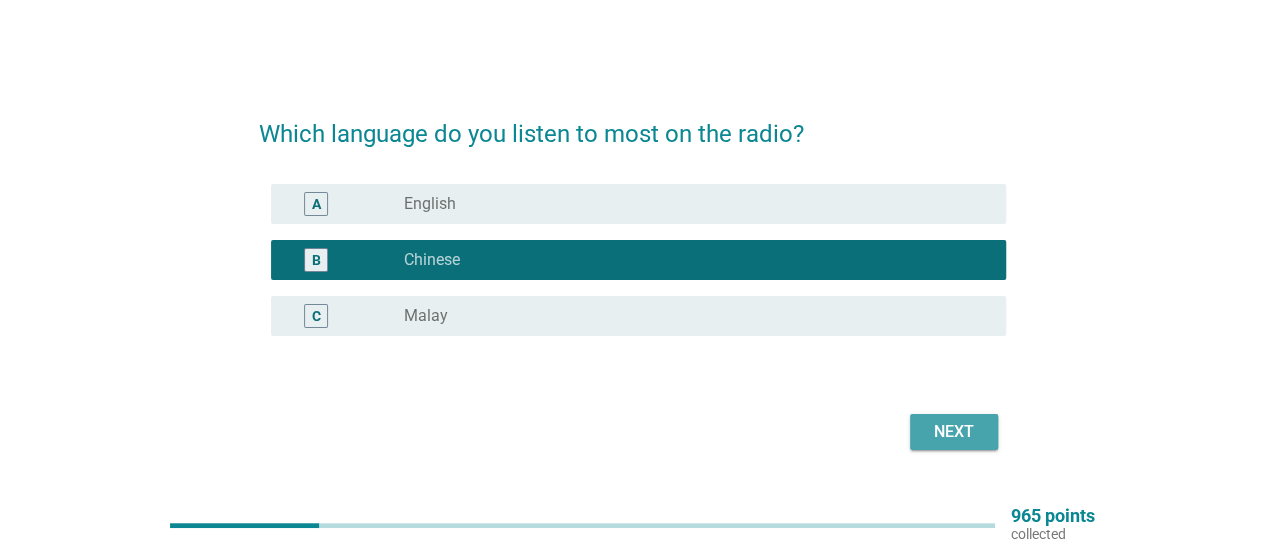 click on "Next" at bounding box center (954, 432) 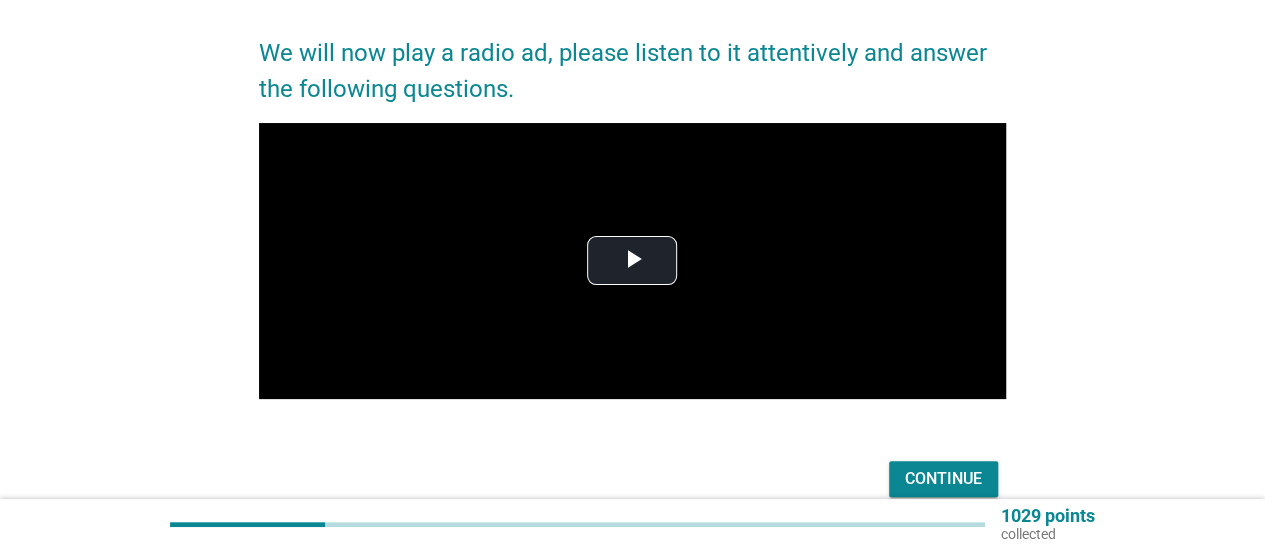 scroll, scrollTop: 168, scrollLeft: 0, axis: vertical 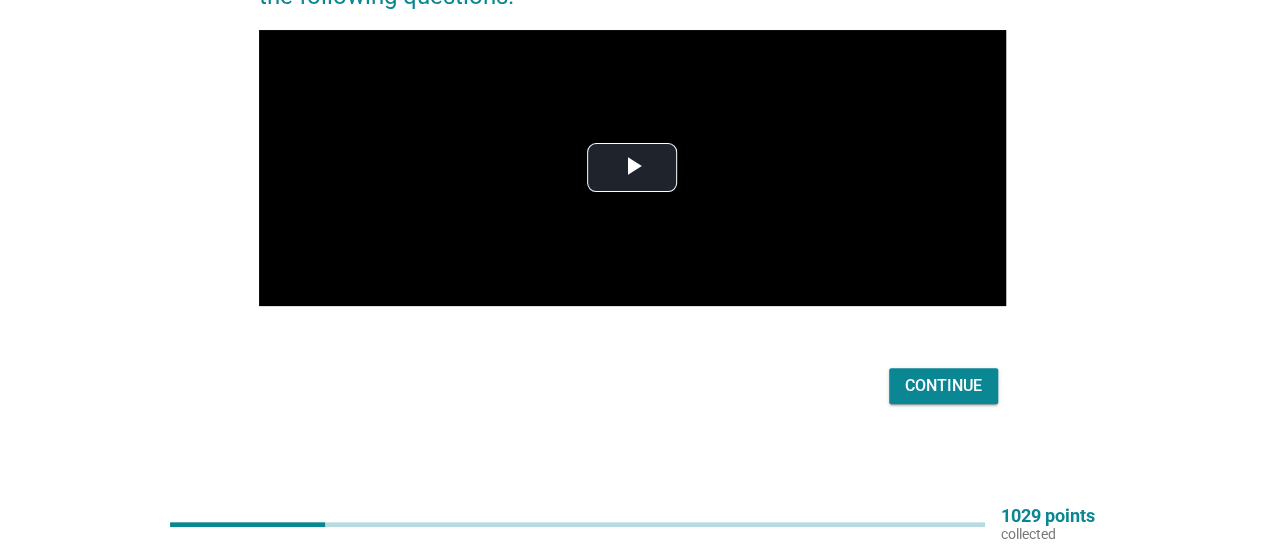 click on "Continue" at bounding box center (943, 386) 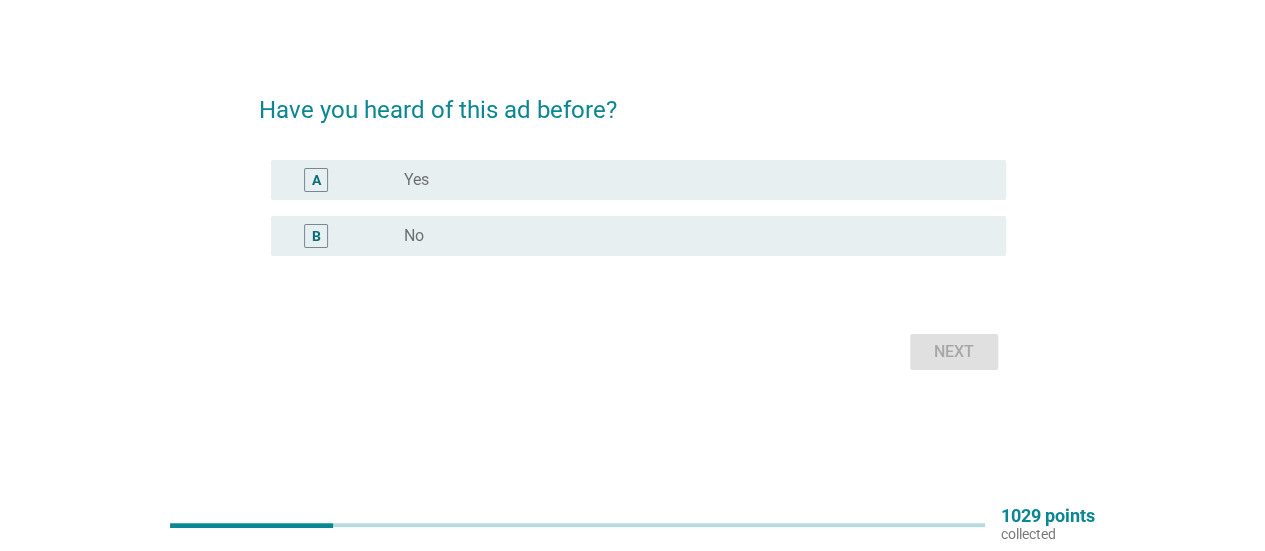 scroll, scrollTop: 0, scrollLeft: 0, axis: both 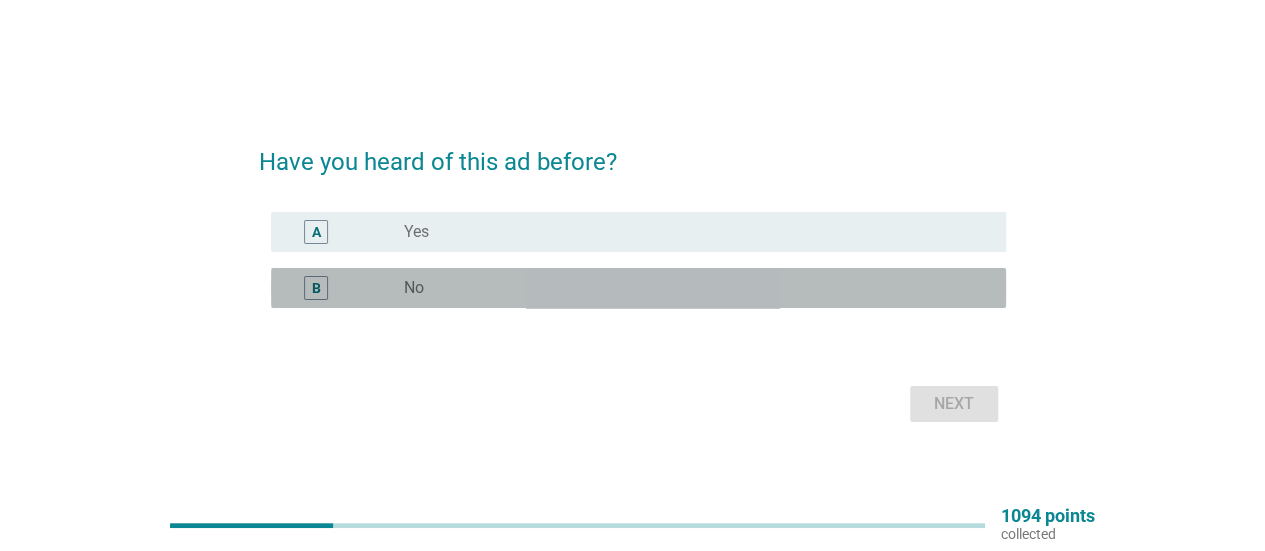 click on "radio_button_unchecked No" at bounding box center [689, 288] 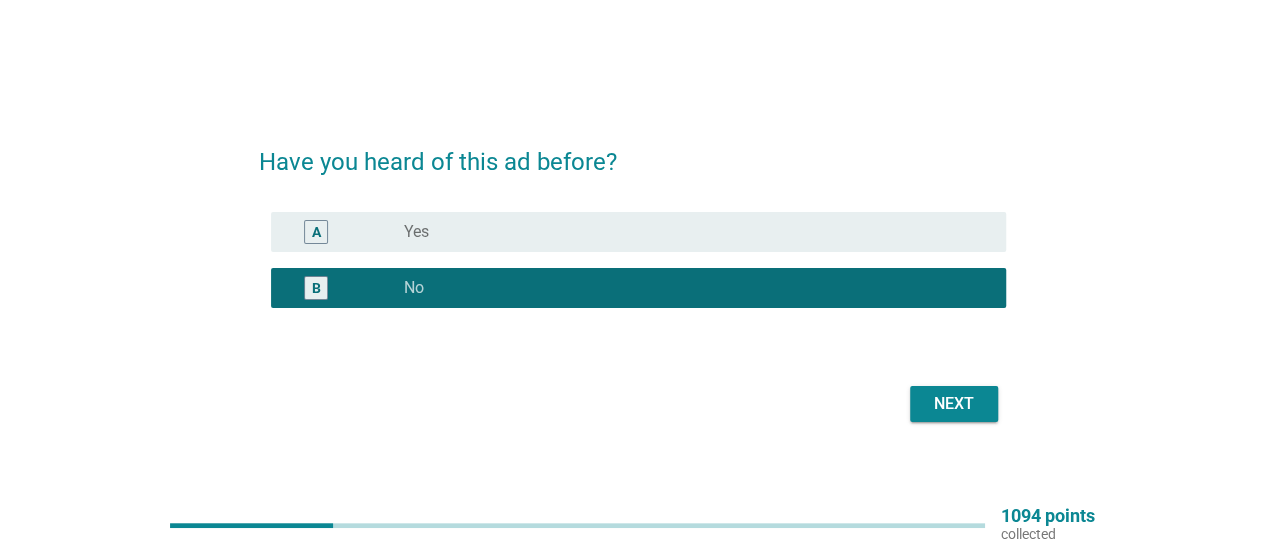 click on "Next" at bounding box center (954, 404) 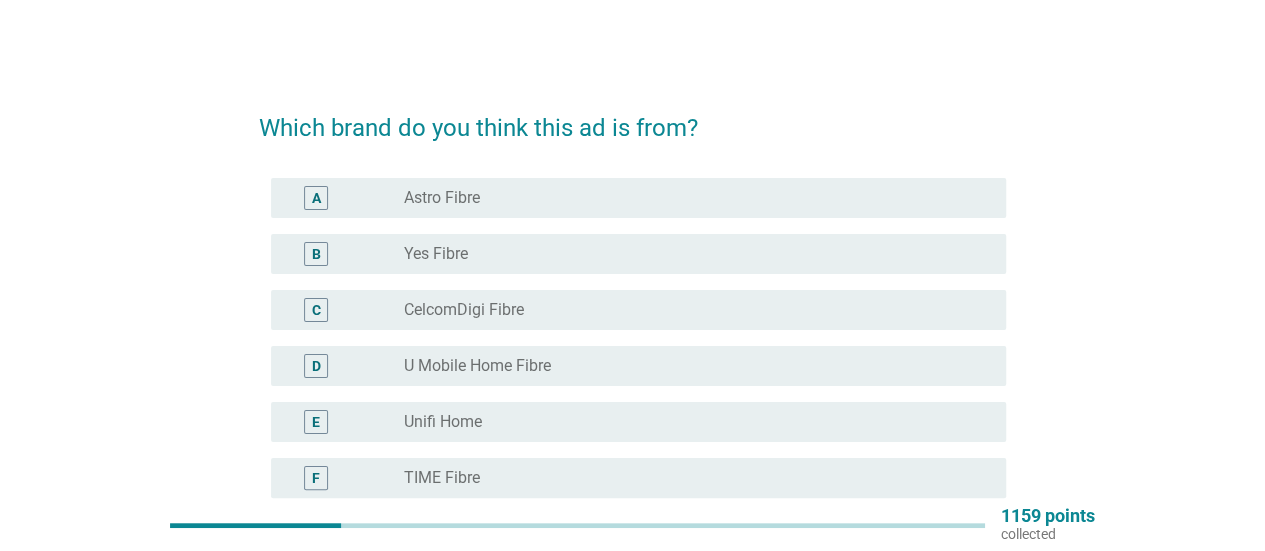 click on "Unifi Home" at bounding box center [443, 422] 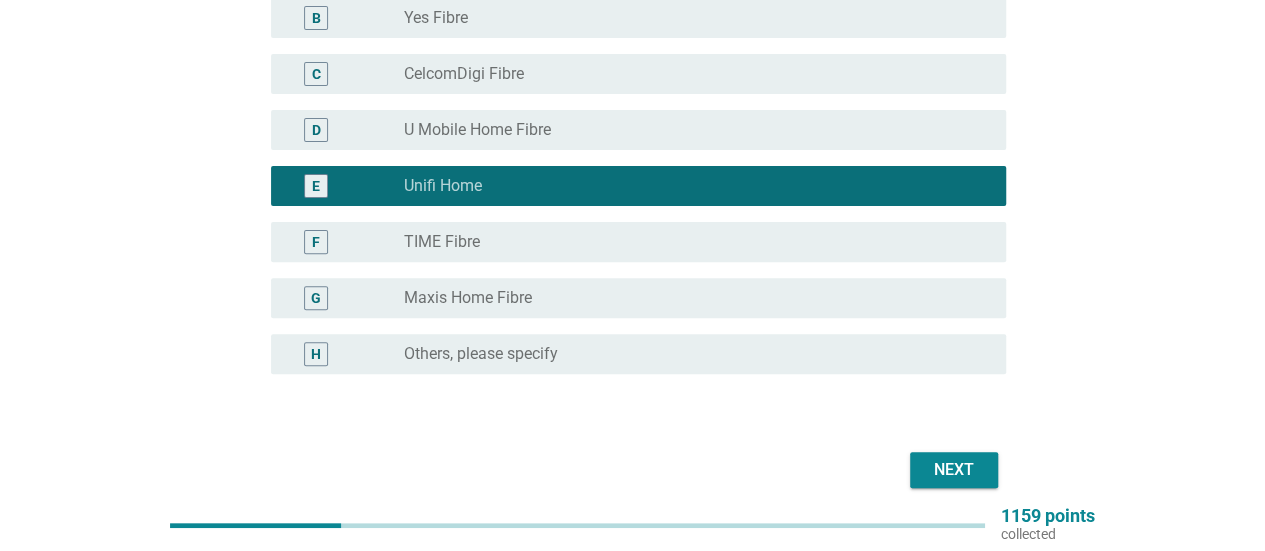 scroll, scrollTop: 300, scrollLeft: 0, axis: vertical 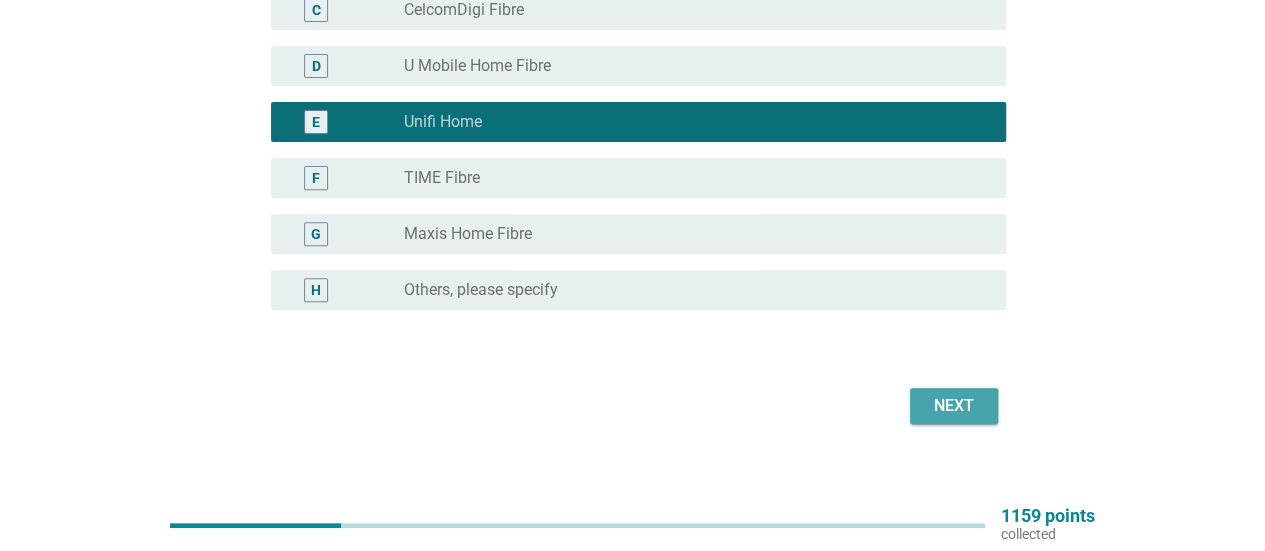 click on "Next" at bounding box center (954, 406) 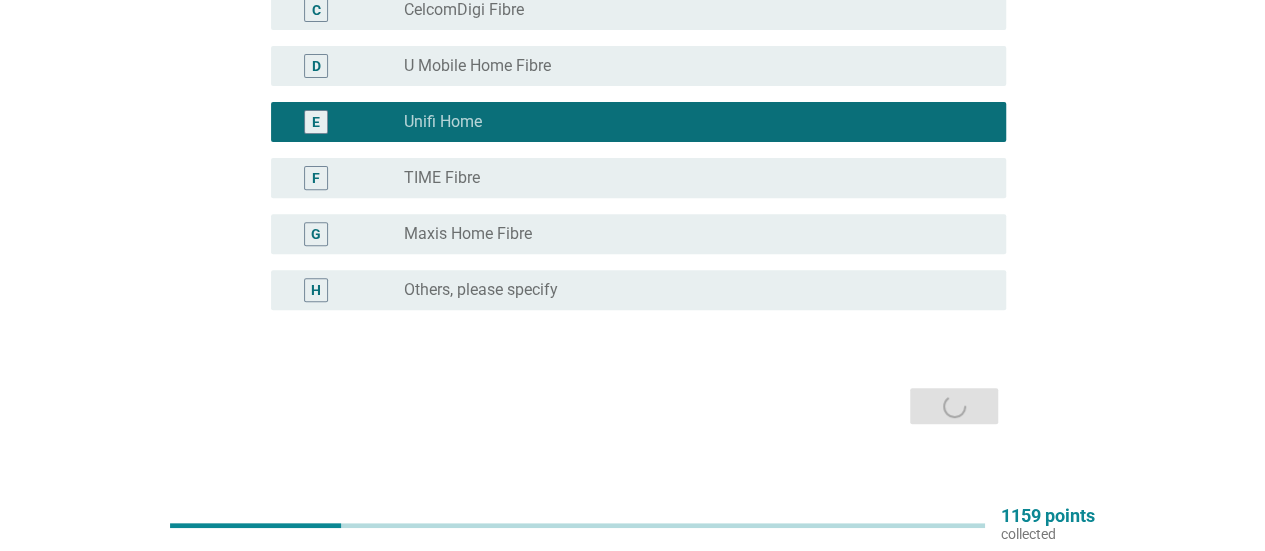 scroll, scrollTop: 0, scrollLeft: 0, axis: both 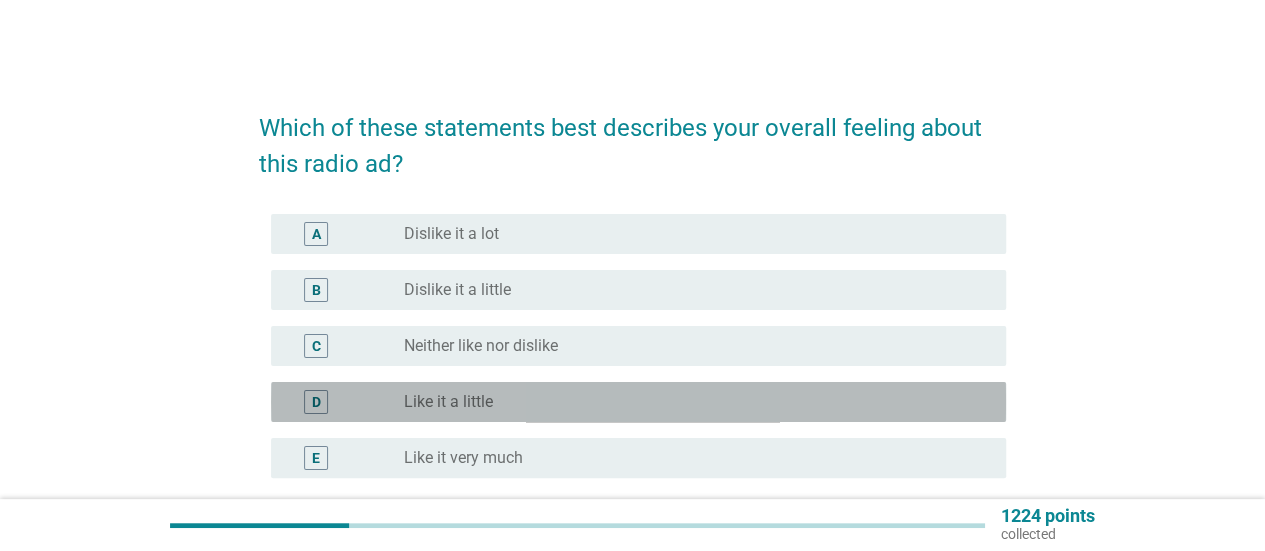 click on "radio_button_unchecked Like it a little" at bounding box center (689, 402) 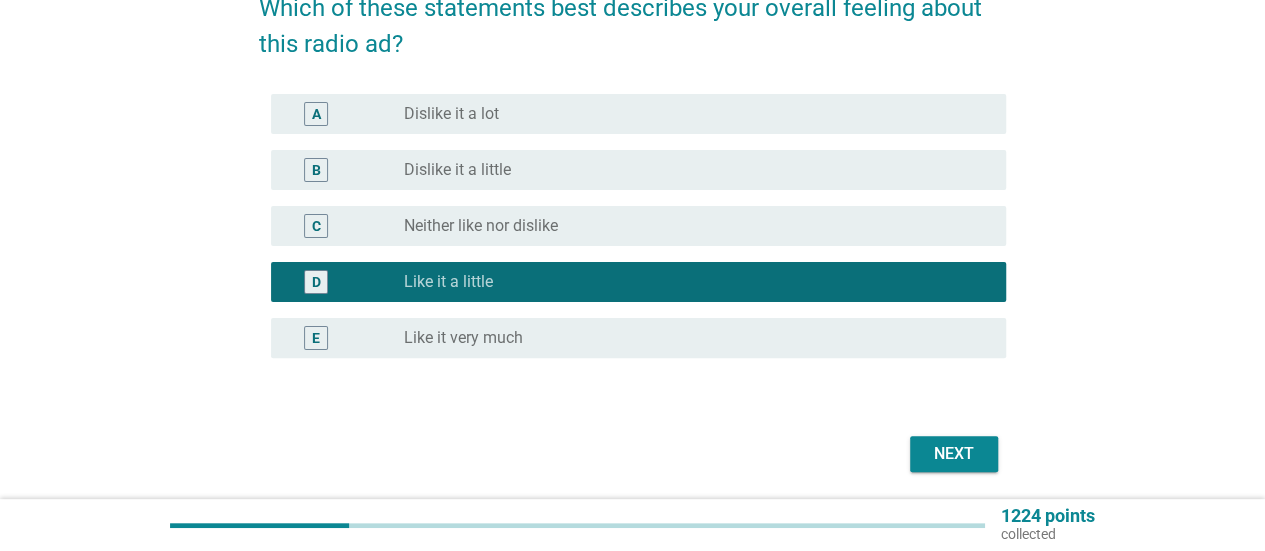 scroll, scrollTop: 188, scrollLeft: 0, axis: vertical 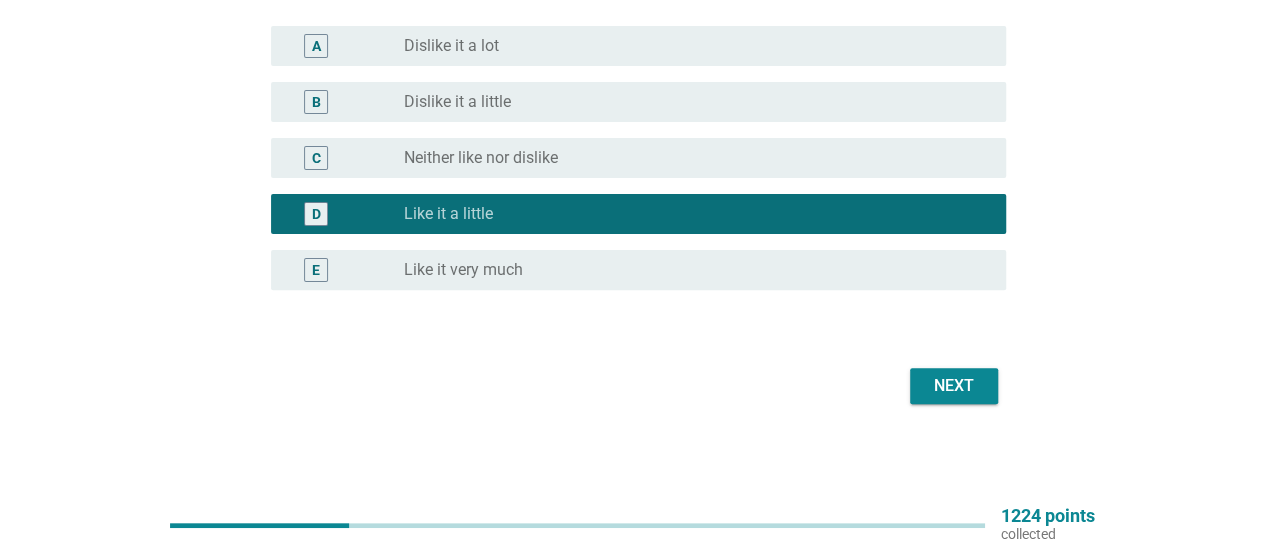 click on "Next" at bounding box center (954, 386) 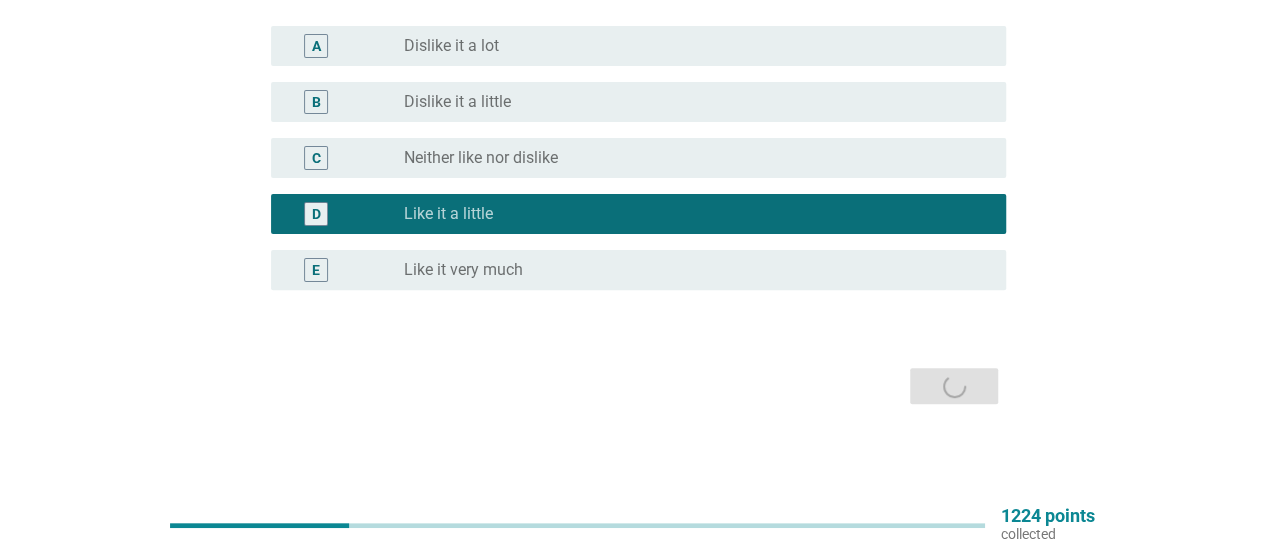scroll, scrollTop: 0, scrollLeft: 0, axis: both 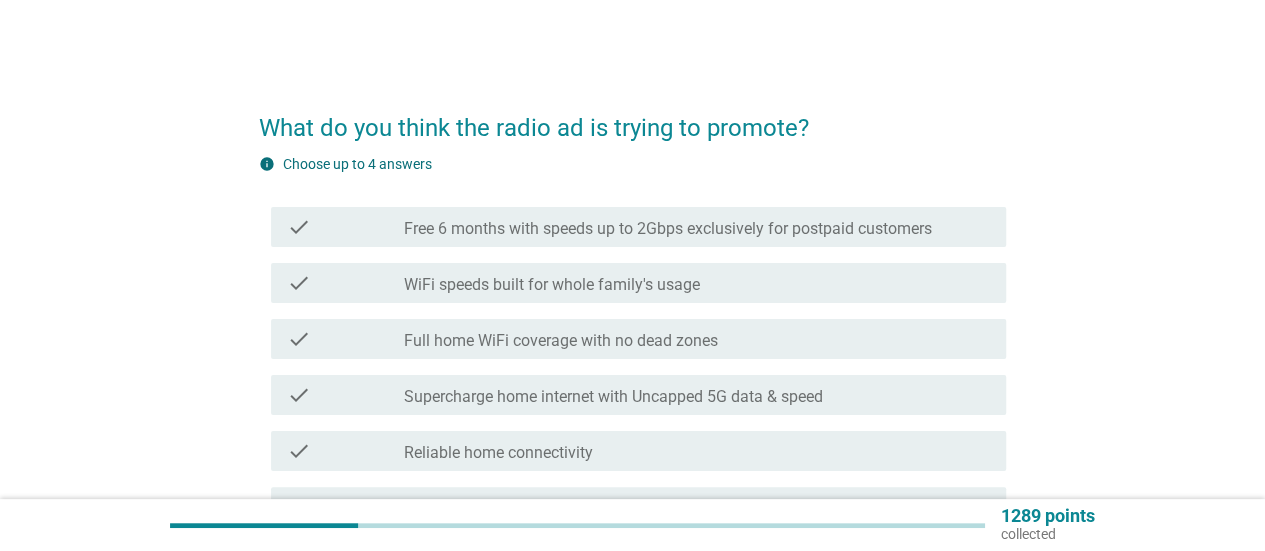 click on "check     check_box_outline_blank Free 6 months with speeds up to 2Gbps exclusively for postpaid customers" at bounding box center (638, 227) 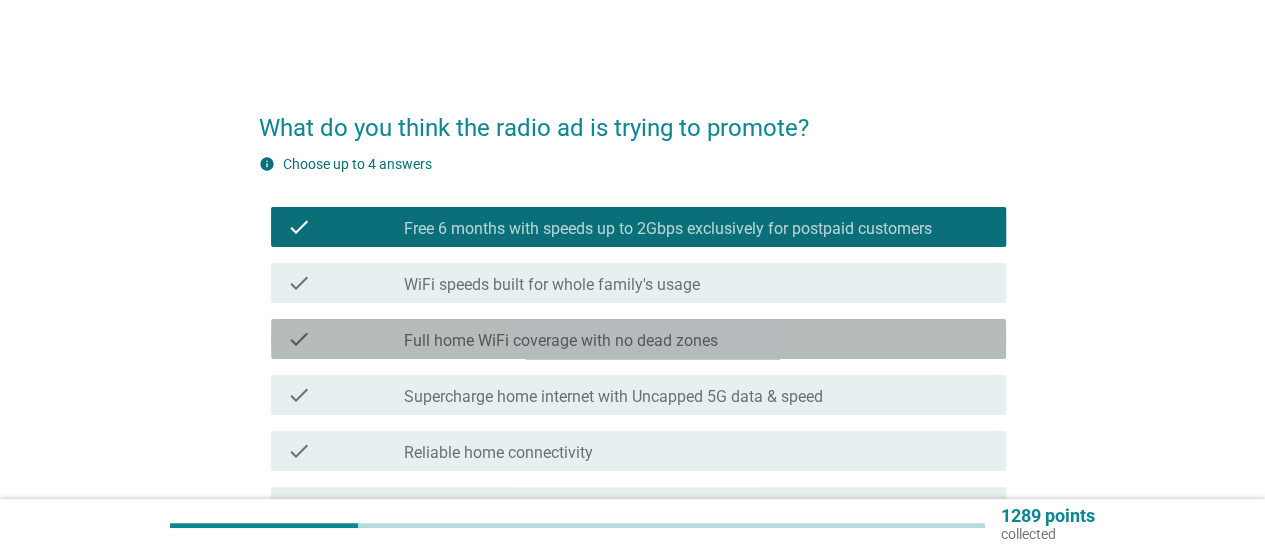 click on "Full home WiFi coverage with no dead zones" at bounding box center (561, 341) 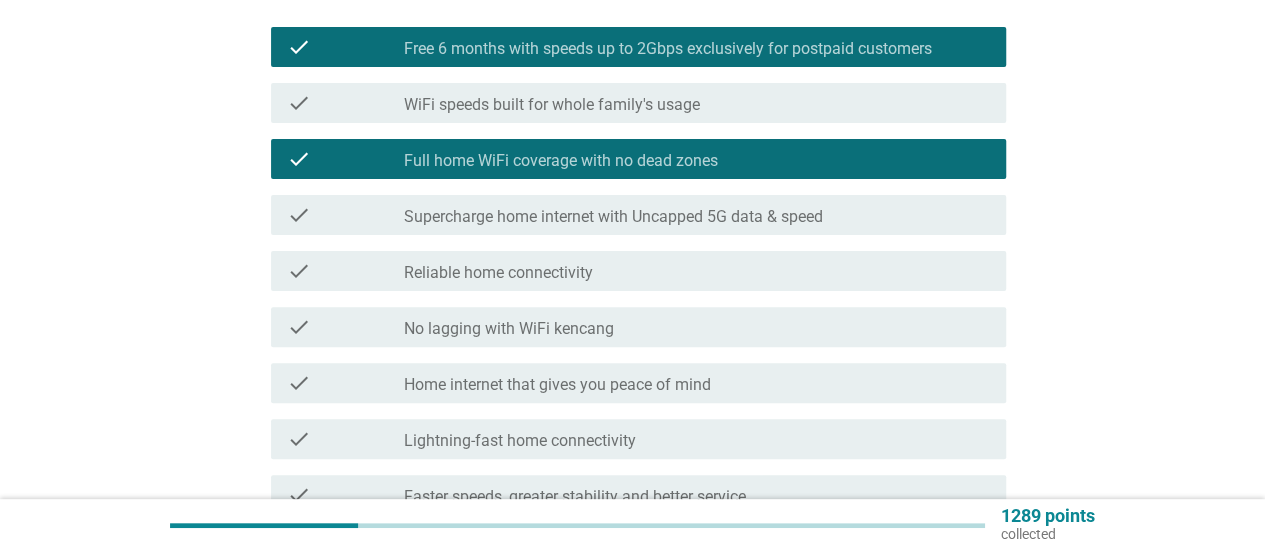 scroll, scrollTop: 200, scrollLeft: 0, axis: vertical 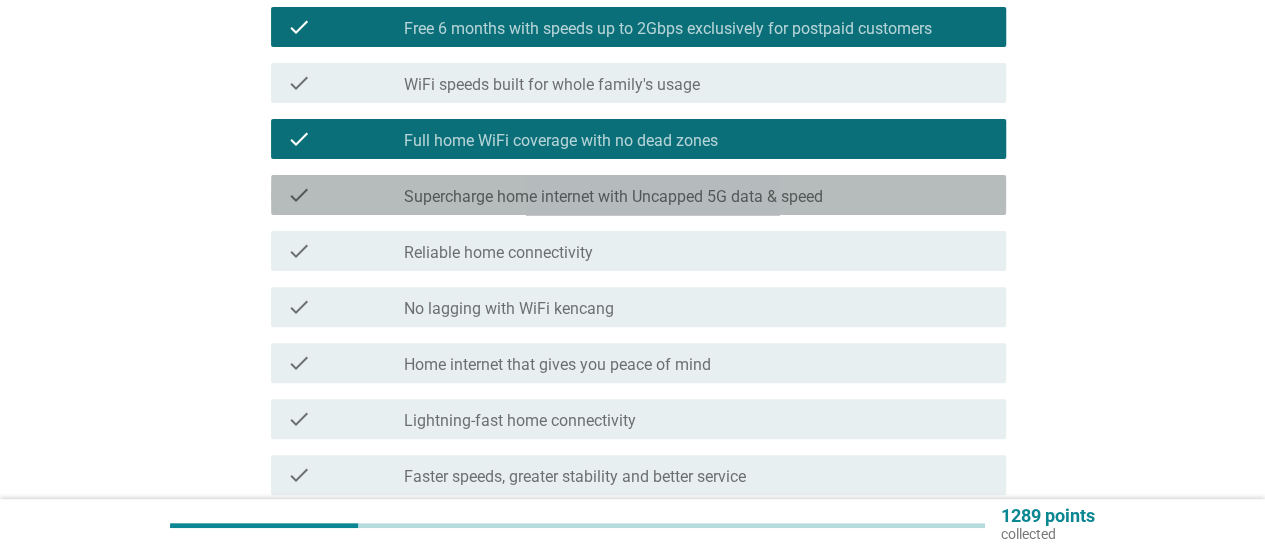 click on "check_box_outline_blank Supercharge home internet with Uncapped 5G data & speed" at bounding box center (697, 195) 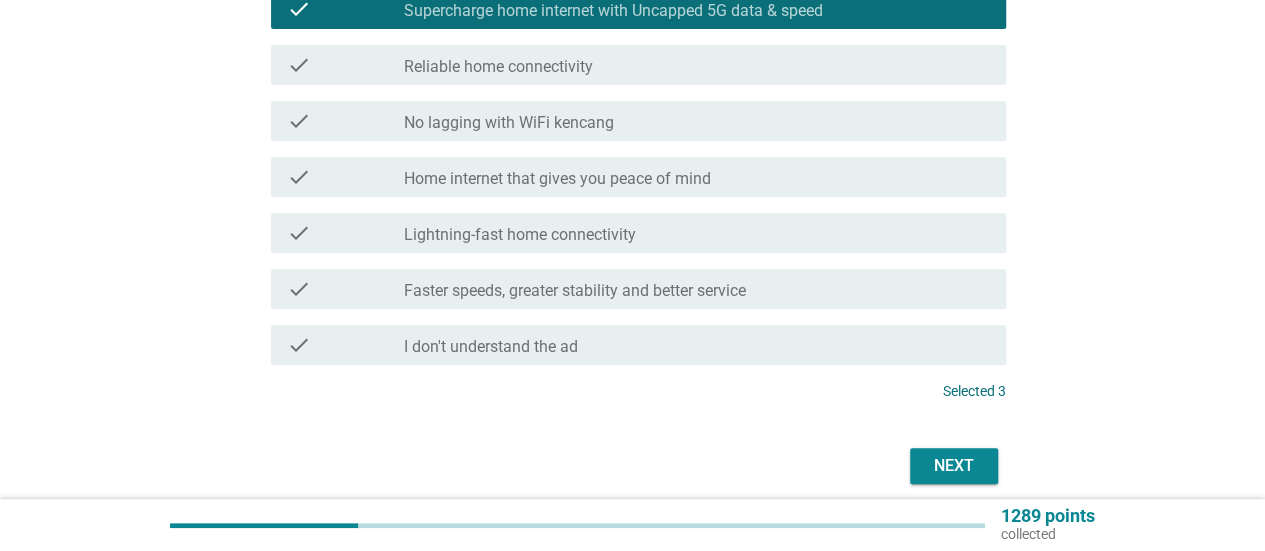 scroll, scrollTop: 466, scrollLeft: 0, axis: vertical 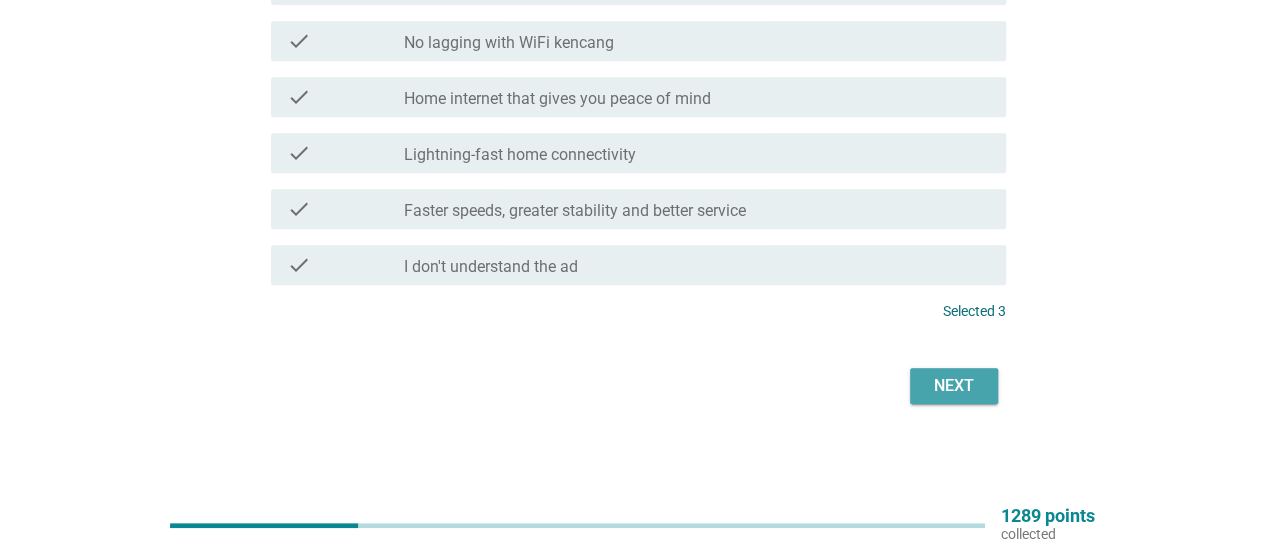 click on "Next" at bounding box center (954, 386) 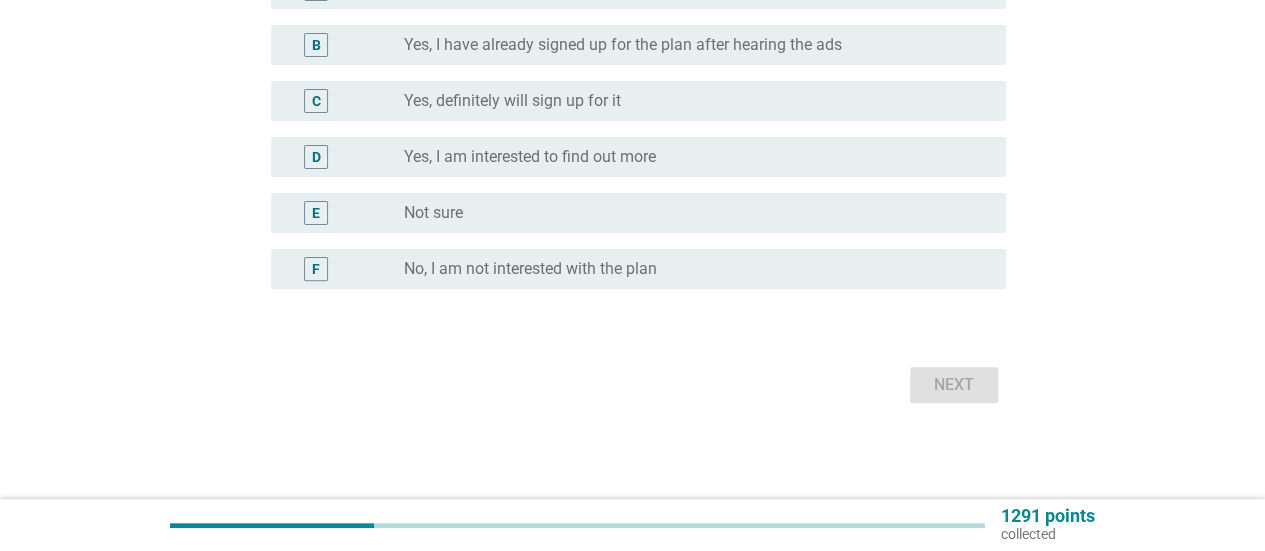 scroll, scrollTop: 0, scrollLeft: 0, axis: both 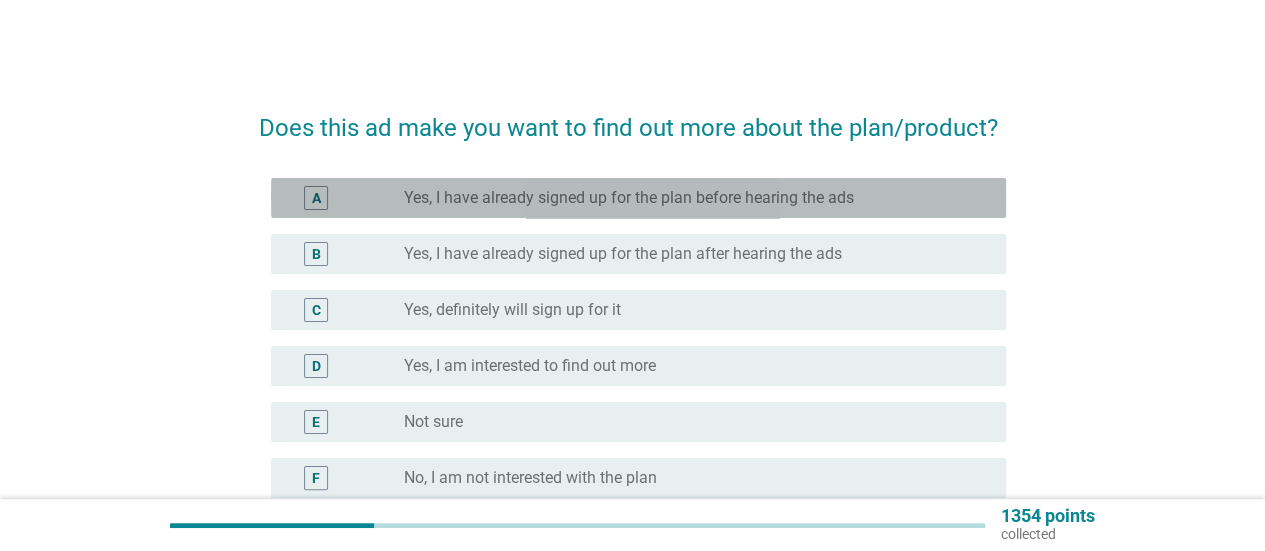 click on "A     radio_button_unchecked Yes, I have already signed up for the plan before hearing the ads" at bounding box center (638, 198) 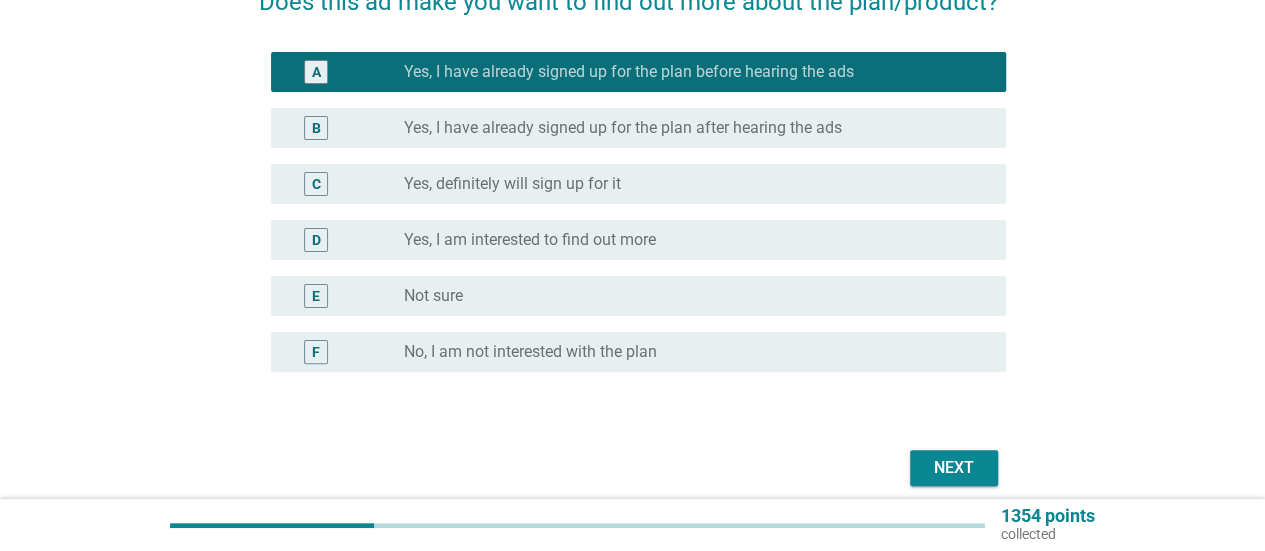 scroll, scrollTop: 200, scrollLeft: 0, axis: vertical 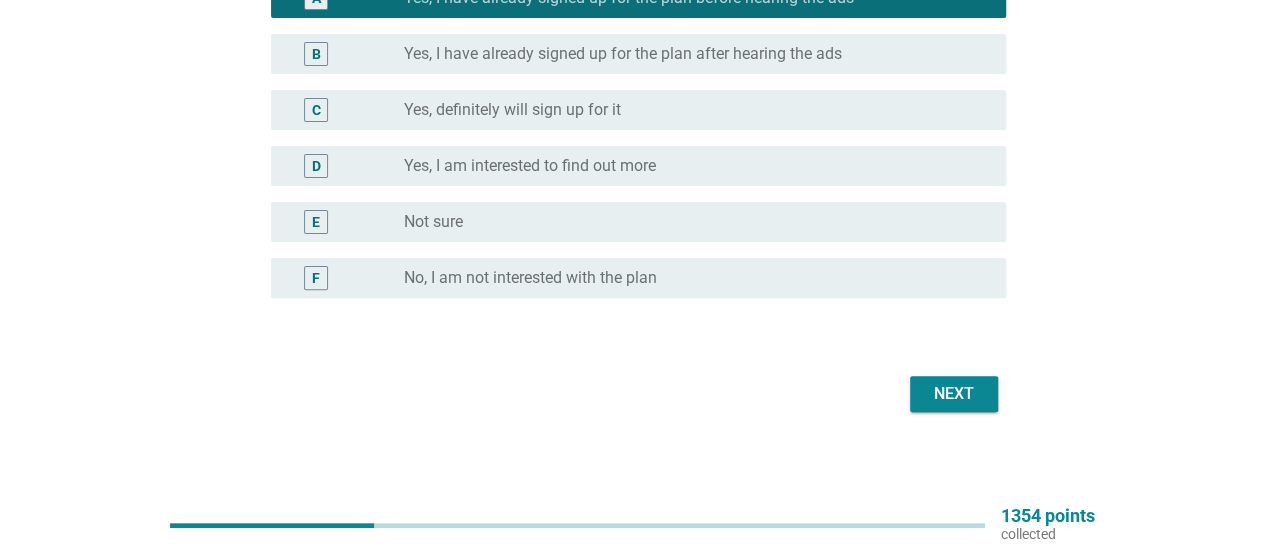 click on "Next" at bounding box center [954, 394] 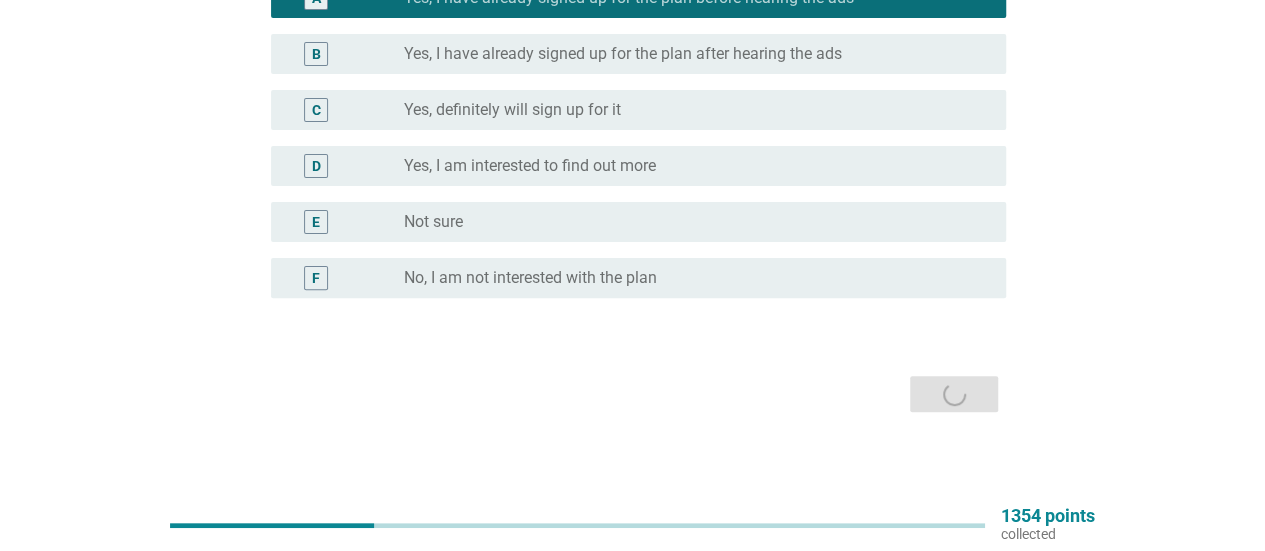 scroll, scrollTop: 0, scrollLeft: 0, axis: both 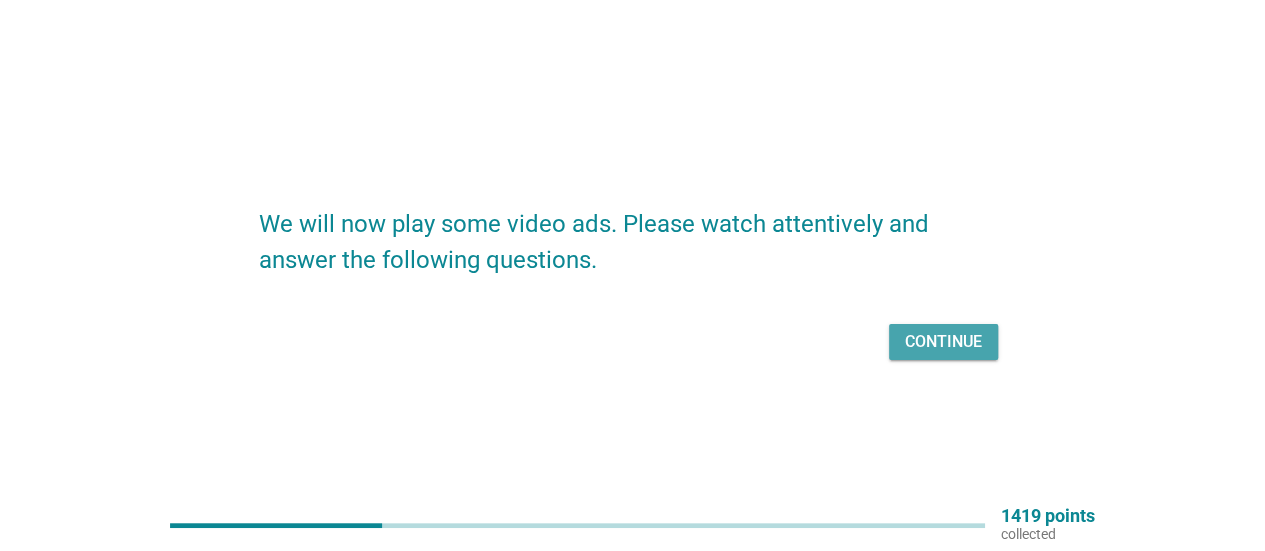click on "Continue" at bounding box center (943, 342) 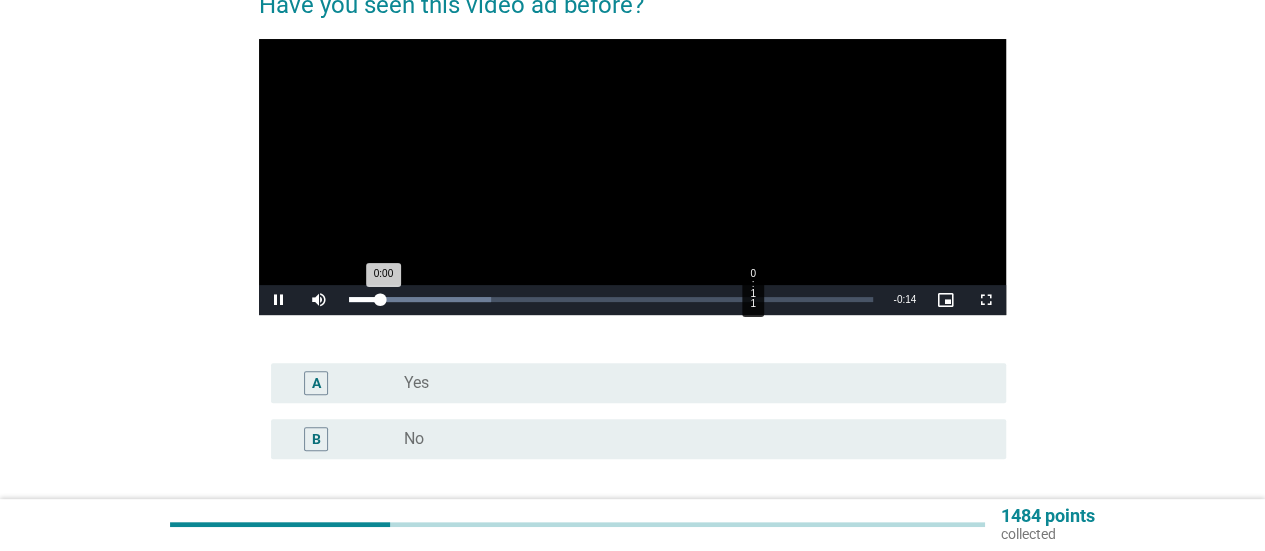 scroll, scrollTop: 200, scrollLeft: 0, axis: vertical 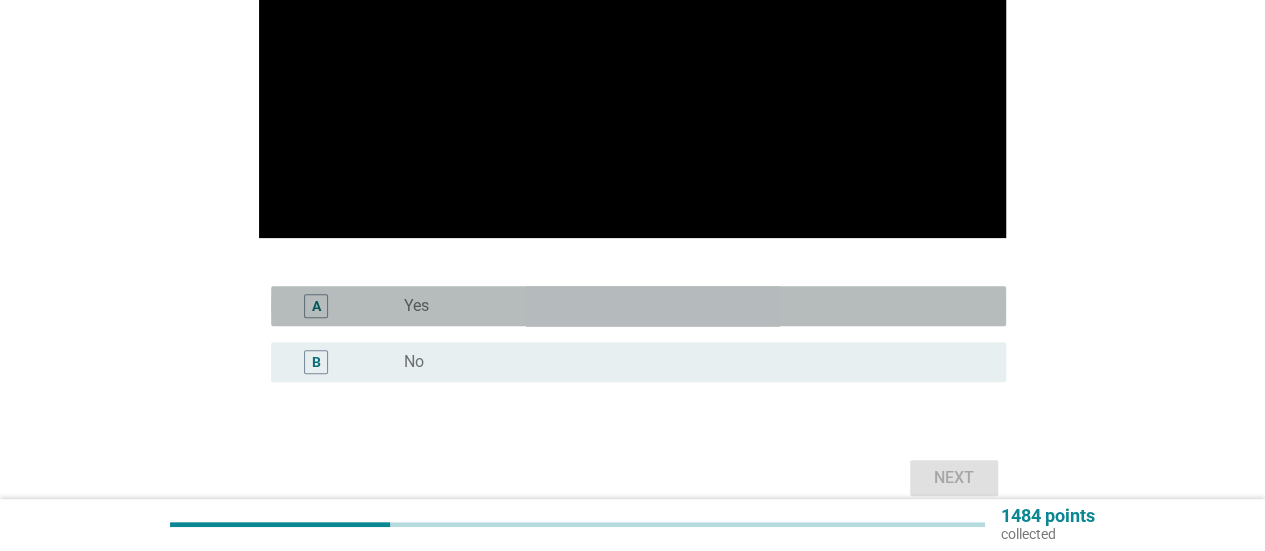 click on "radio_button_unchecked Yes" at bounding box center (689, 306) 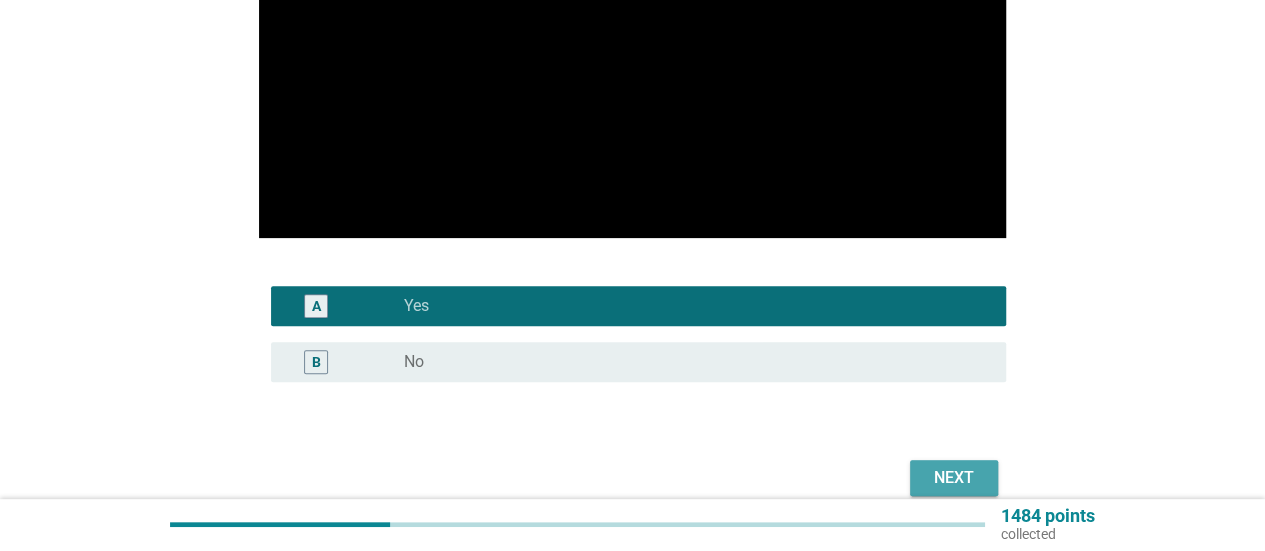 click on "Next" at bounding box center [954, 478] 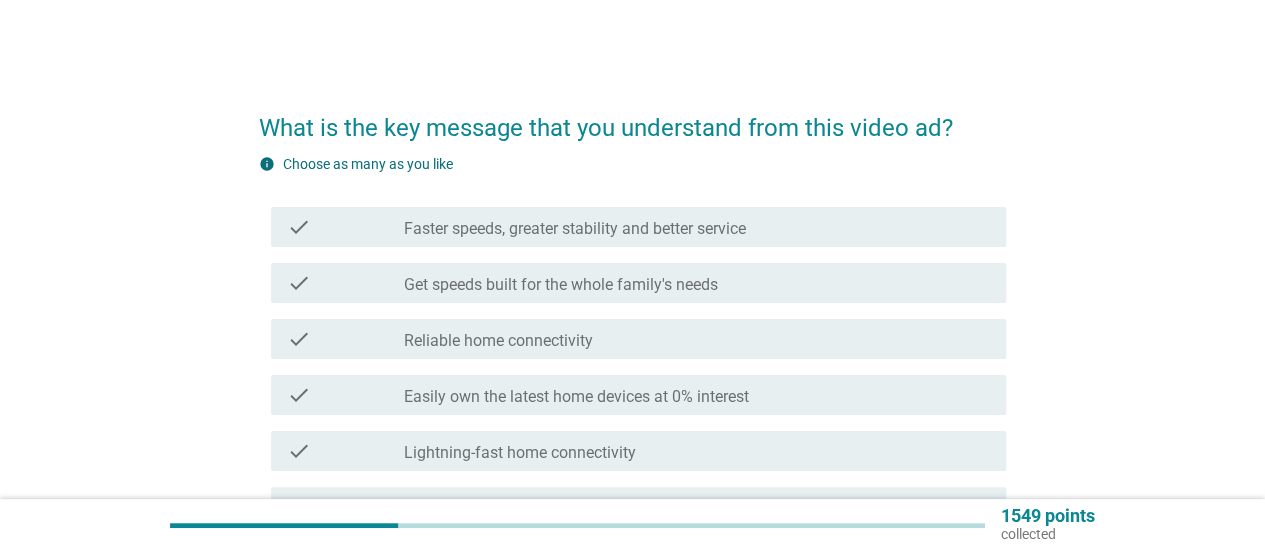 scroll, scrollTop: 200, scrollLeft: 0, axis: vertical 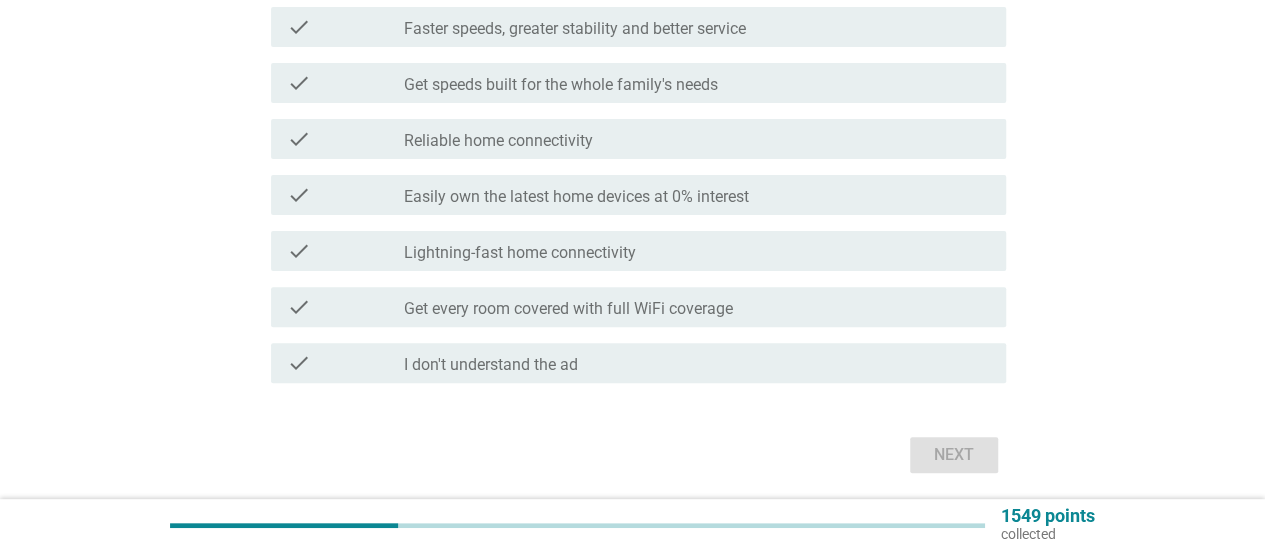 click on "Lightning-fast home connectivity" at bounding box center (520, 253) 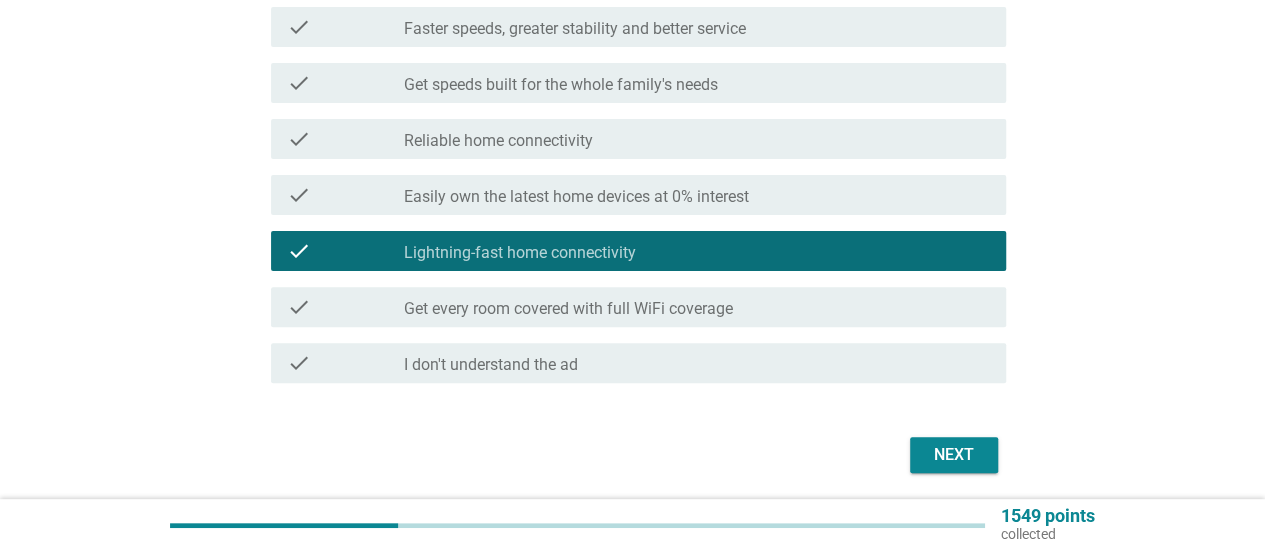 click on "Next" at bounding box center (954, 455) 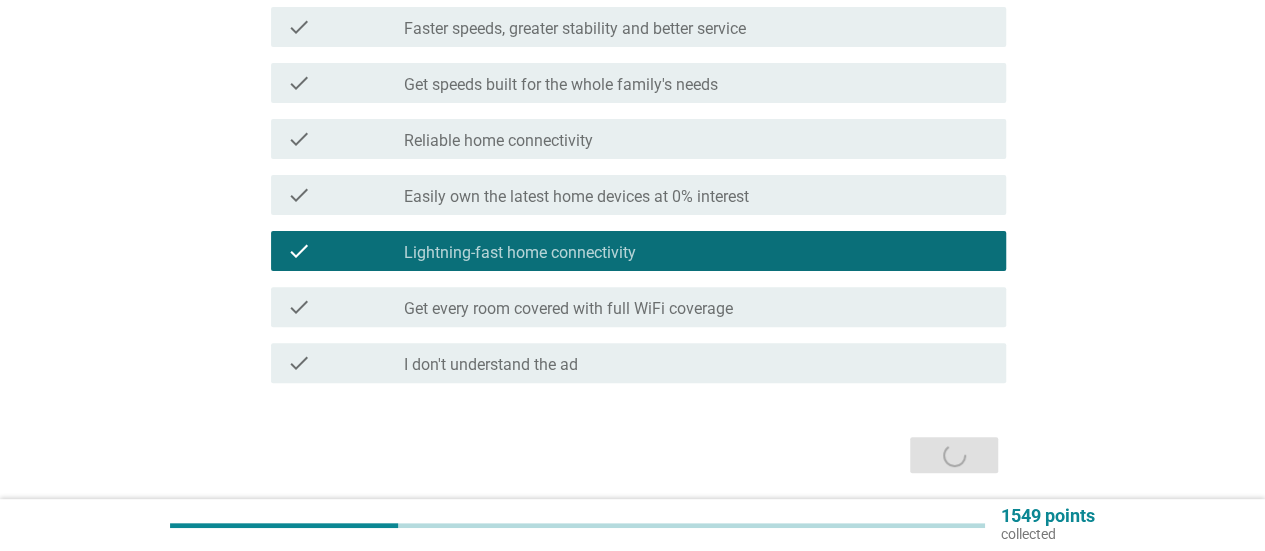 scroll, scrollTop: 0, scrollLeft: 0, axis: both 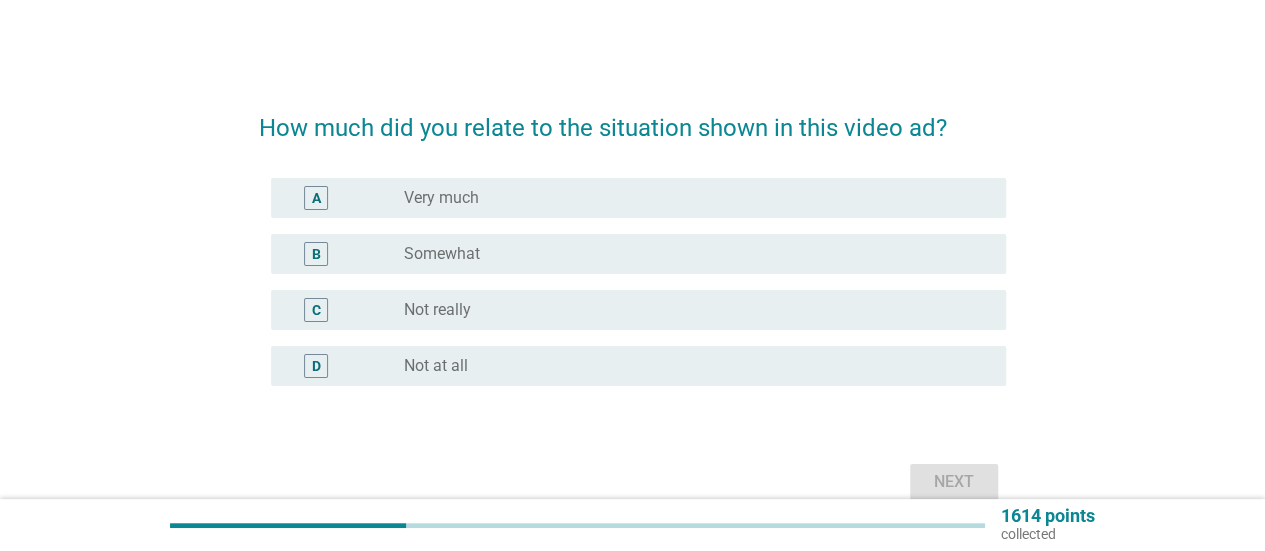 click on "B     radio_button_unchecked Somewhat" at bounding box center (638, 254) 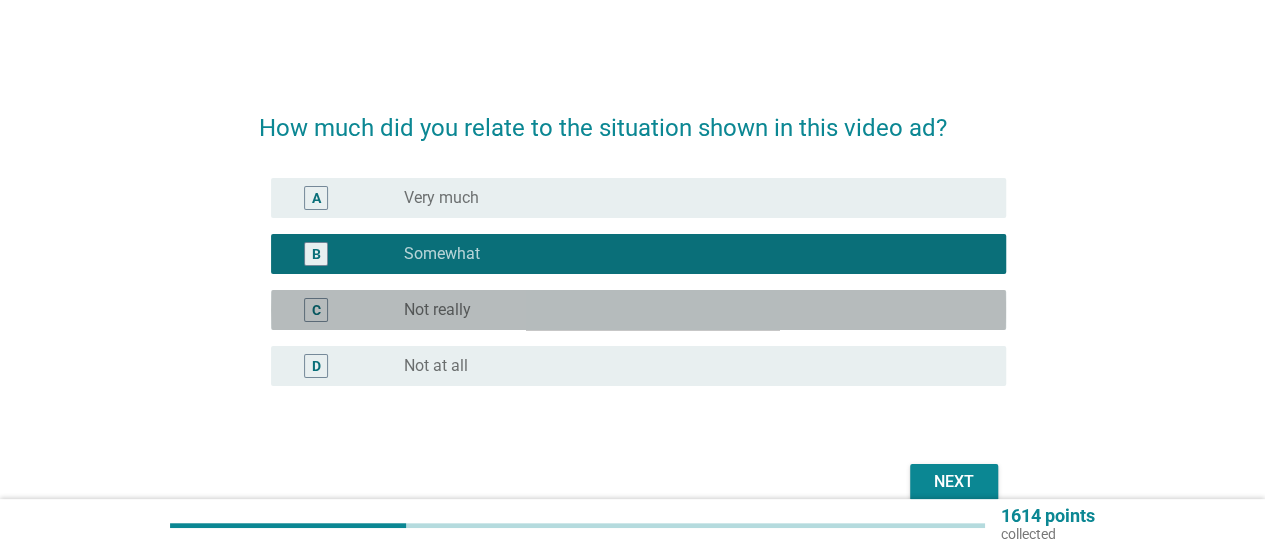 click on "C     radio_button_unchecked Not really" at bounding box center (638, 310) 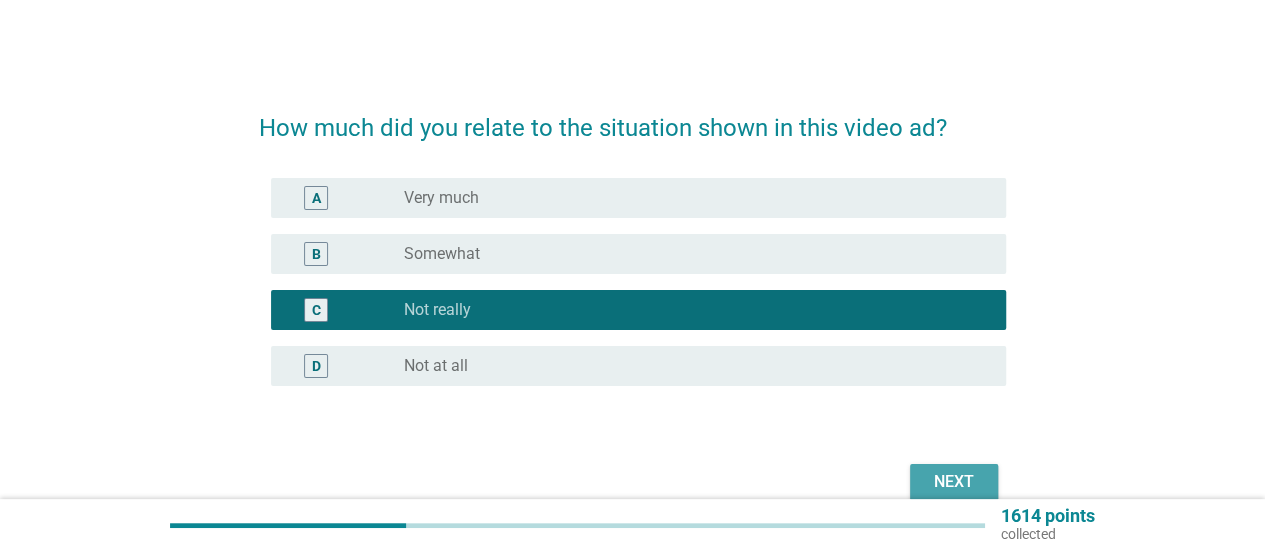 click on "Next" at bounding box center [954, 482] 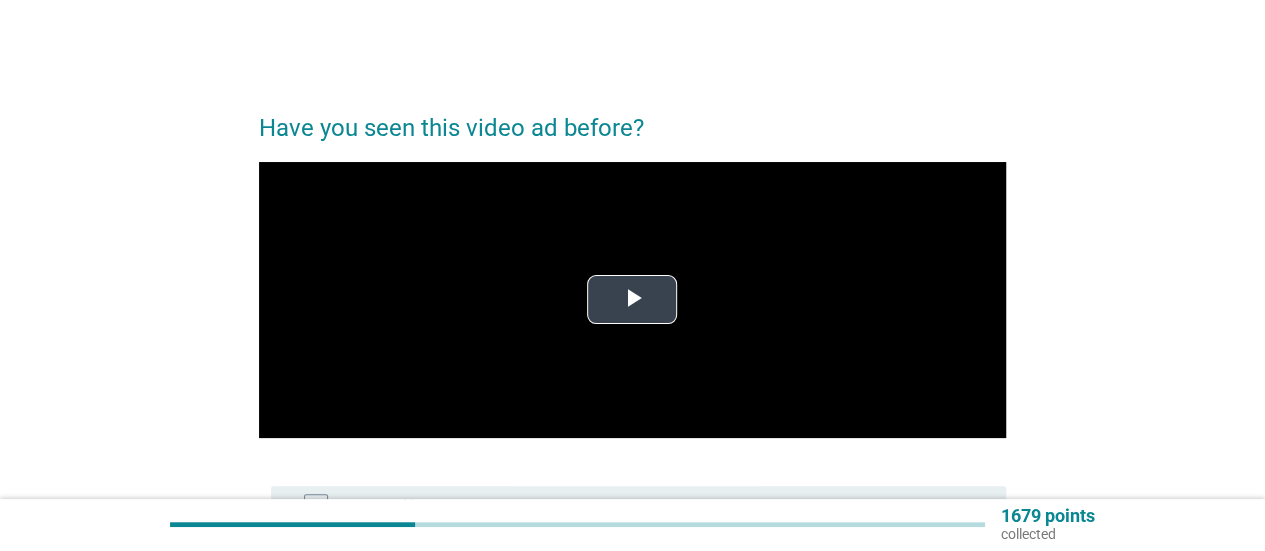 click at bounding box center (632, 300) 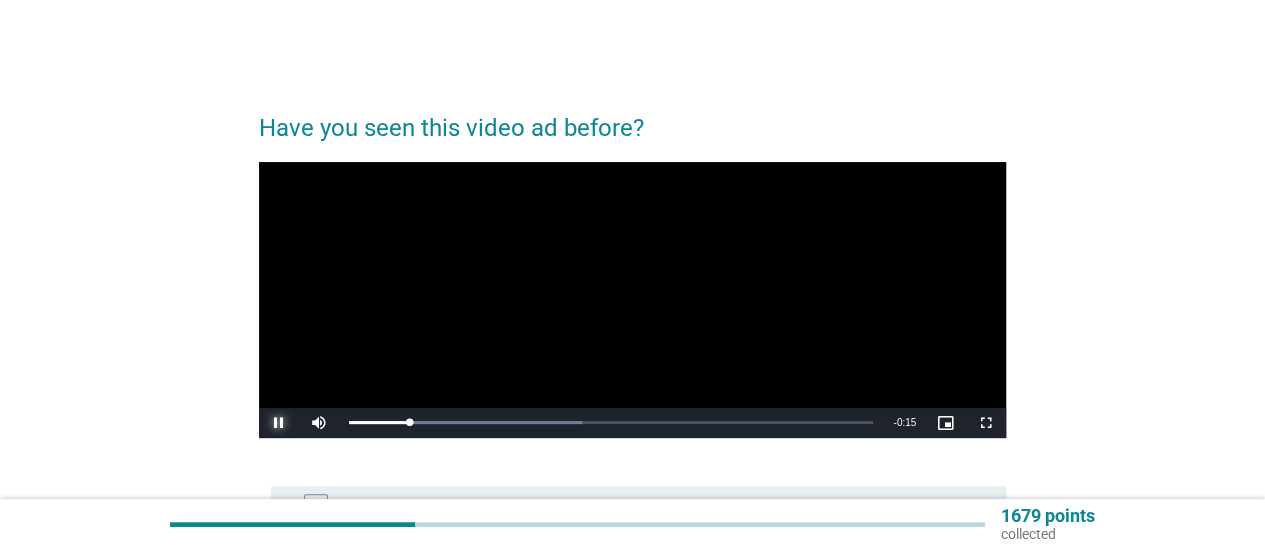 click at bounding box center [279, 423] 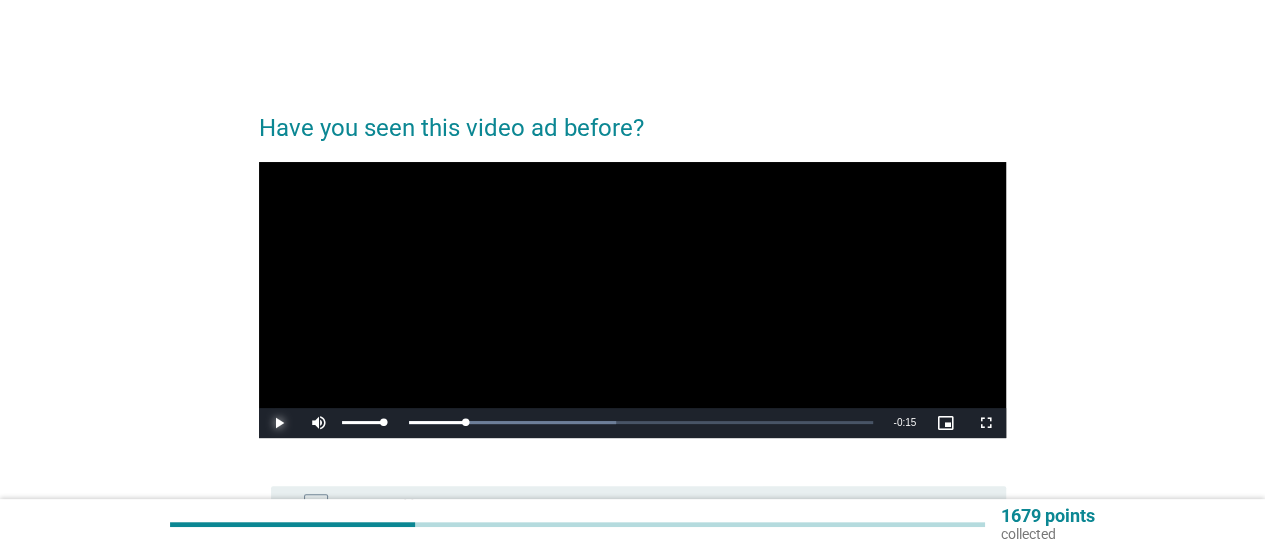 scroll, scrollTop: 100, scrollLeft: 0, axis: vertical 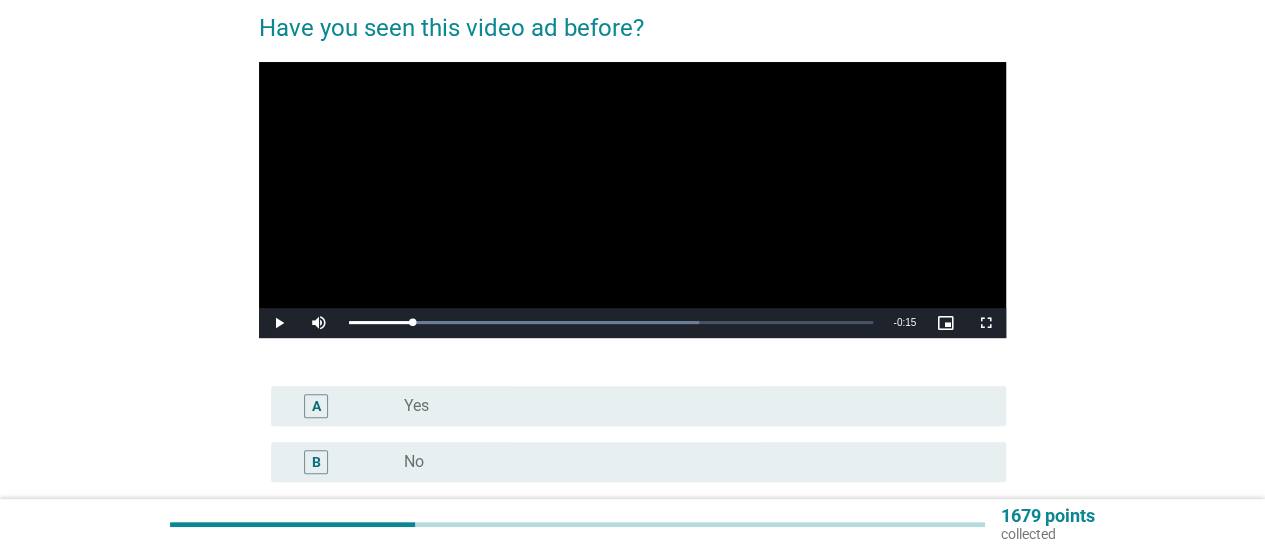 click on "A" at bounding box center (345, 406) 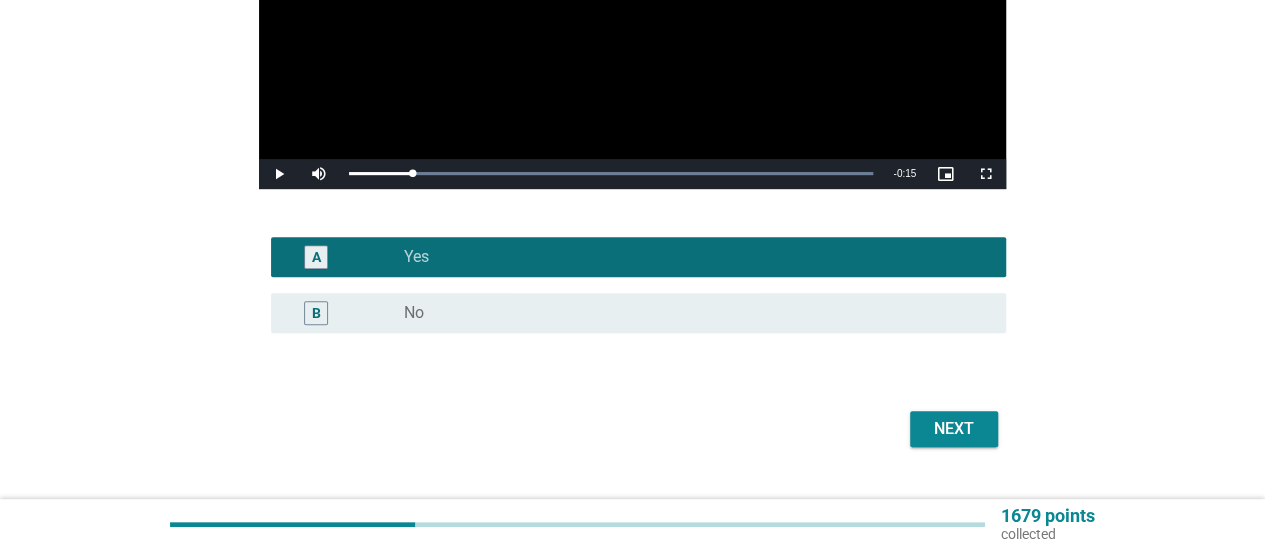 scroll, scrollTop: 292, scrollLeft: 0, axis: vertical 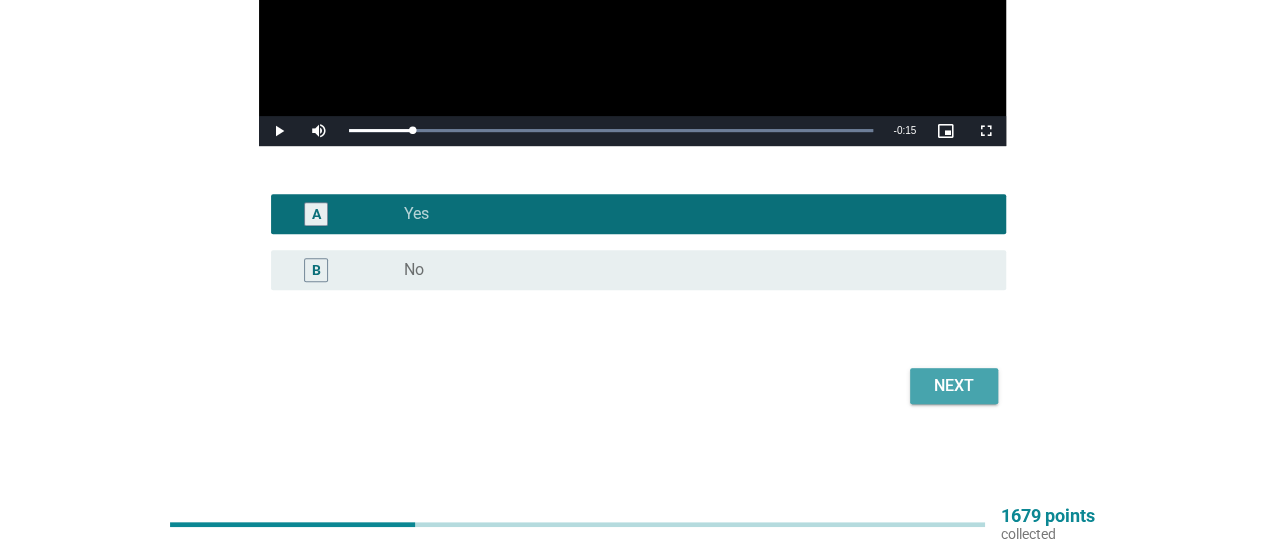drag, startPoint x: 977, startPoint y: 391, endPoint x: 985, endPoint y: 399, distance: 11.313708 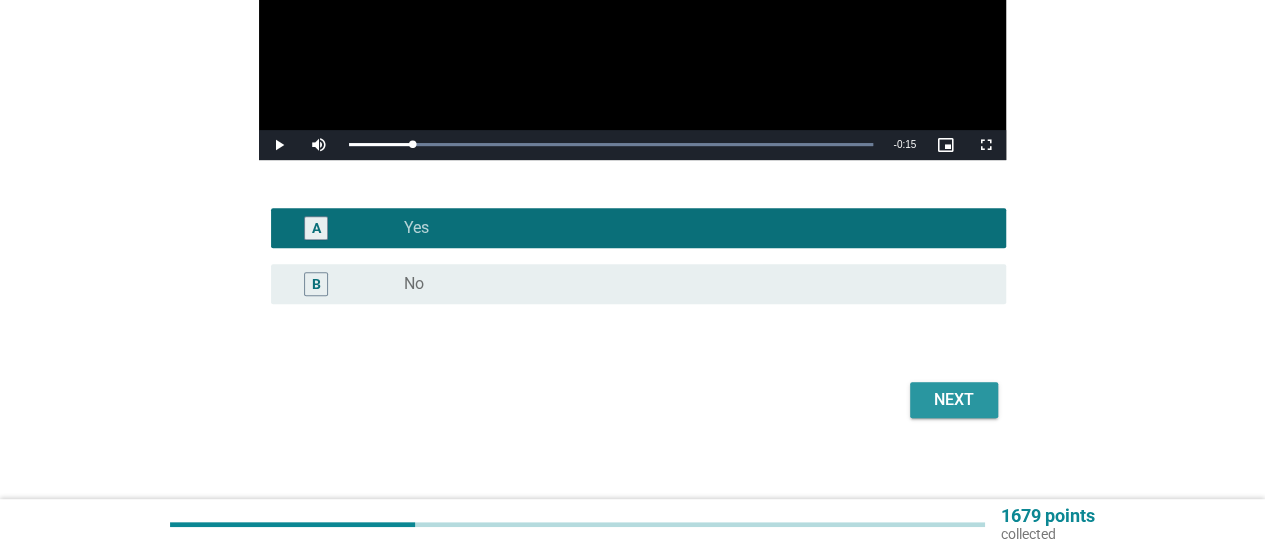 scroll, scrollTop: 292, scrollLeft: 0, axis: vertical 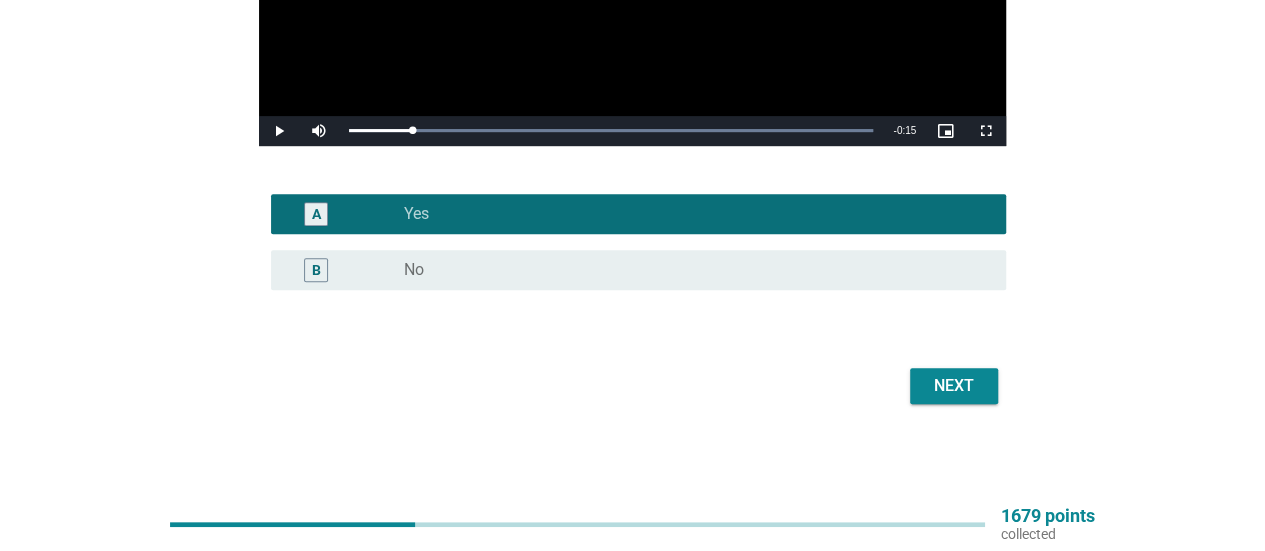 click on "Next" at bounding box center (954, 386) 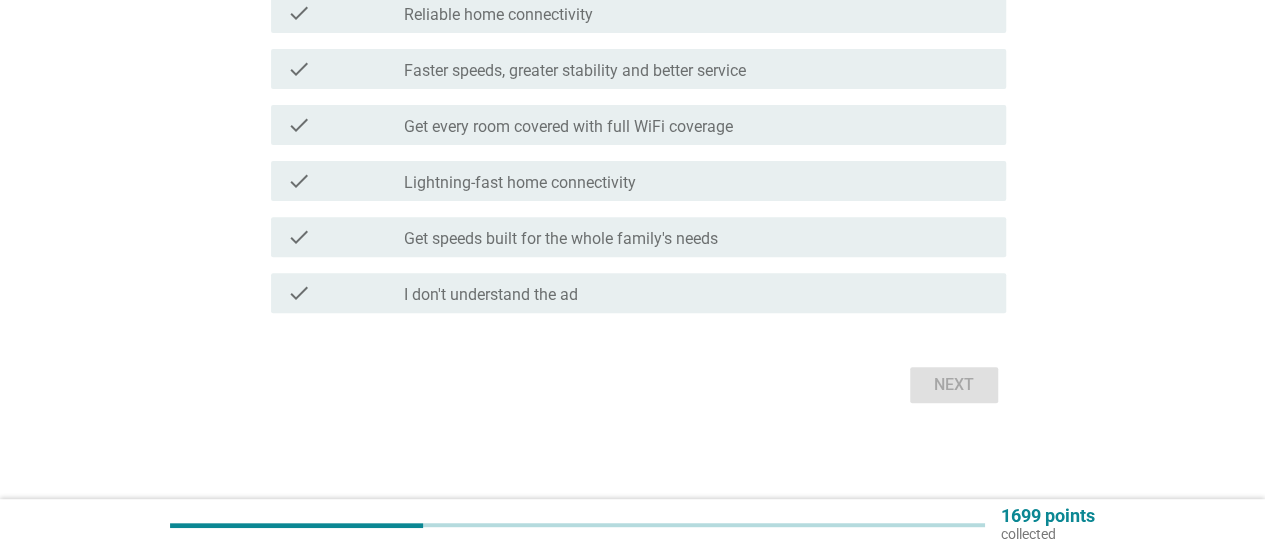 scroll, scrollTop: 0, scrollLeft: 0, axis: both 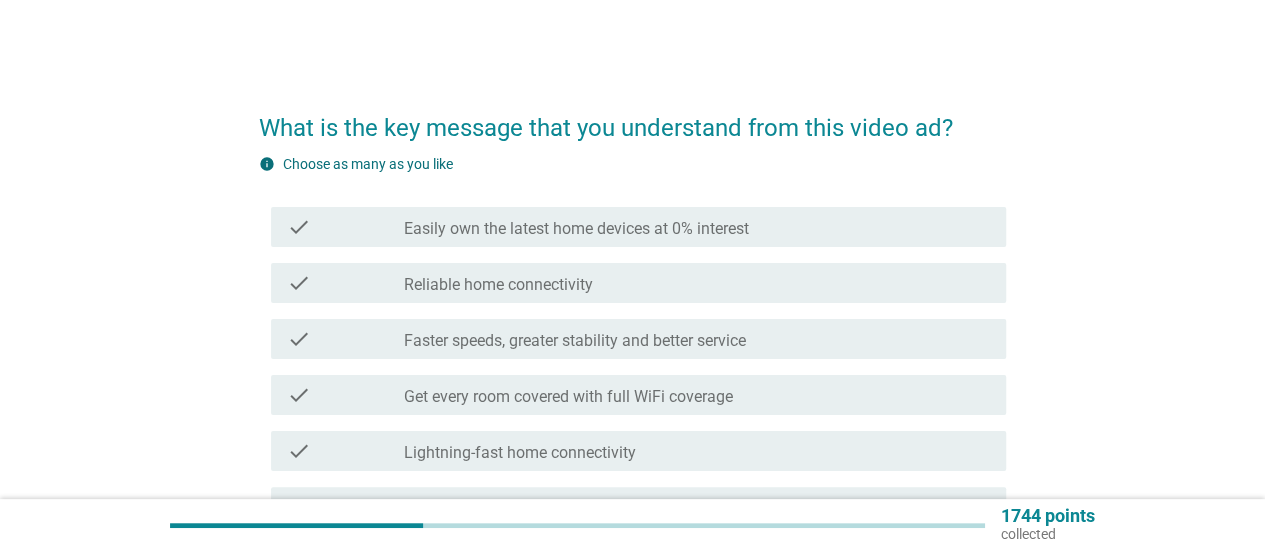 click on "Faster speeds, greater stability and better service" at bounding box center [575, 341] 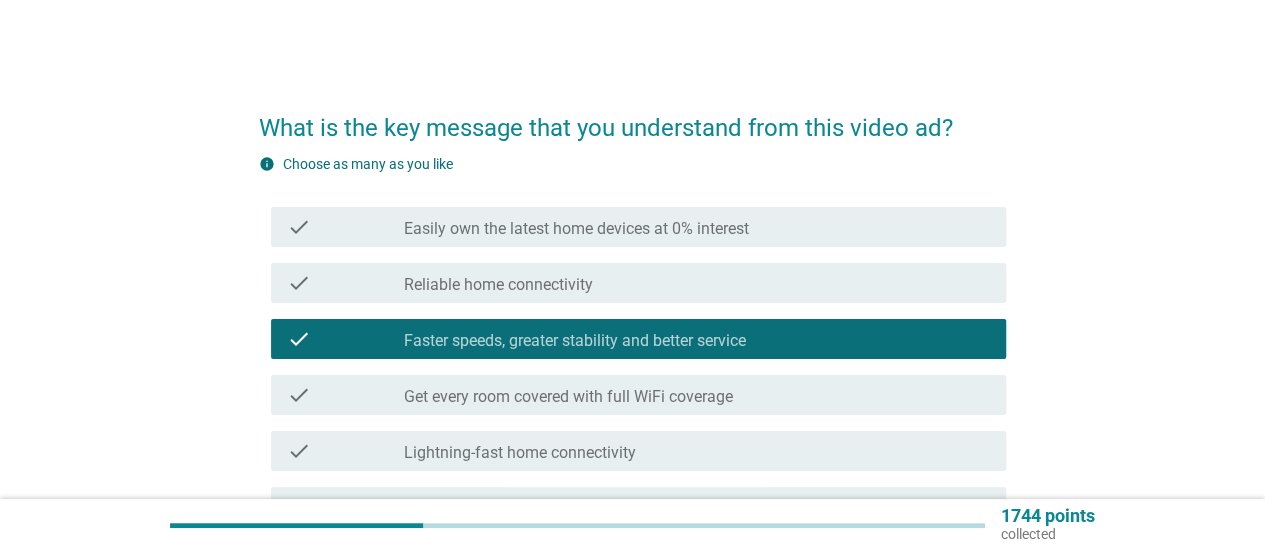 scroll, scrollTop: 270, scrollLeft: 0, axis: vertical 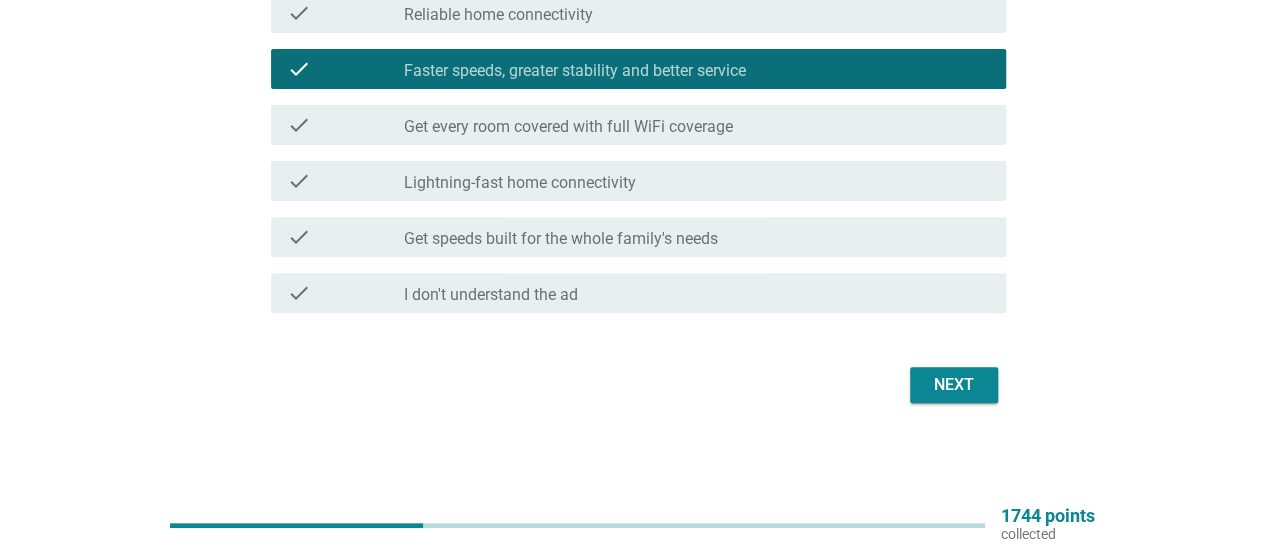 click on "Next" at bounding box center (954, 385) 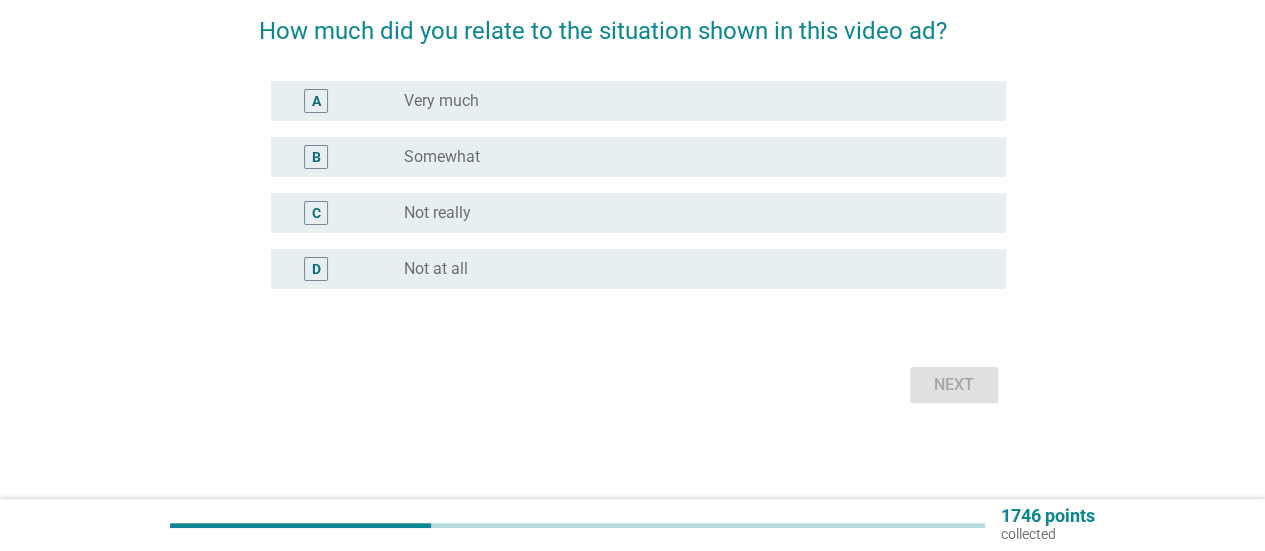 scroll, scrollTop: 0, scrollLeft: 0, axis: both 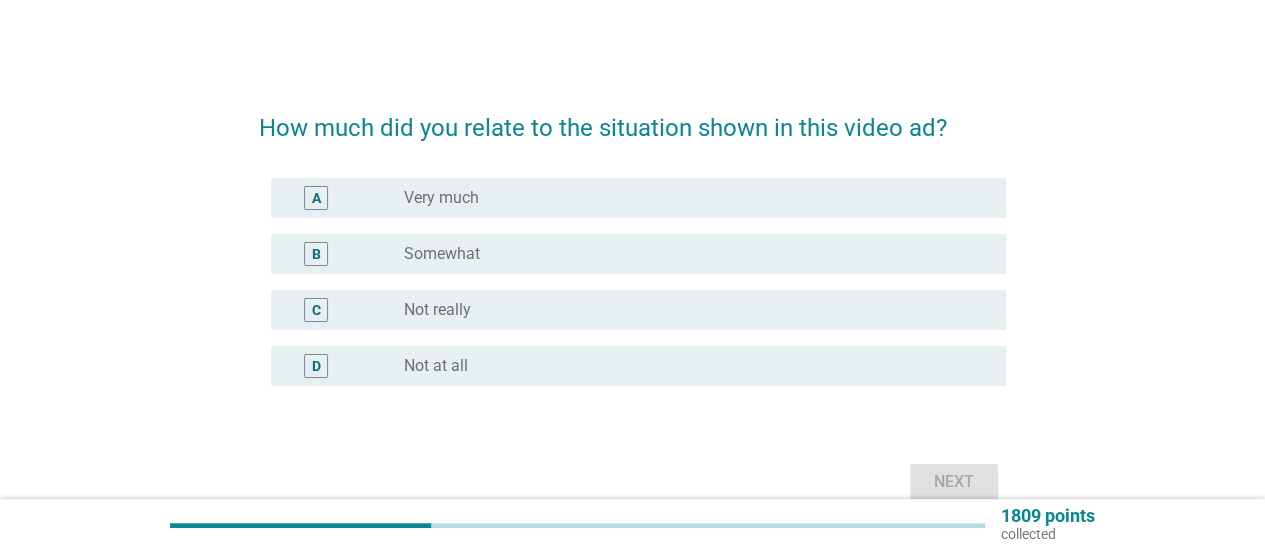 click on "C     radio_button_unchecked Not really" at bounding box center (638, 310) 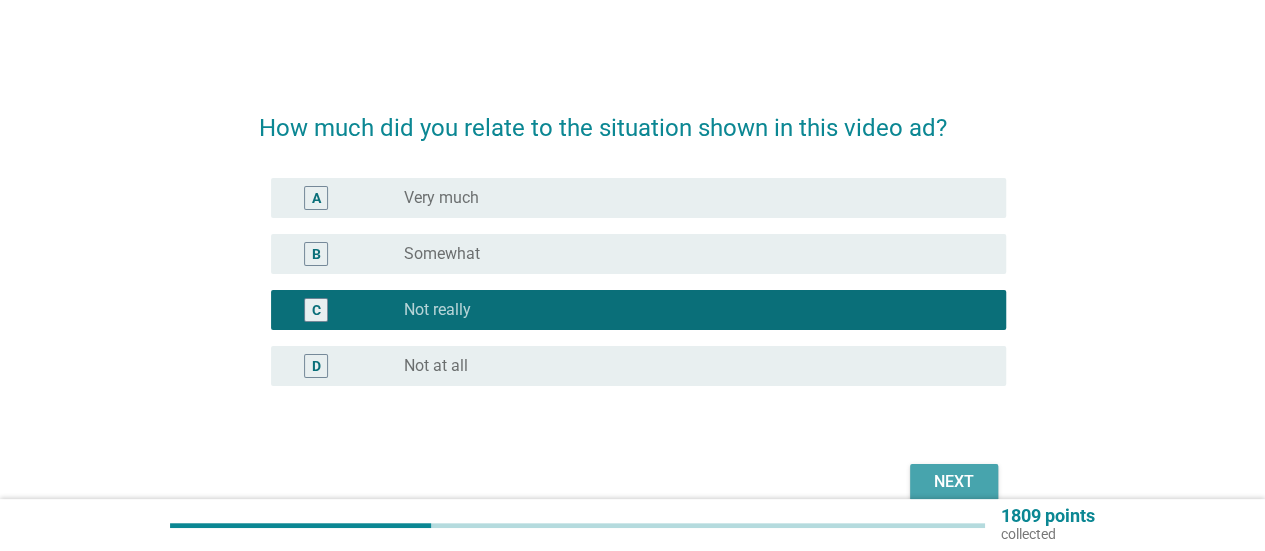 click on "Next" at bounding box center [954, 482] 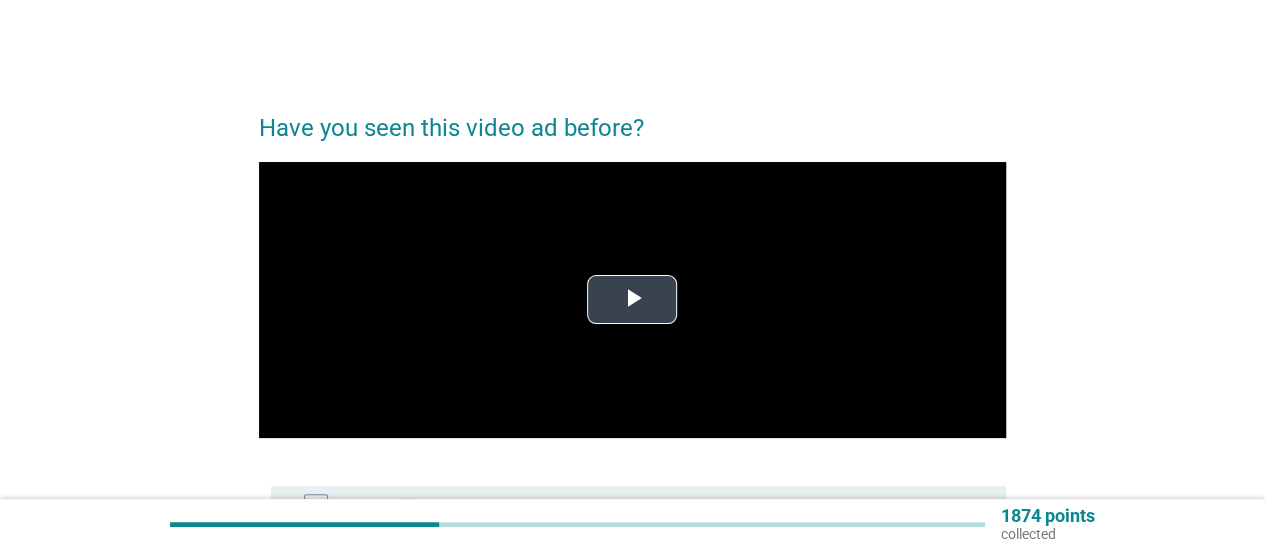 scroll, scrollTop: 292, scrollLeft: 0, axis: vertical 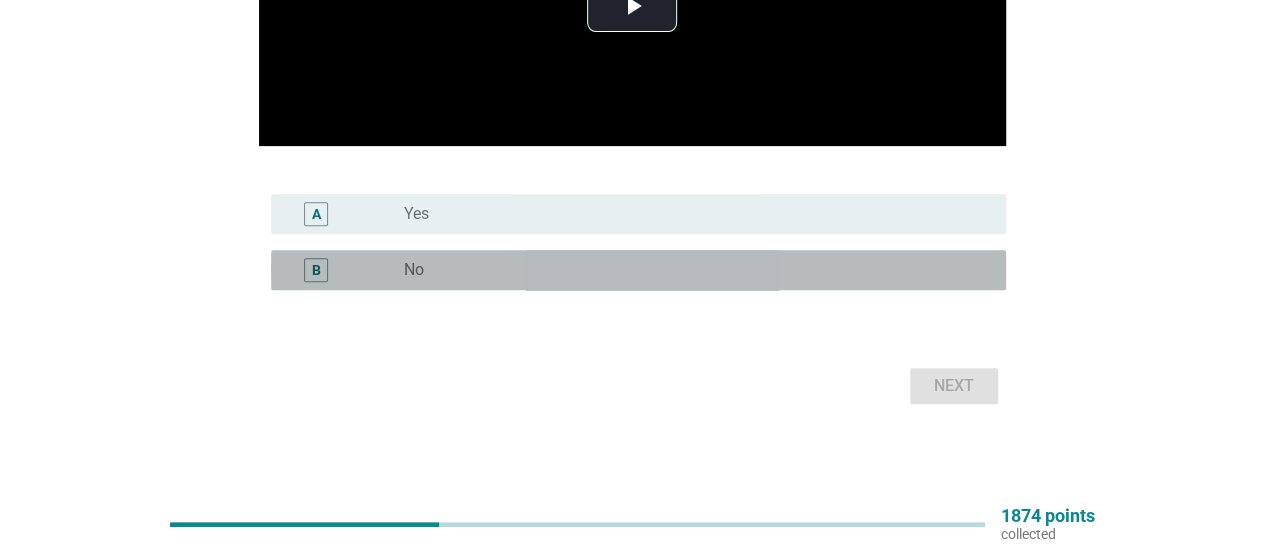 click on "B     radio_button_unchecked No" at bounding box center (638, 270) 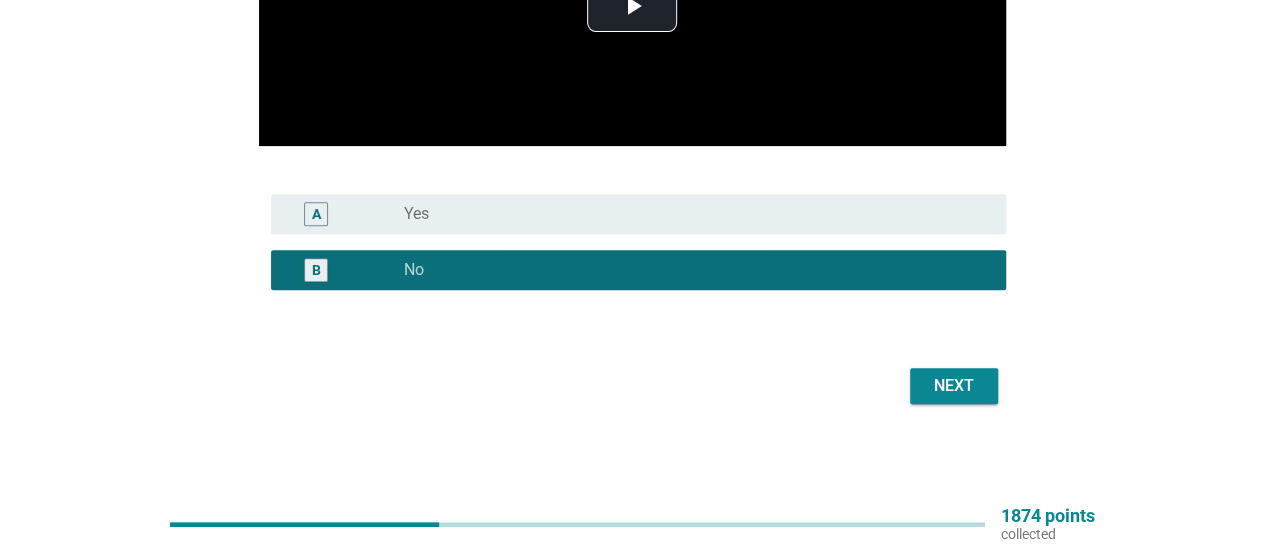 click on "Next" at bounding box center [954, 386] 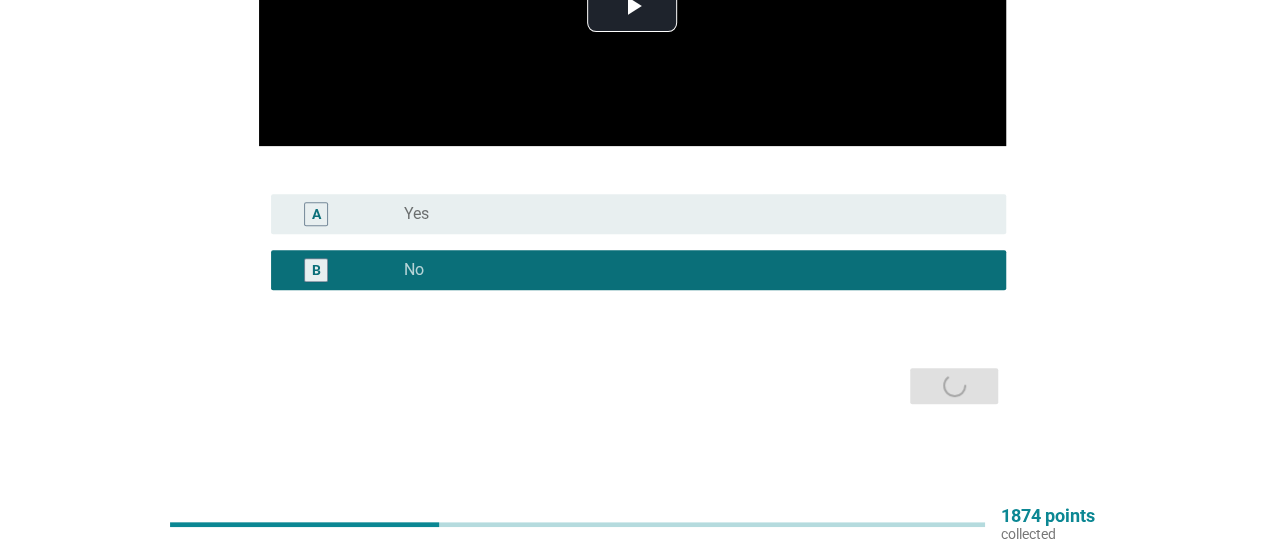 scroll, scrollTop: 0, scrollLeft: 0, axis: both 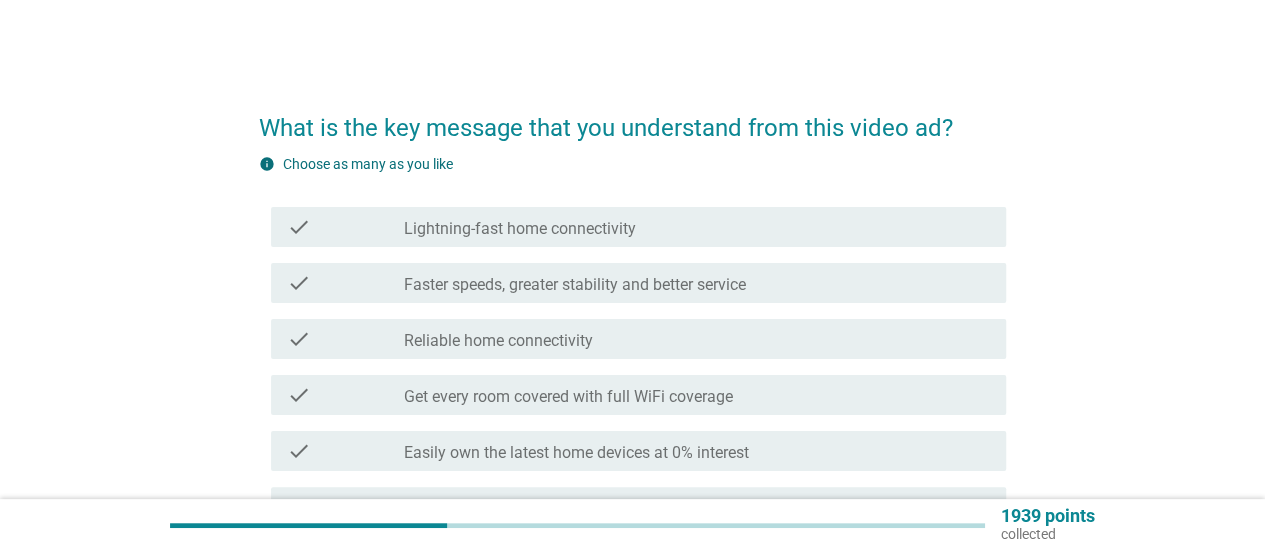 click on "check     check_box_outline_blank Get every room covered with full WiFi coverage" at bounding box center (638, 395) 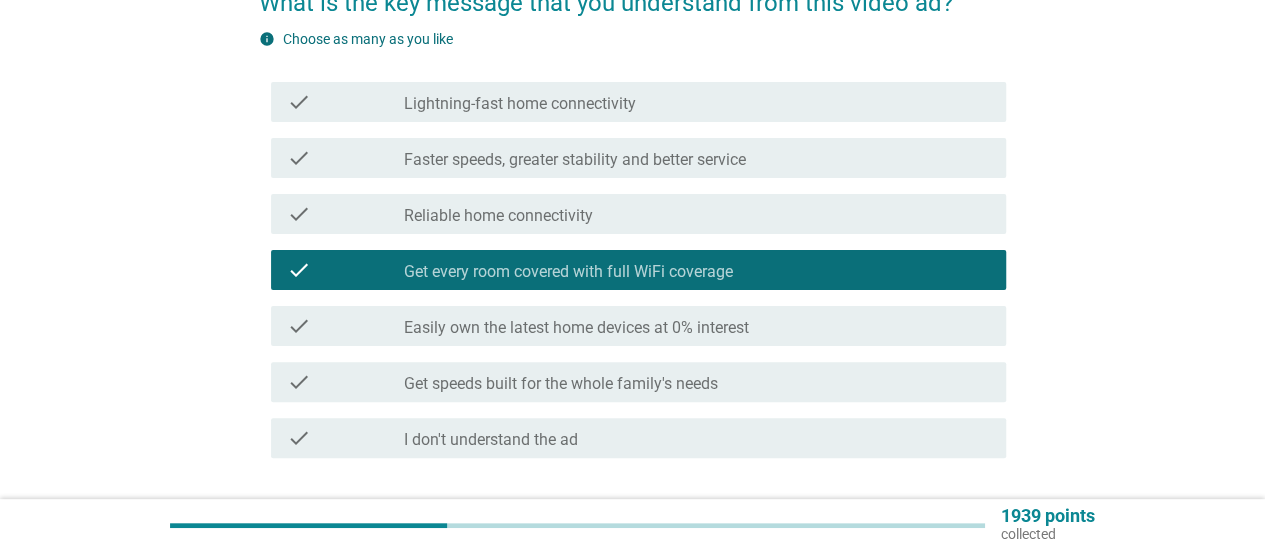 scroll, scrollTop: 200, scrollLeft: 0, axis: vertical 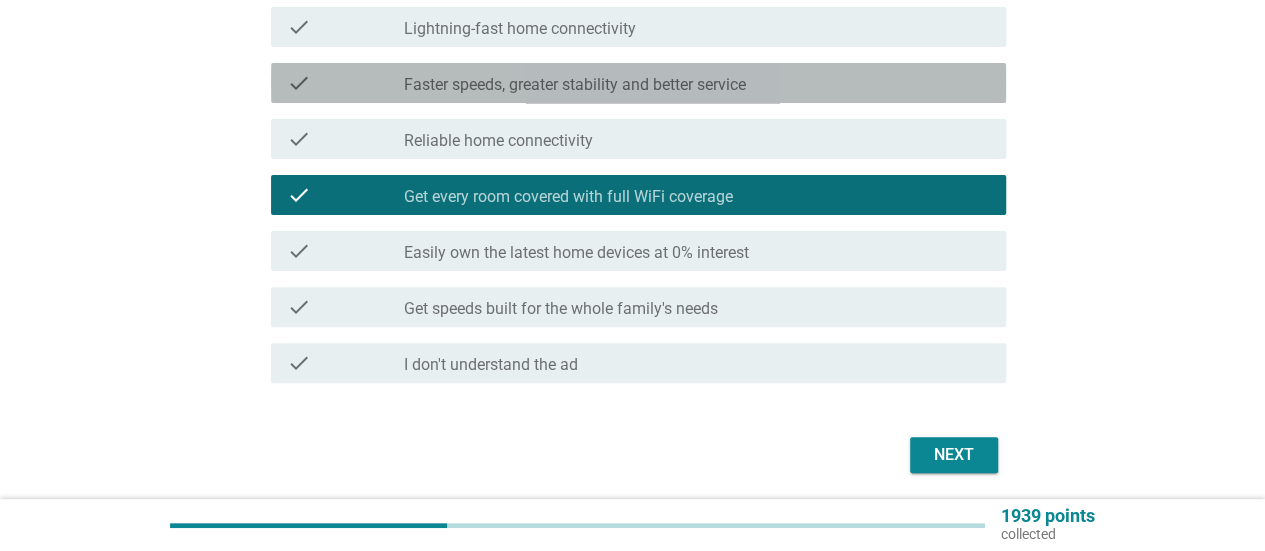 click on "Faster speeds, greater stability and better service" at bounding box center [575, 85] 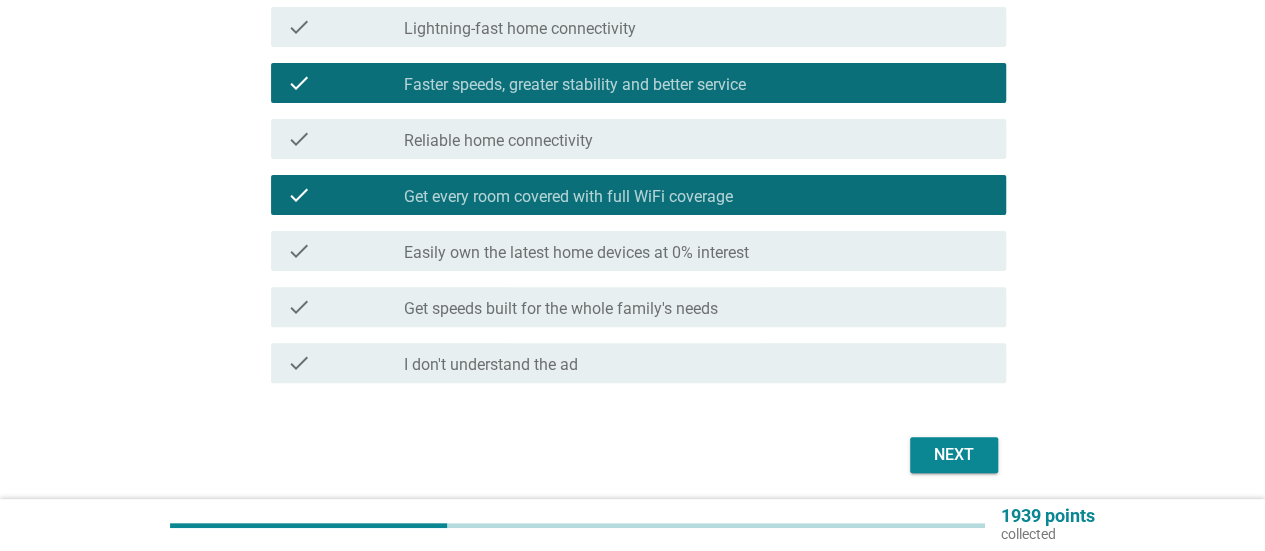 click on "Next" at bounding box center (954, 455) 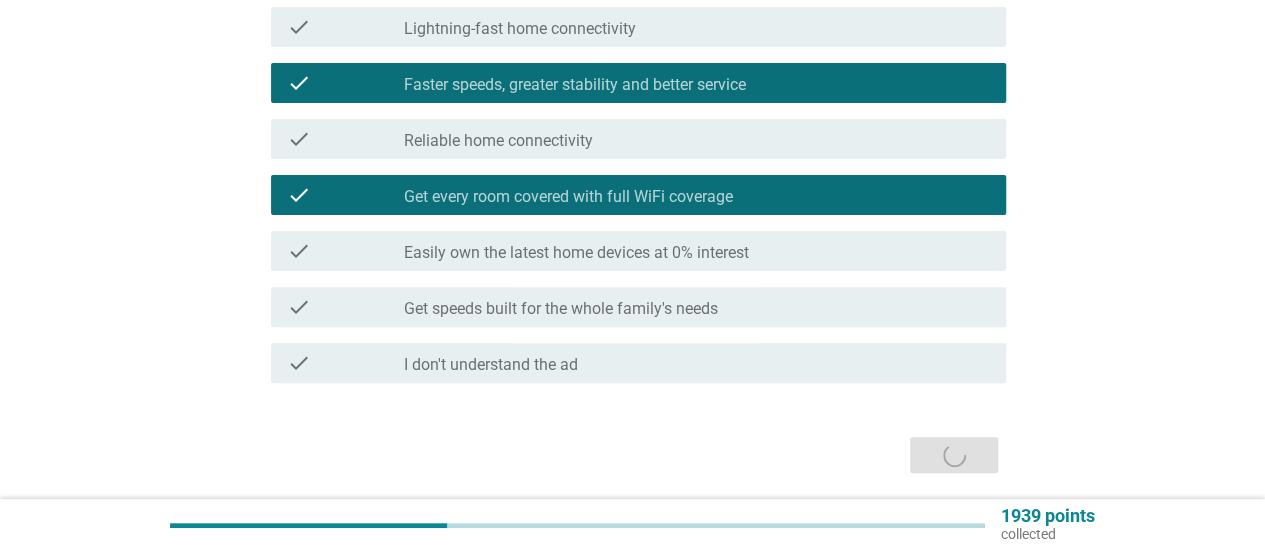 scroll, scrollTop: 0, scrollLeft: 0, axis: both 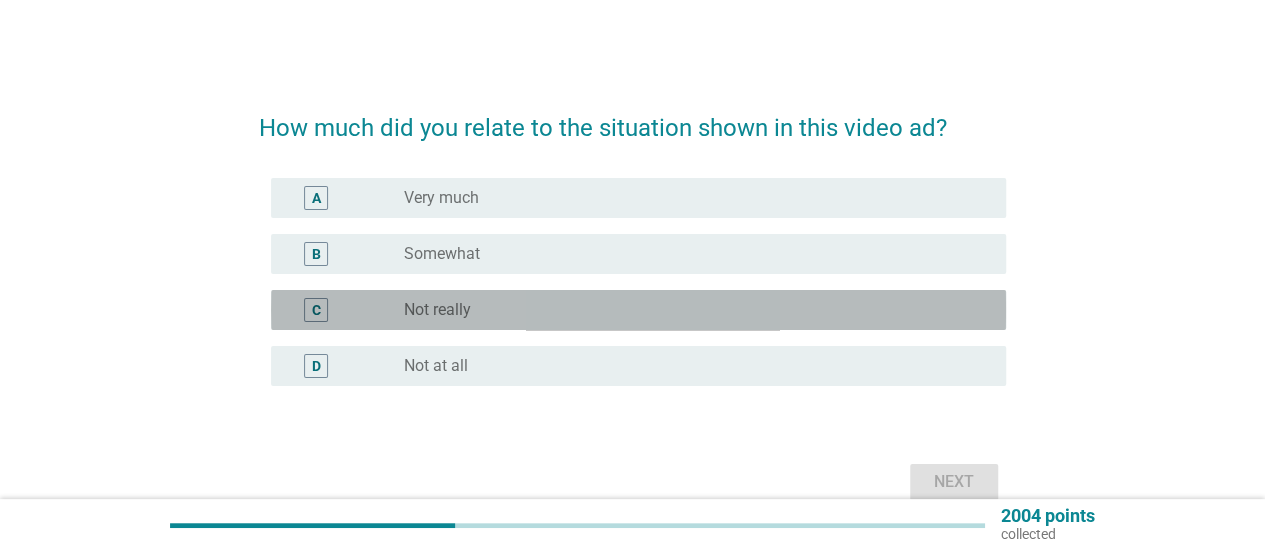 click on "radio_button_unchecked Not really" at bounding box center (689, 310) 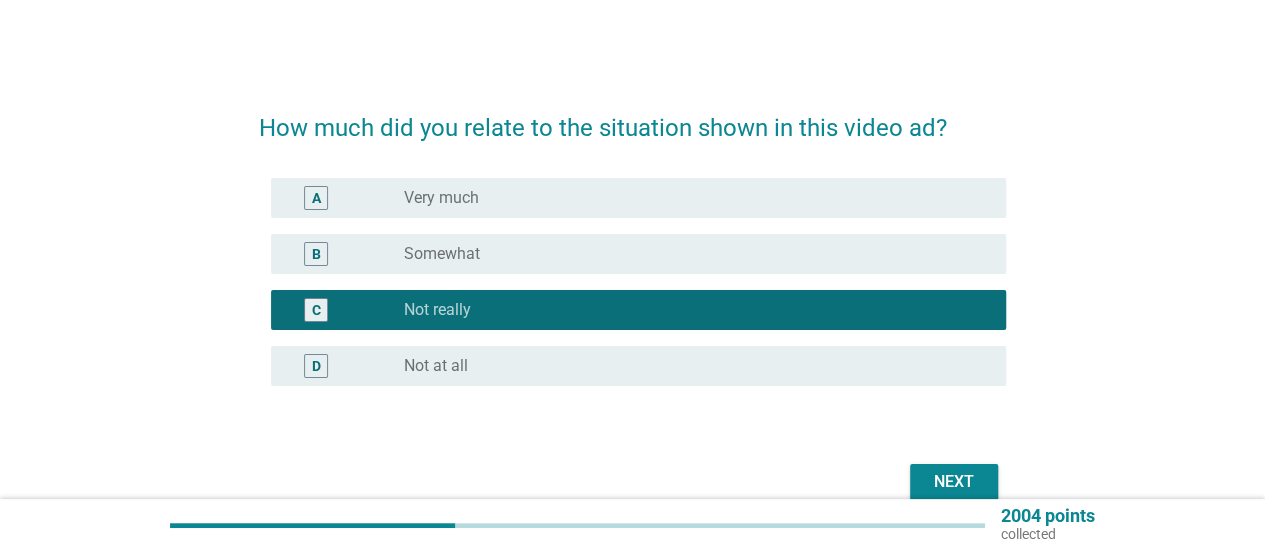 click on "Next" at bounding box center (954, 482) 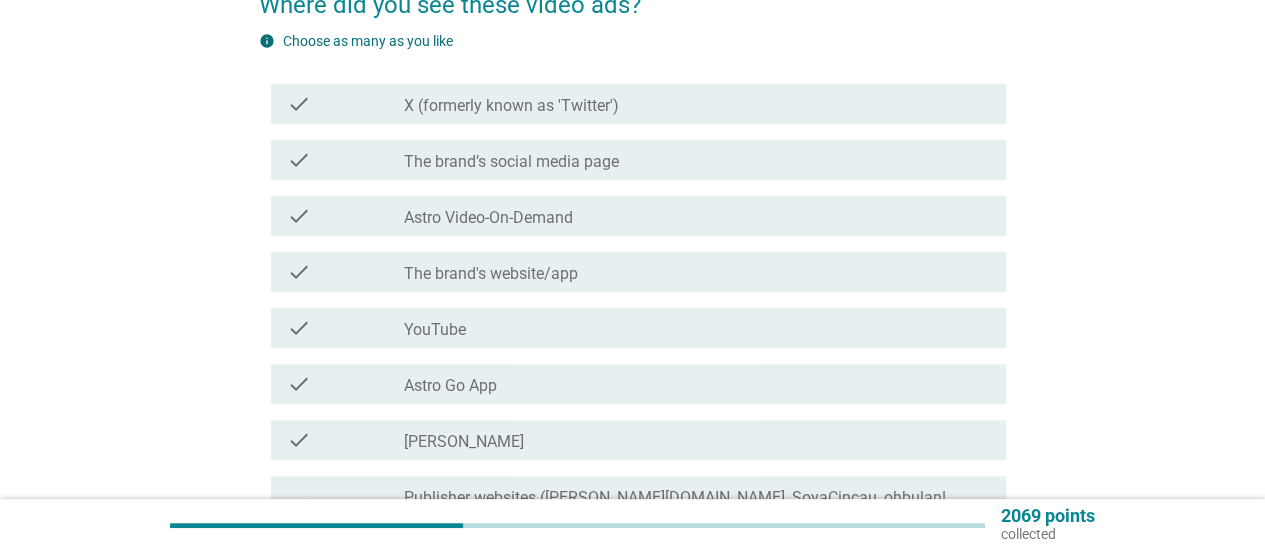 scroll, scrollTop: 200, scrollLeft: 0, axis: vertical 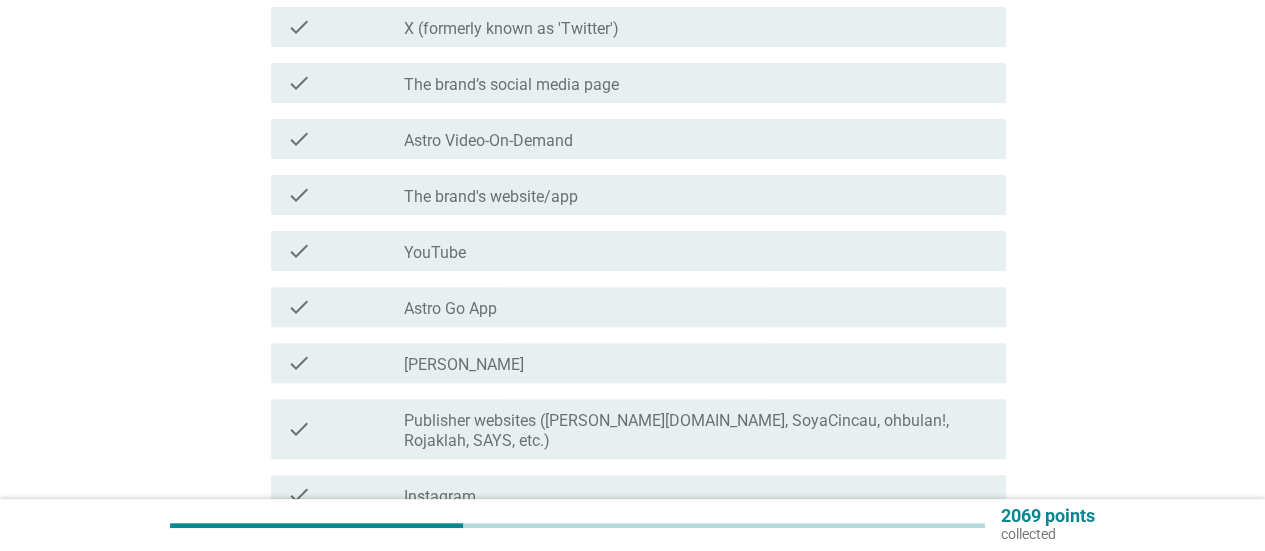 click on "[PERSON_NAME]" at bounding box center [464, 365] 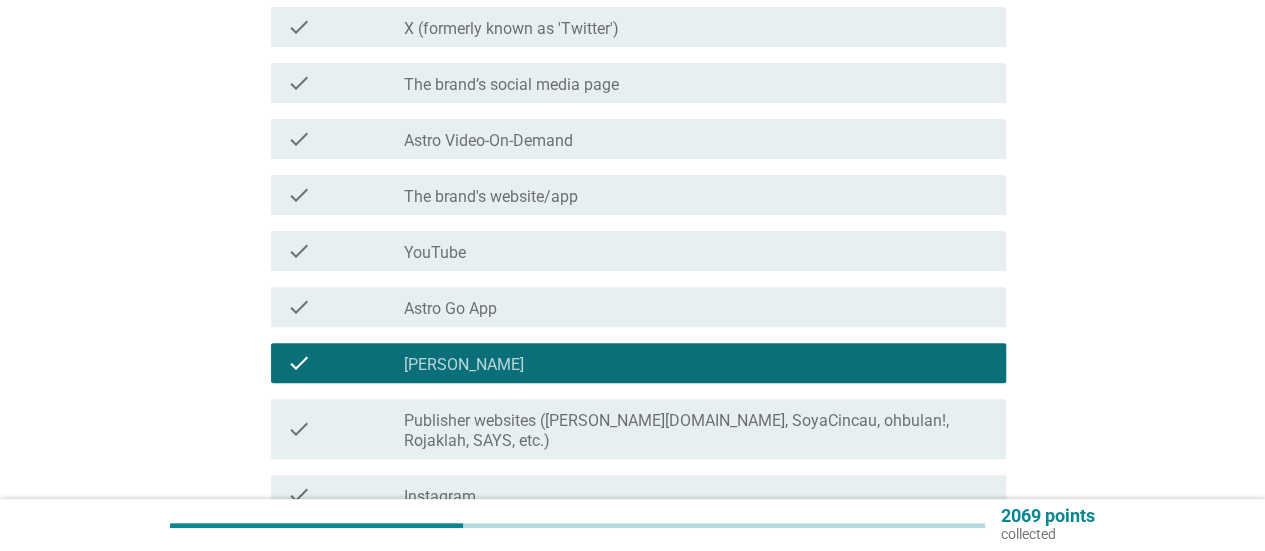 click on "Astro Go App" at bounding box center [450, 309] 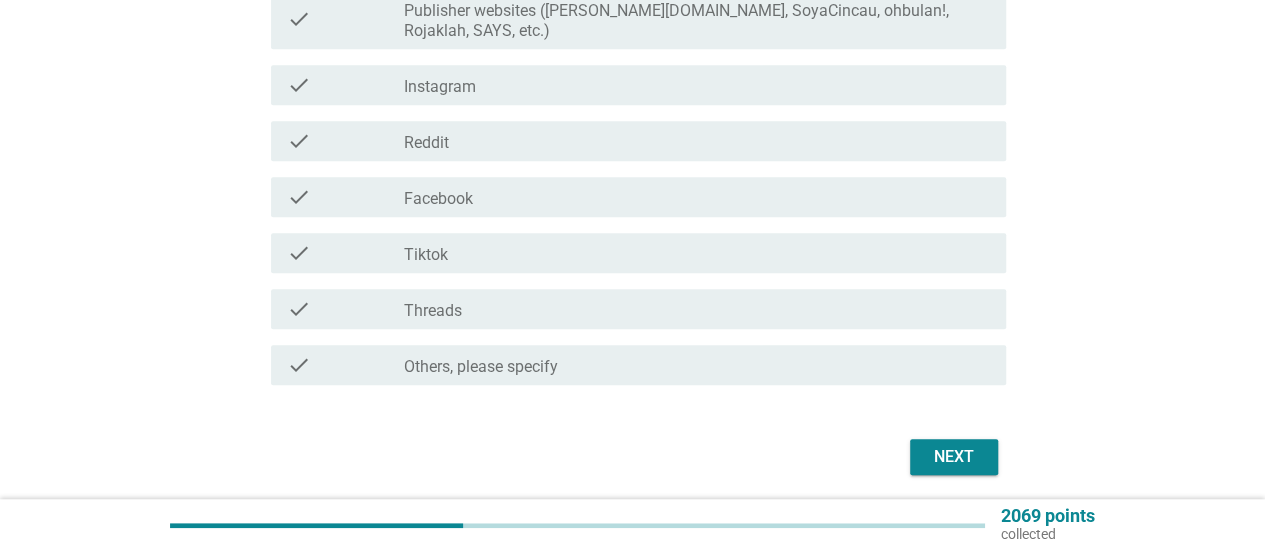 scroll, scrollTop: 662, scrollLeft: 0, axis: vertical 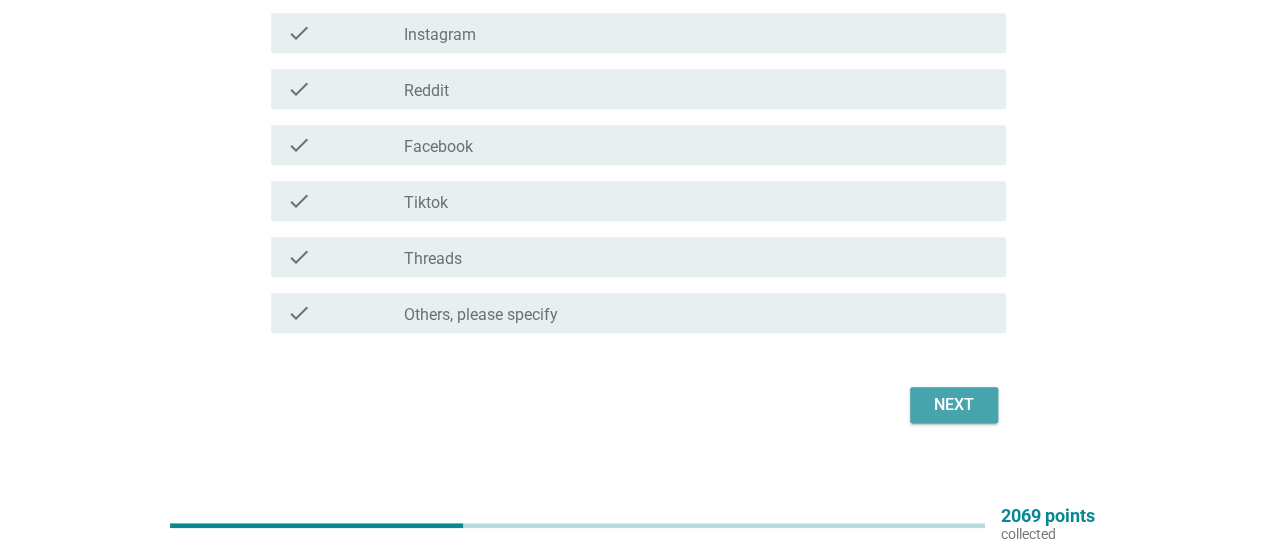 click on "Next" at bounding box center (954, 405) 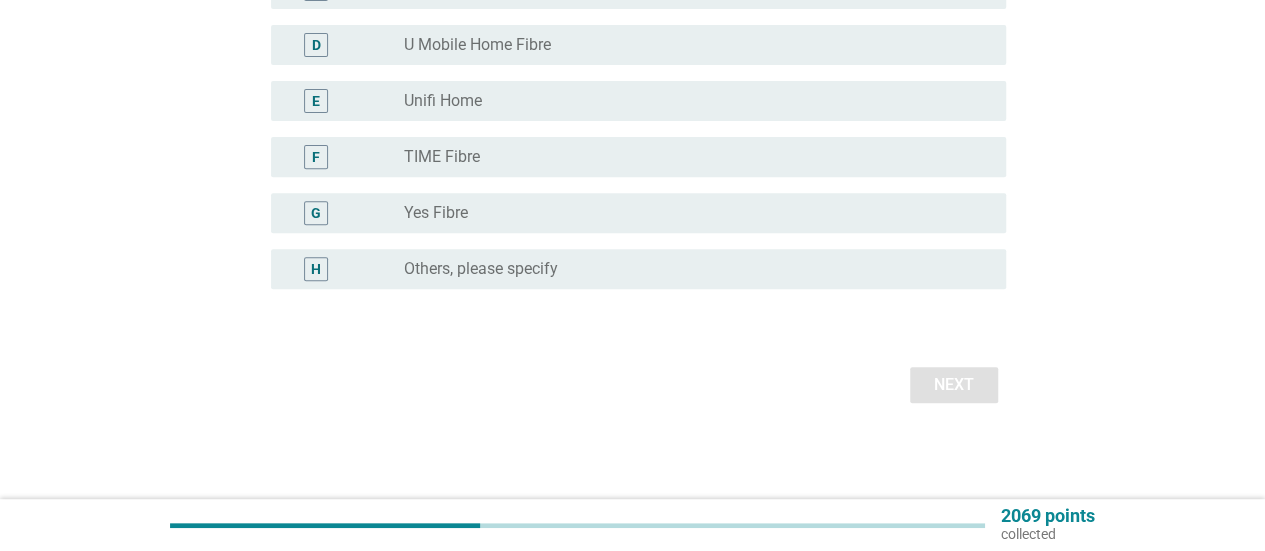 scroll, scrollTop: 0, scrollLeft: 0, axis: both 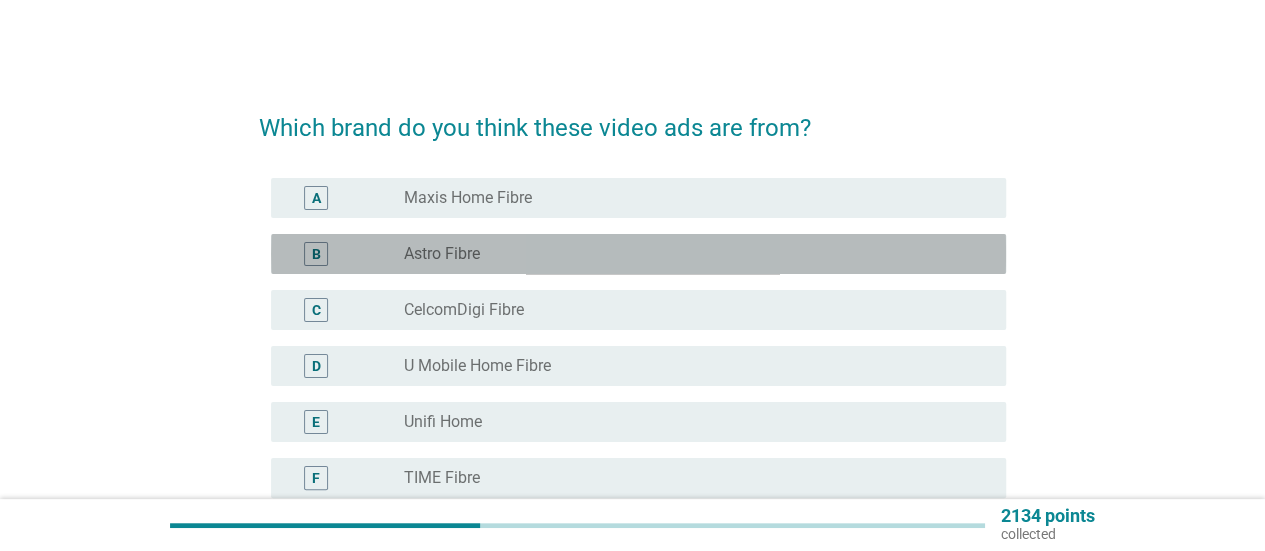 click on "B     radio_button_unchecked Astro Fibre" at bounding box center (638, 254) 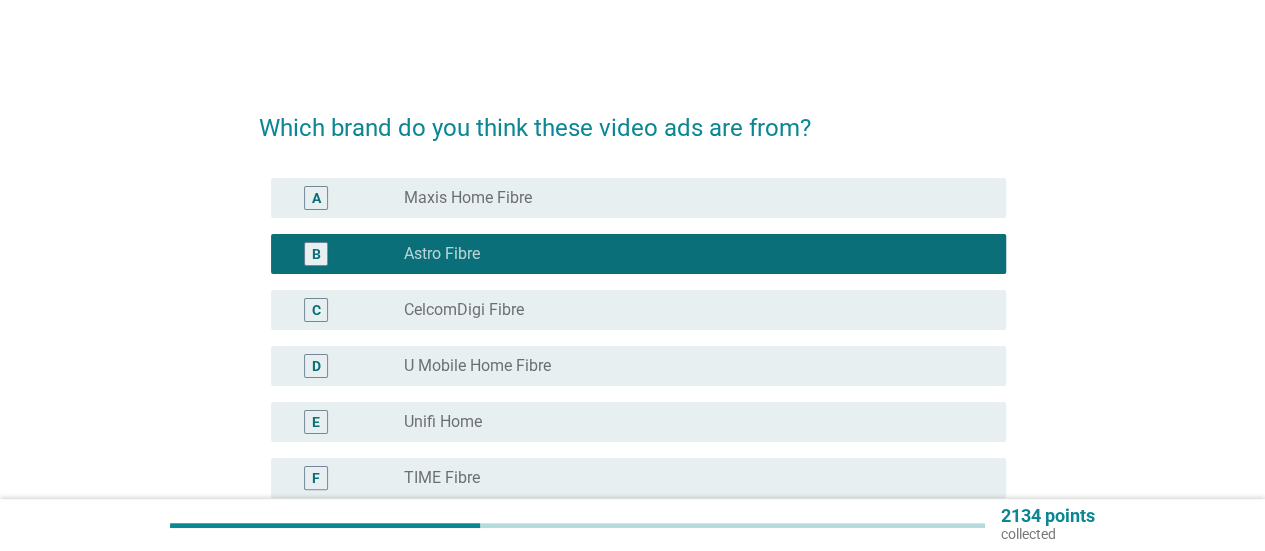 scroll, scrollTop: 200, scrollLeft: 0, axis: vertical 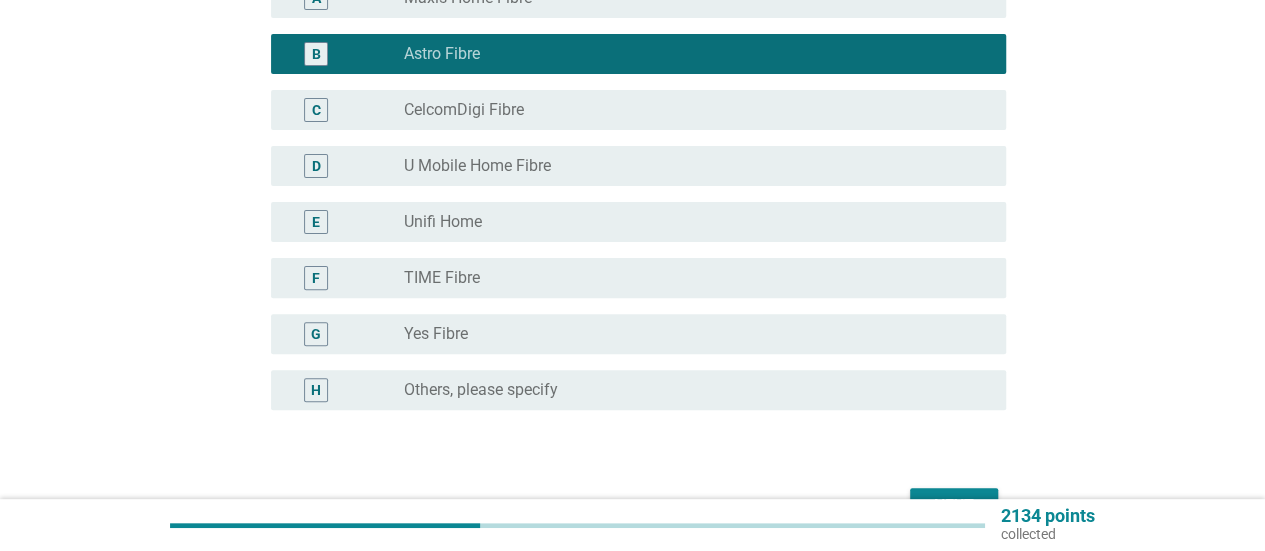 click on "Unifi Home" at bounding box center [443, 222] 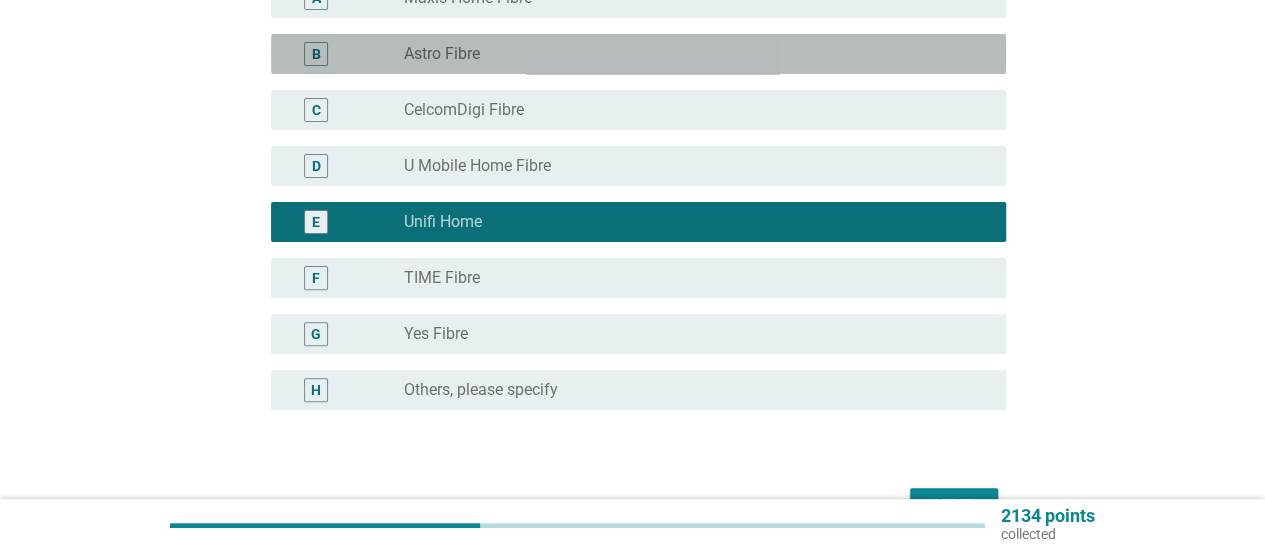 click on "Astro Fibre" at bounding box center (442, 54) 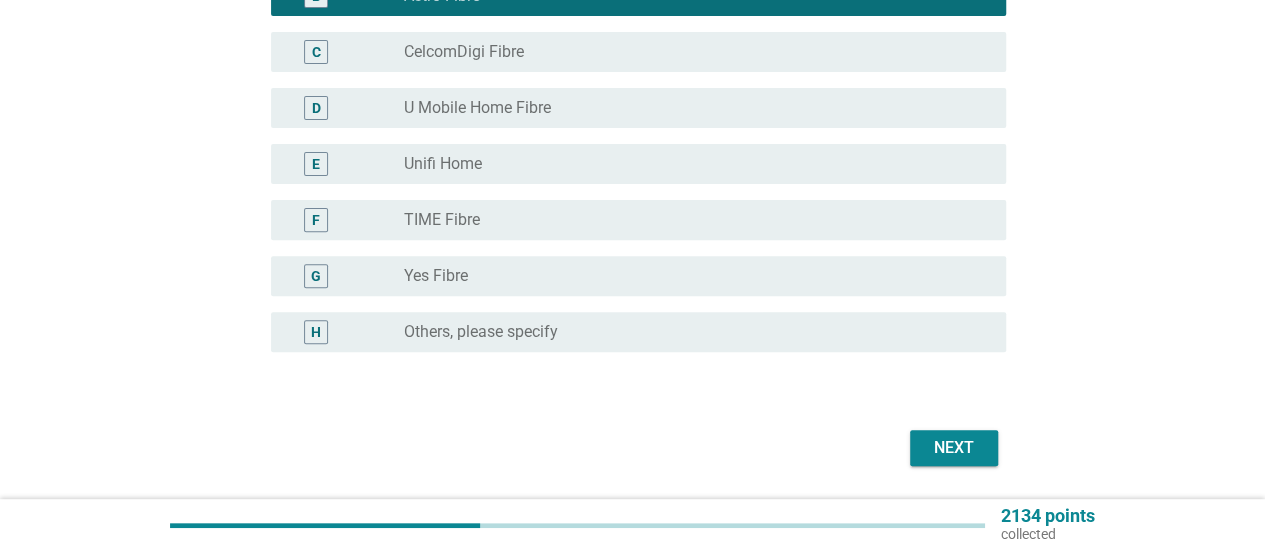 scroll, scrollTop: 320, scrollLeft: 0, axis: vertical 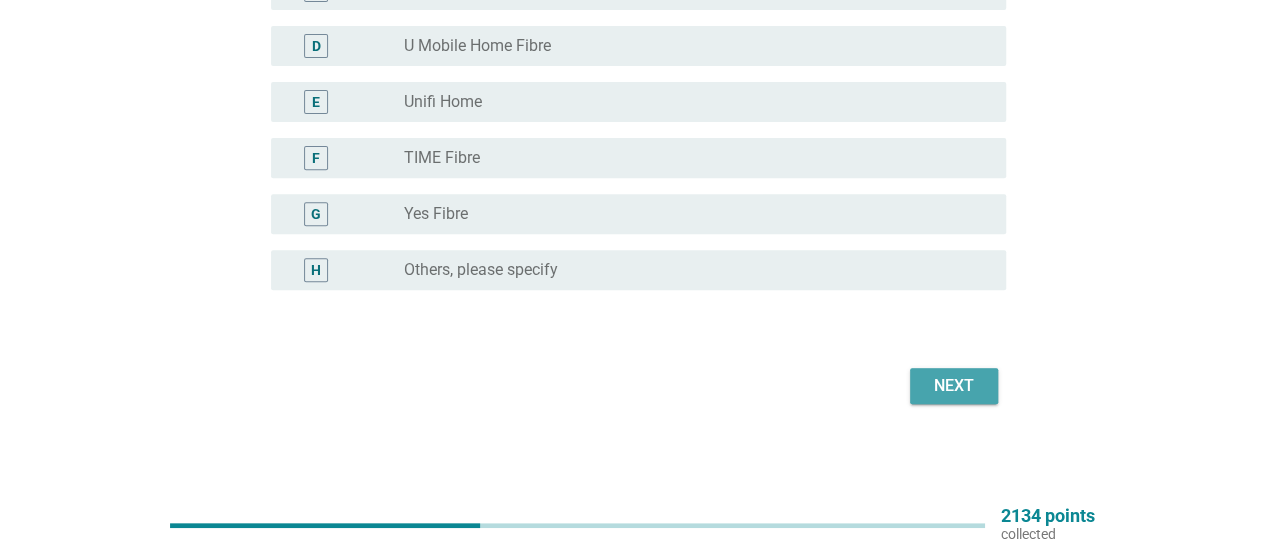 click on "Next" at bounding box center [954, 386] 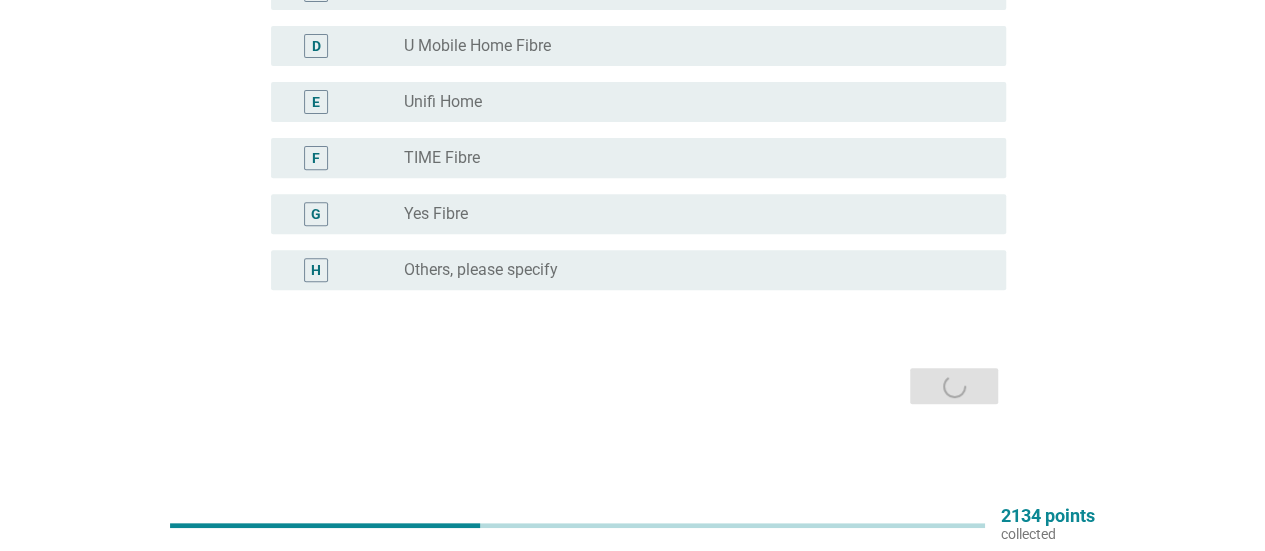 scroll, scrollTop: 0, scrollLeft: 0, axis: both 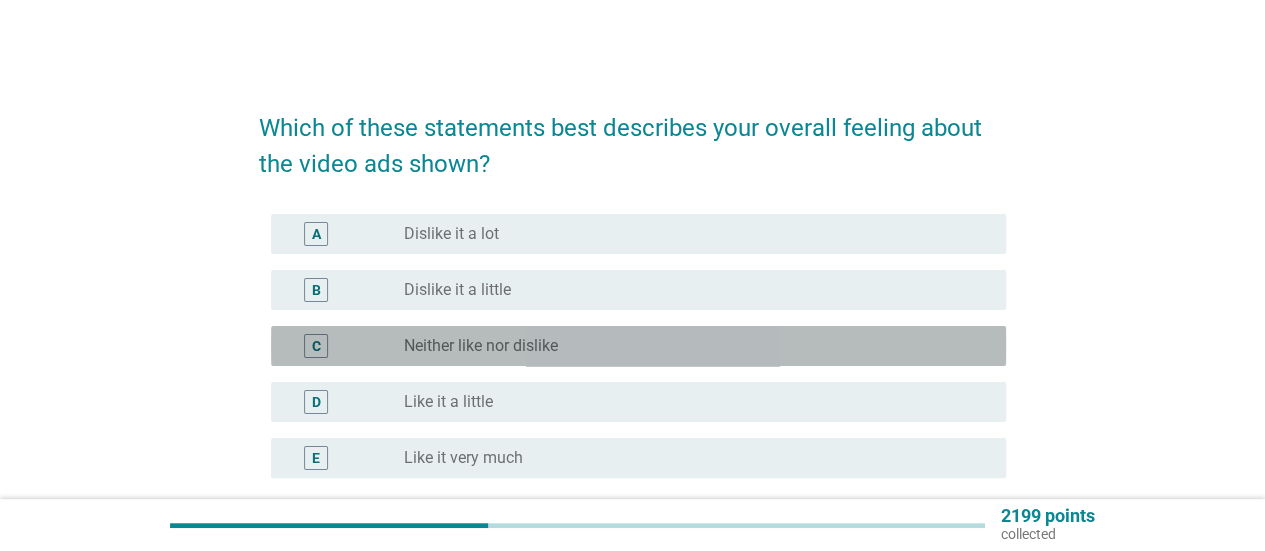 click on "C     radio_button_unchecked Neither like nor dislike" at bounding box center (638, 346) 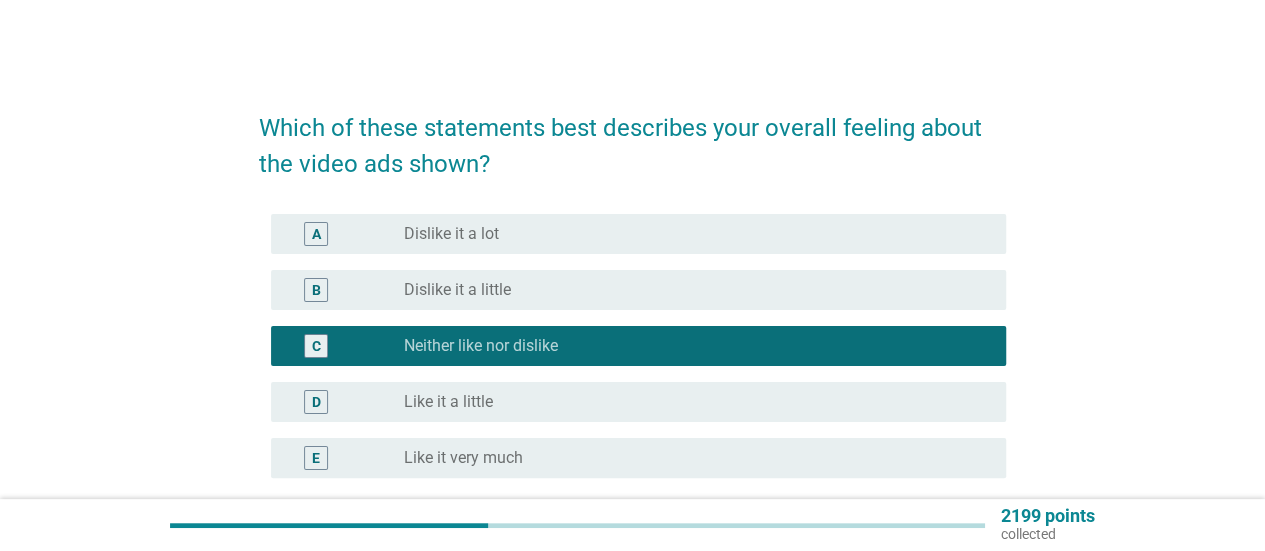 scroll, scrollTop: 188, scrollLeft: 0, axis: vertical 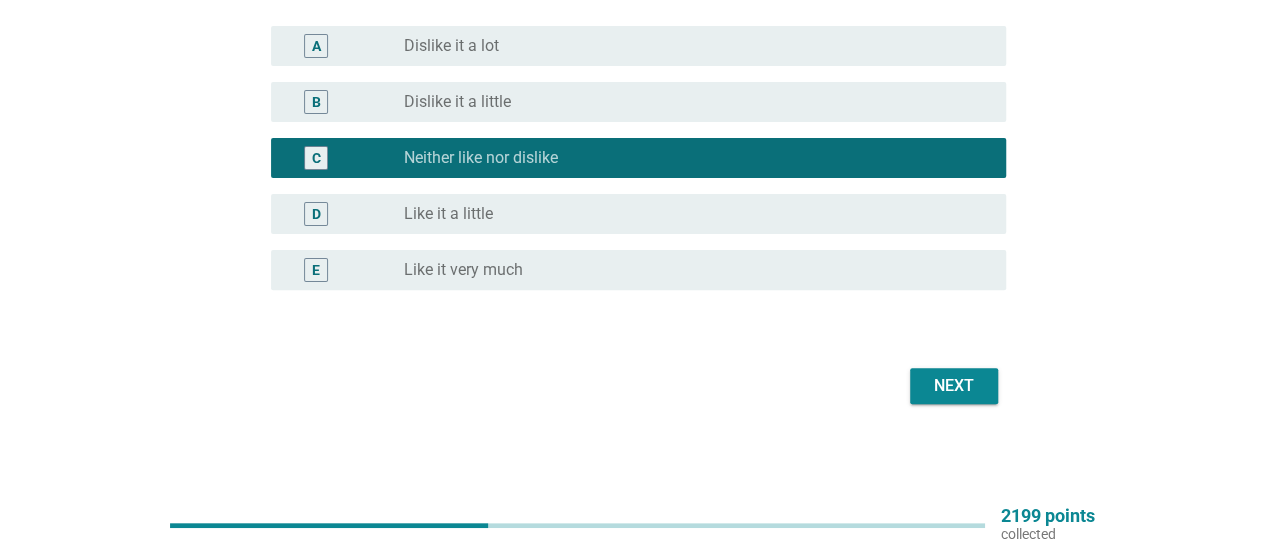 click on "Next" at bounding box center (954, 386) 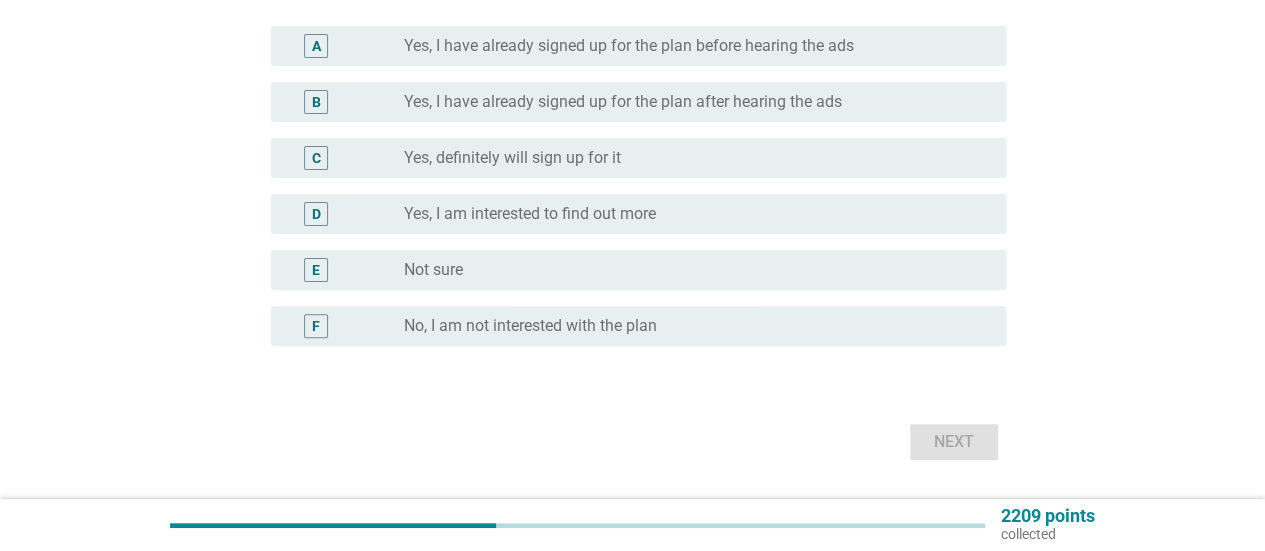 scroll, scrollTop: 0, scrollLeft: 0, axis: both 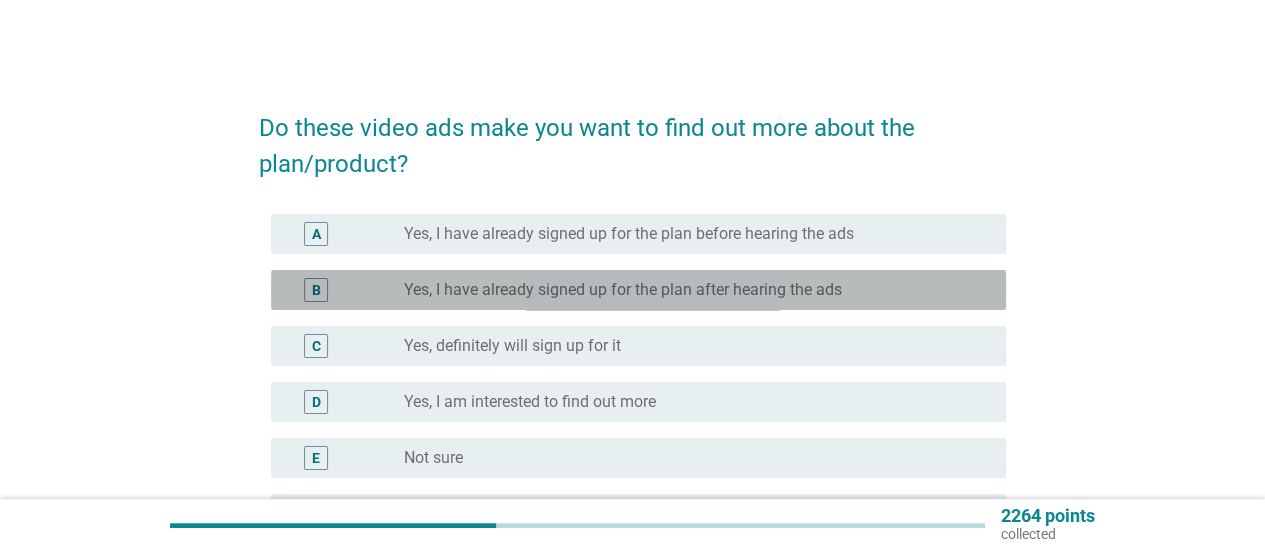 click on "Yes, I have already signed up for the plan after hearing the ads" at bounding box center (623, 290) 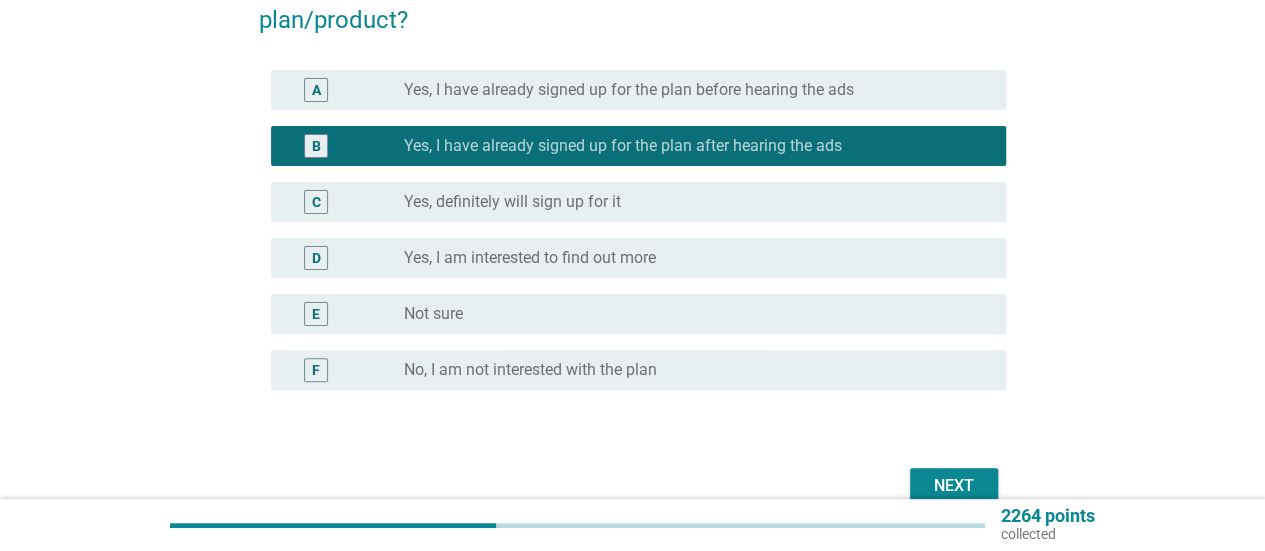 scroll, scrollTop: 244, scrollLeft: 0, axis: vertical 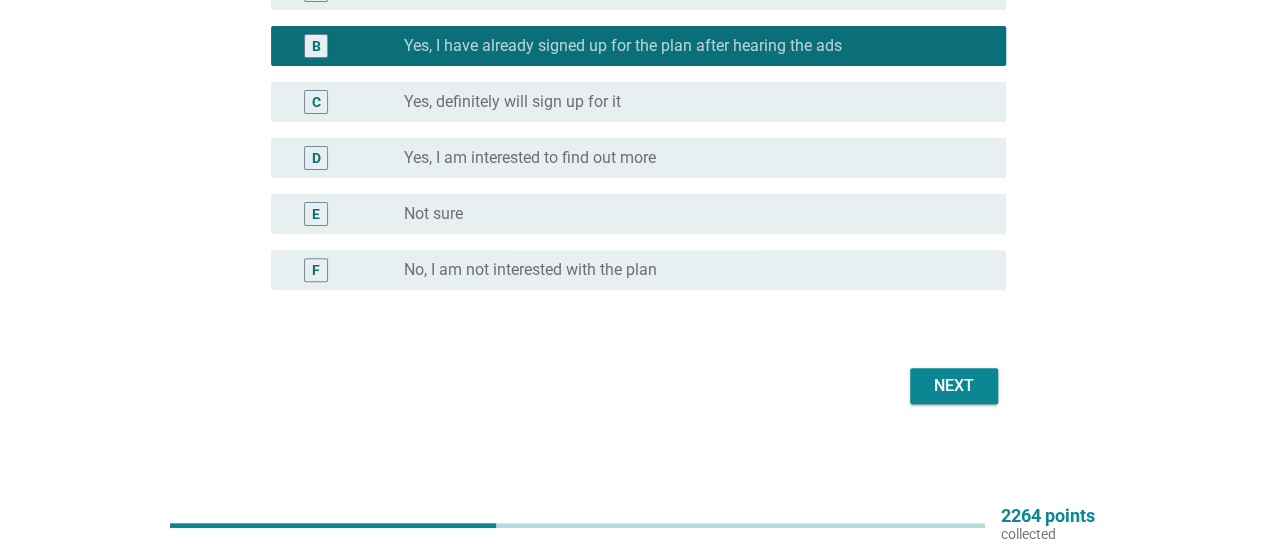 click on "Next" at bounding box center (954, 386) 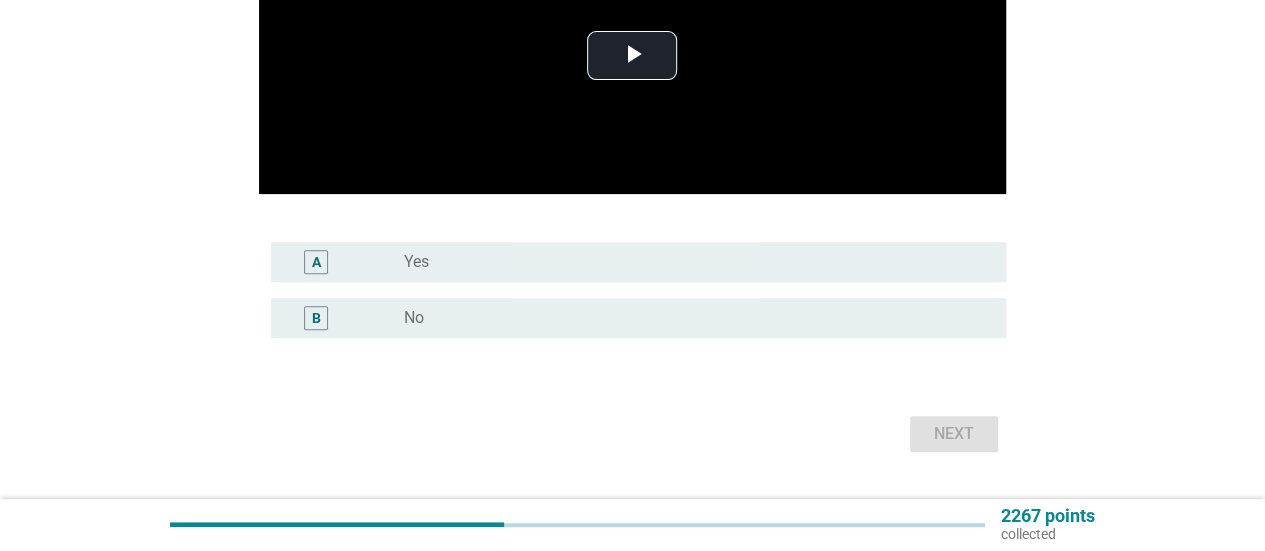 scroll, scrollTop: 0, scrollLeft: 0, axis: both 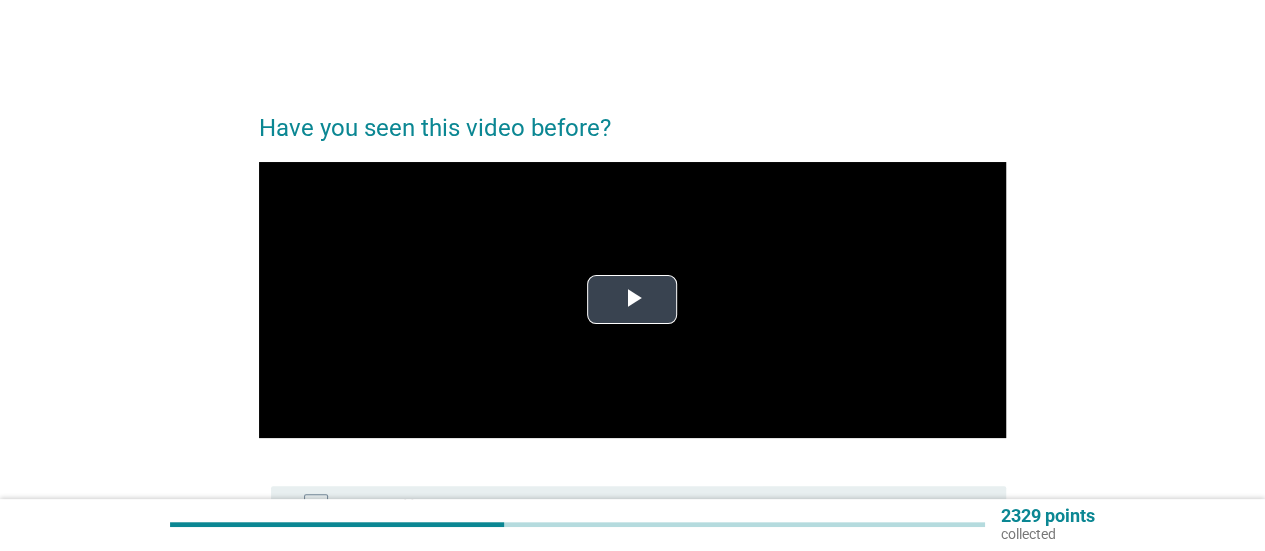 click at bounding box center [632, 300] 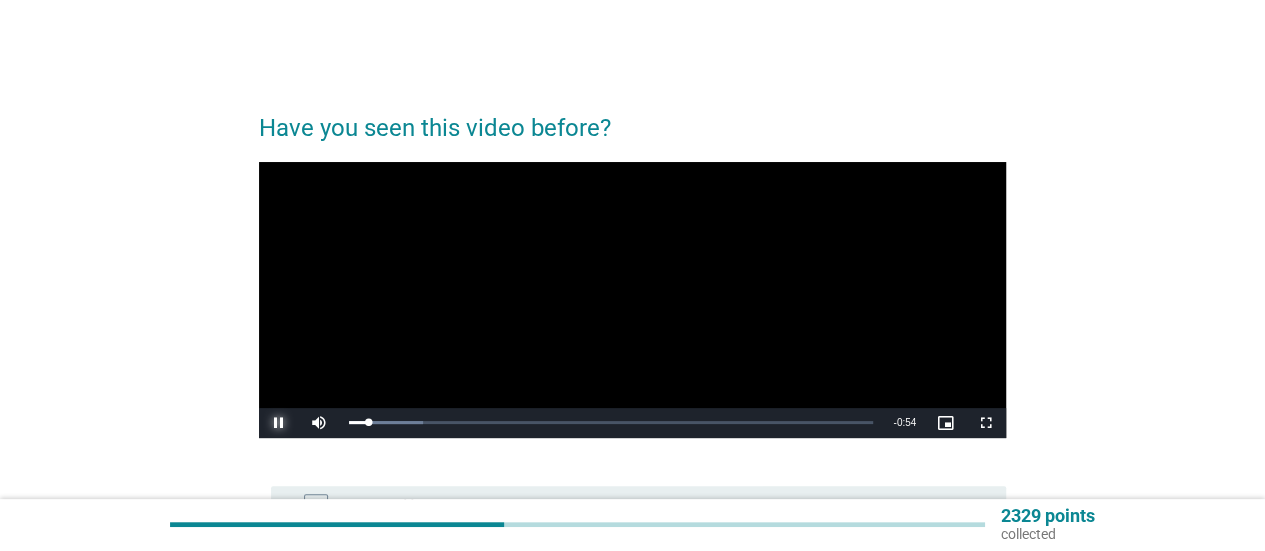 click at bounding box center (279, 423) 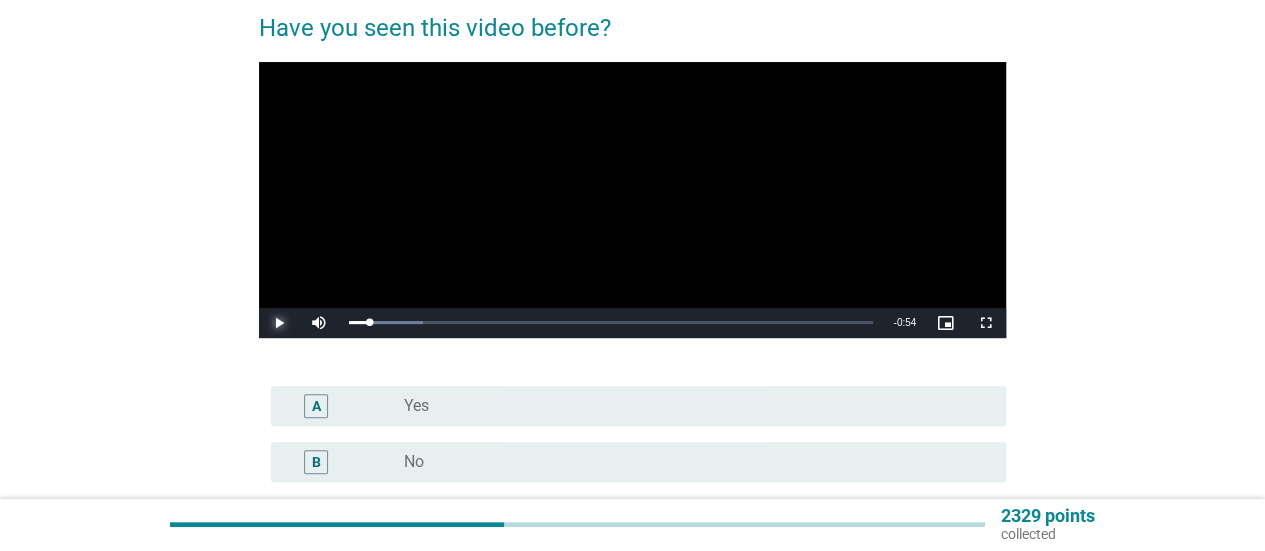 scroll, scrollTop: 200, scrollLeft: 0, axis: vertical 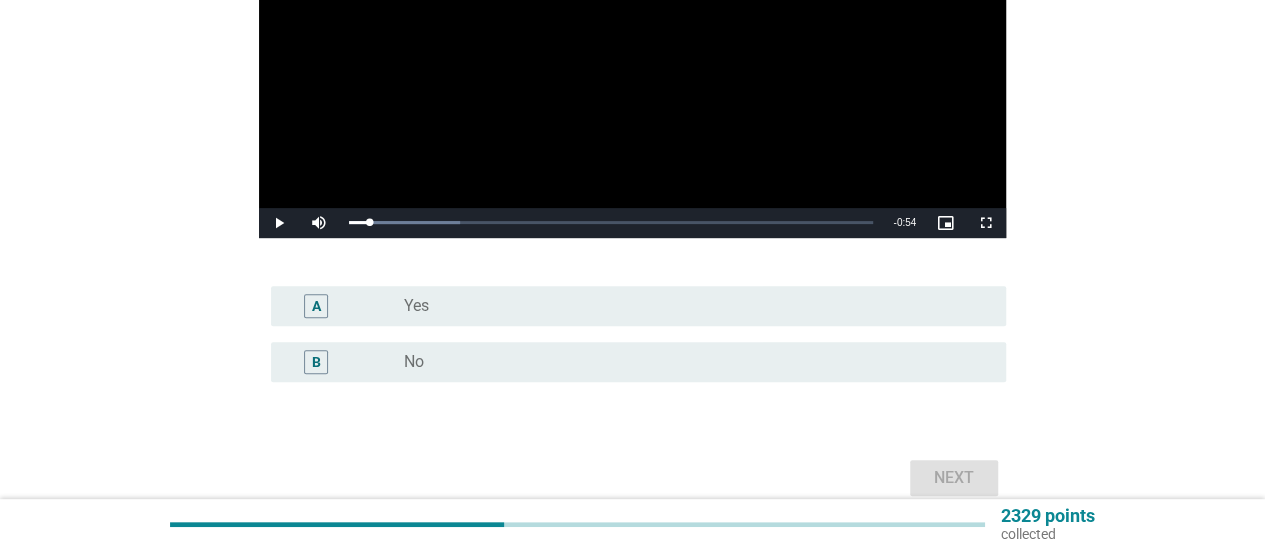 click on "radio_button_unchecked No" at bounding box center [689, 362] 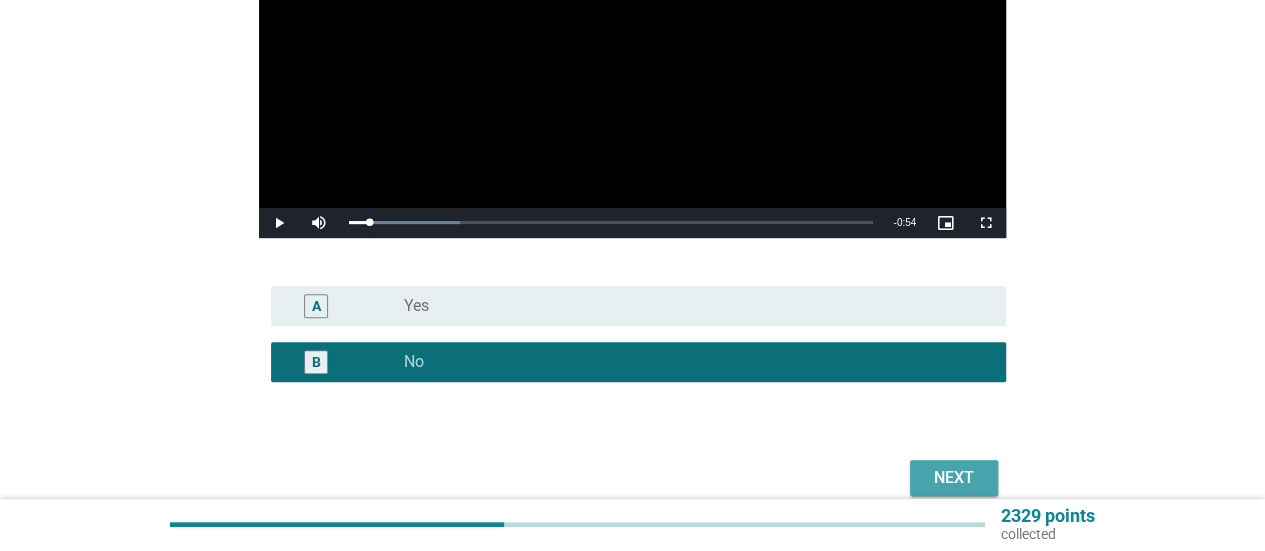 click on "Next" at bounding box center (954, 478) 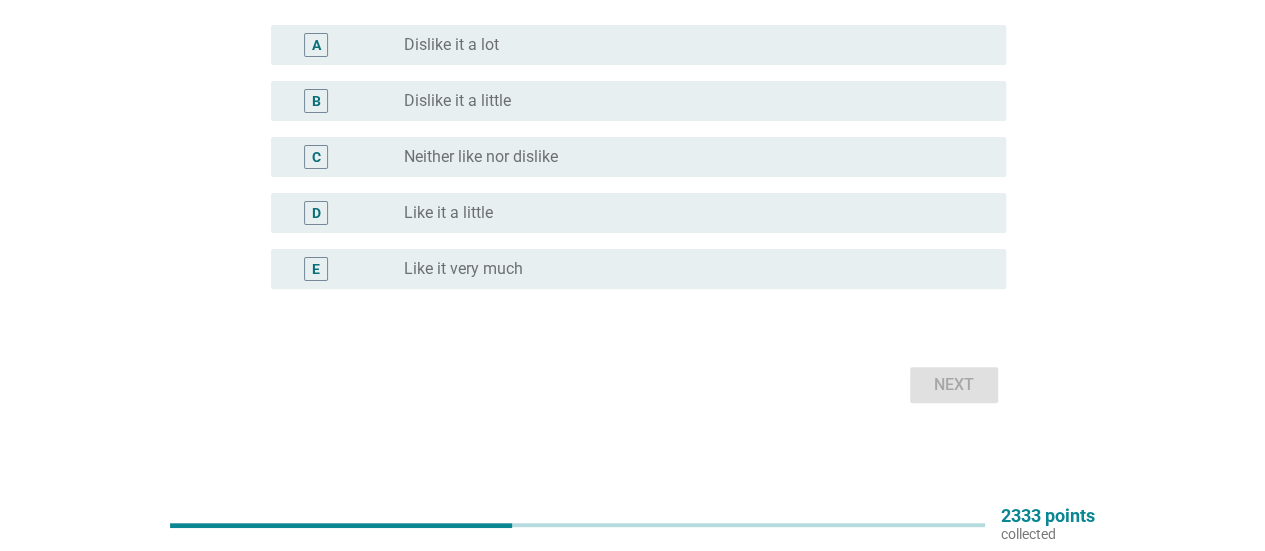 scroll, scrollTop: 0, scrollLeft: 0, axis: both 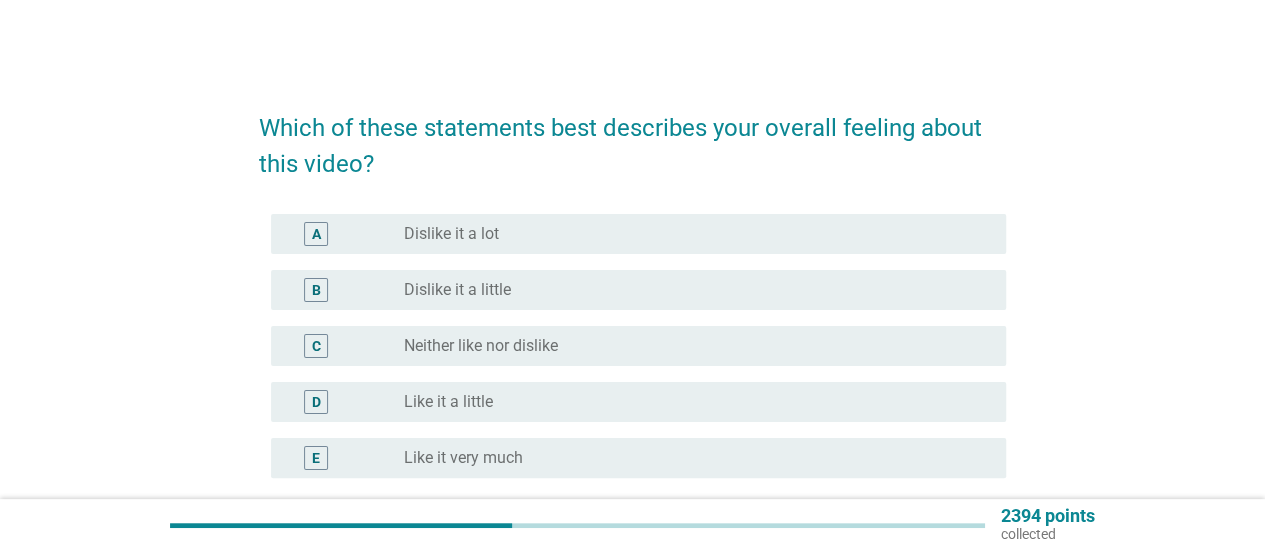 click on "radio_button_unchecked Neither like nor dislike" at bounding box center (689, 346) 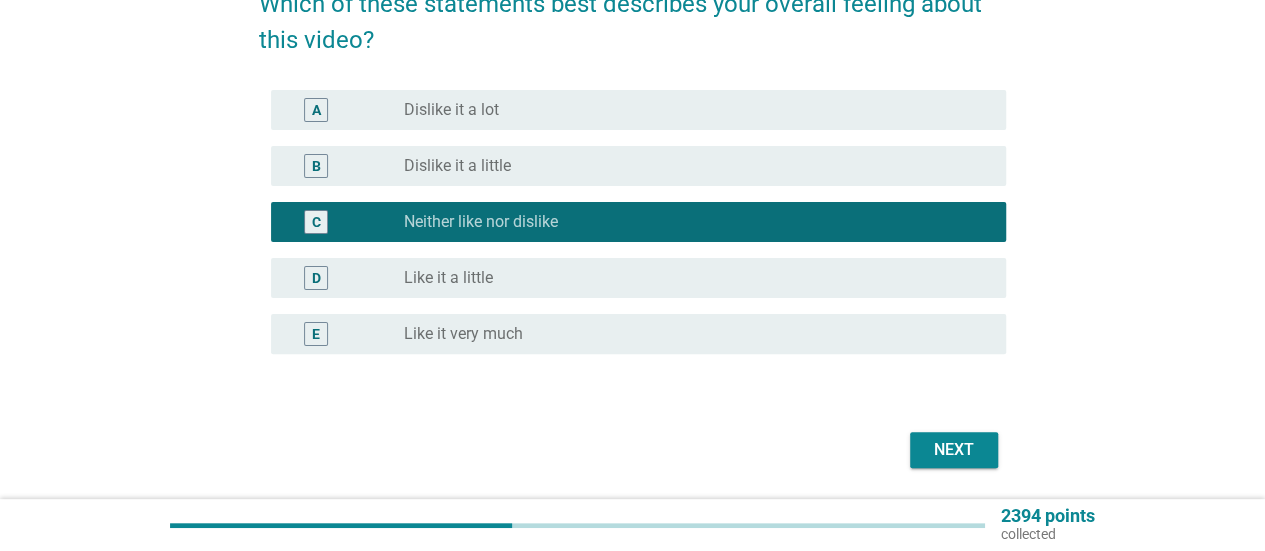 scroll, scrollTop: 188, scrollLeft: 0, axis: vertical 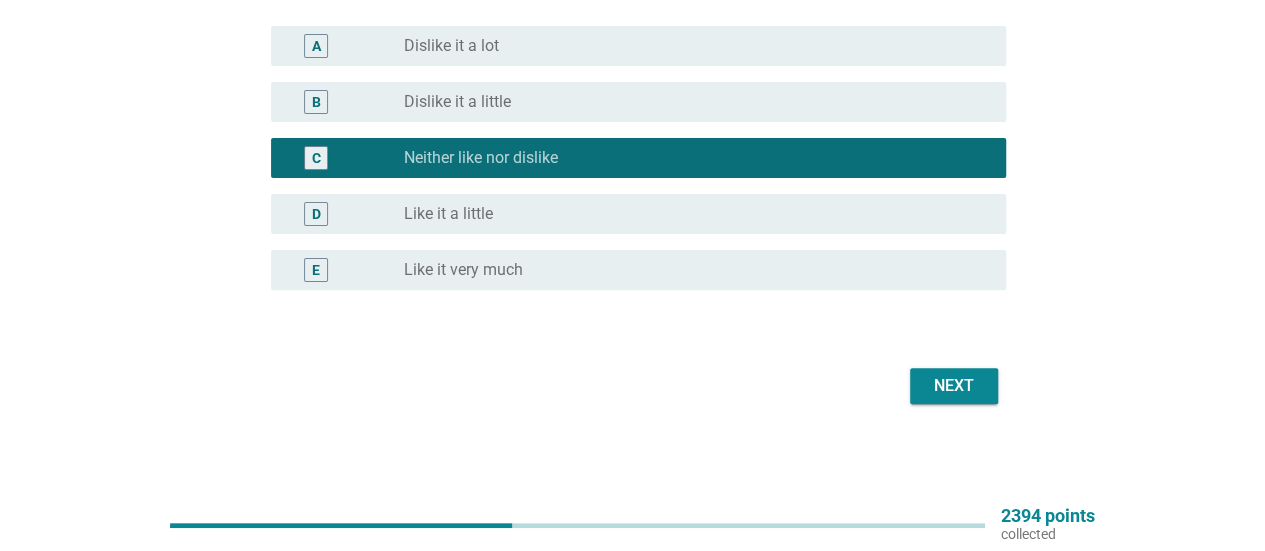 click on "Which of these statements best describes your overall feeling about this video?     A     radio_button_unchecked Dislike it a lot   B     radio_button_unchecked Dislike it a little   C     radio_button_checked Neither like nor dislike   D     radio_button_unchecked Like it a little   E     radio_button_unchecked Like it very much     Next" at bounding box center [632, 156] 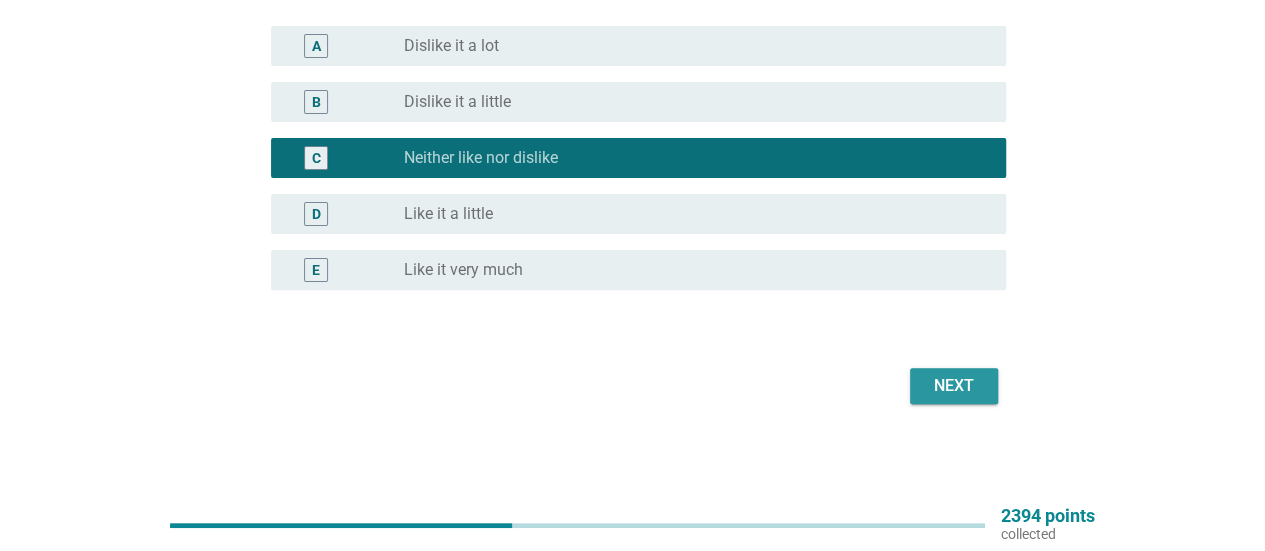 click on "Next" at bounding box center (954, 386) 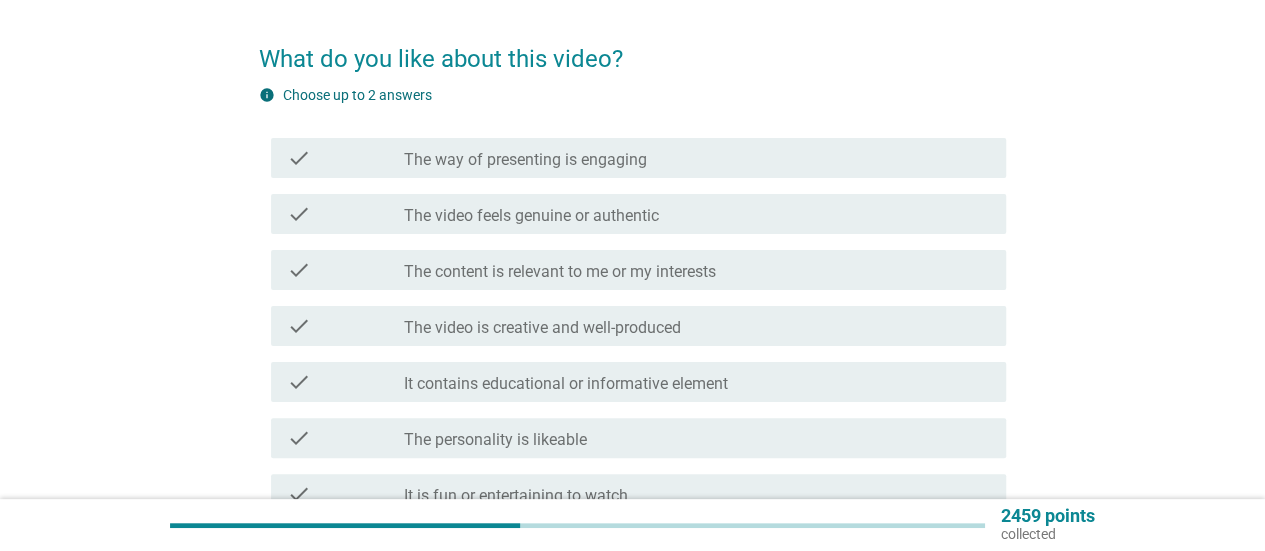 scroll, scrollTop: 100, scrollLeft: 0, axis: vertical 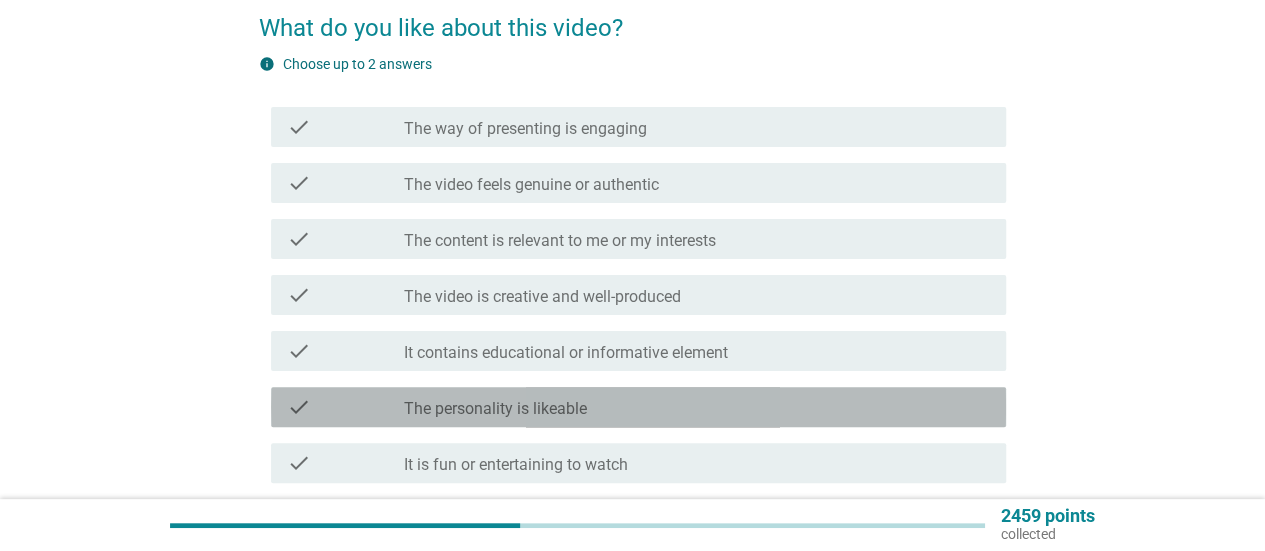 click on "check     check_box_outline_blank The personality is likeable" at bounding box center [638, 407] 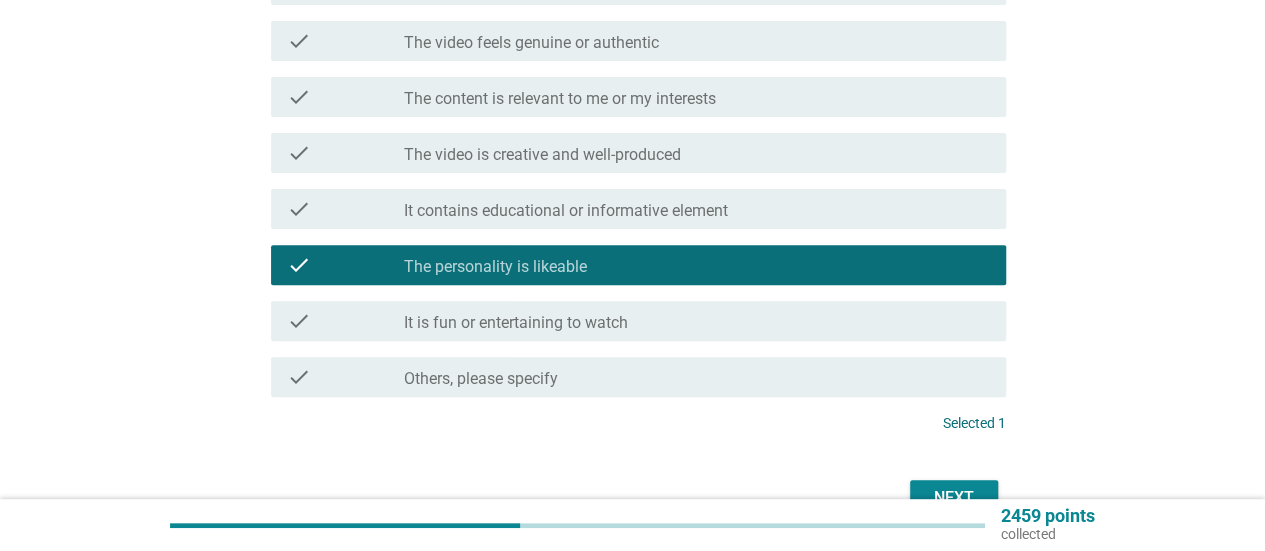 scroll, scrollTop: 300, scrollLeft: 0, axis: vertical 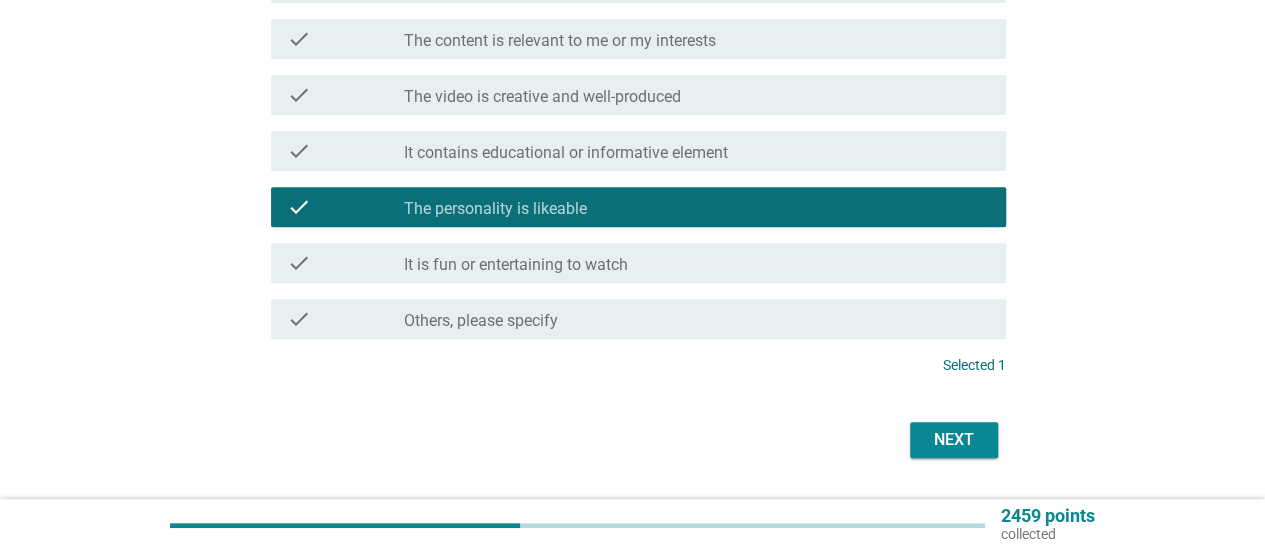 click on "Next" at bounding box center (954, 440) 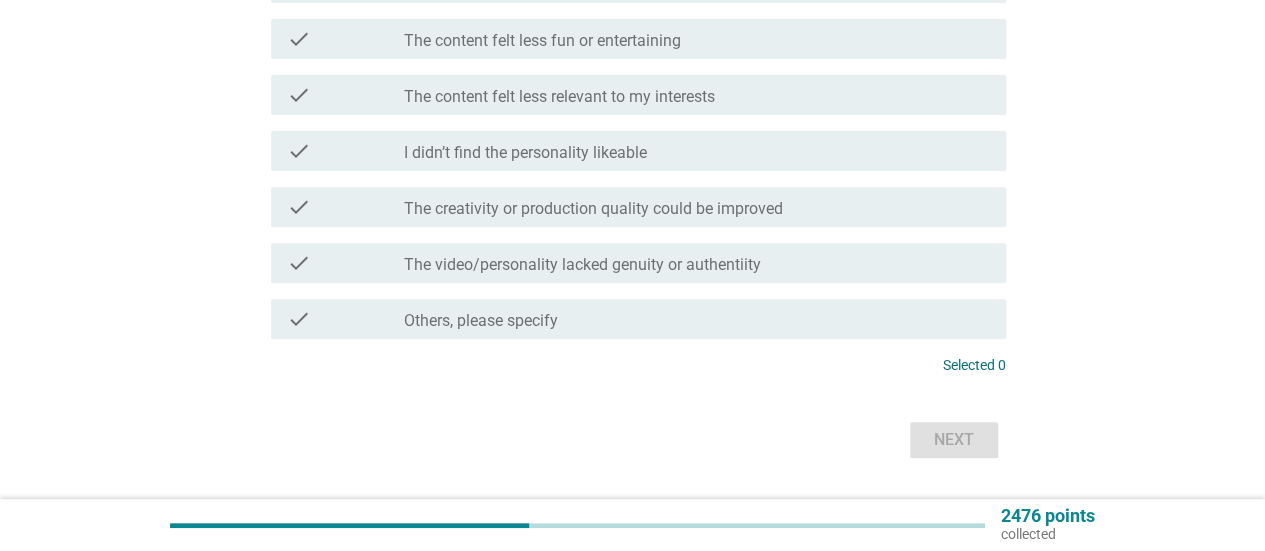 scroll, scrollTop: 0, scrollLeft: 0, axis: both 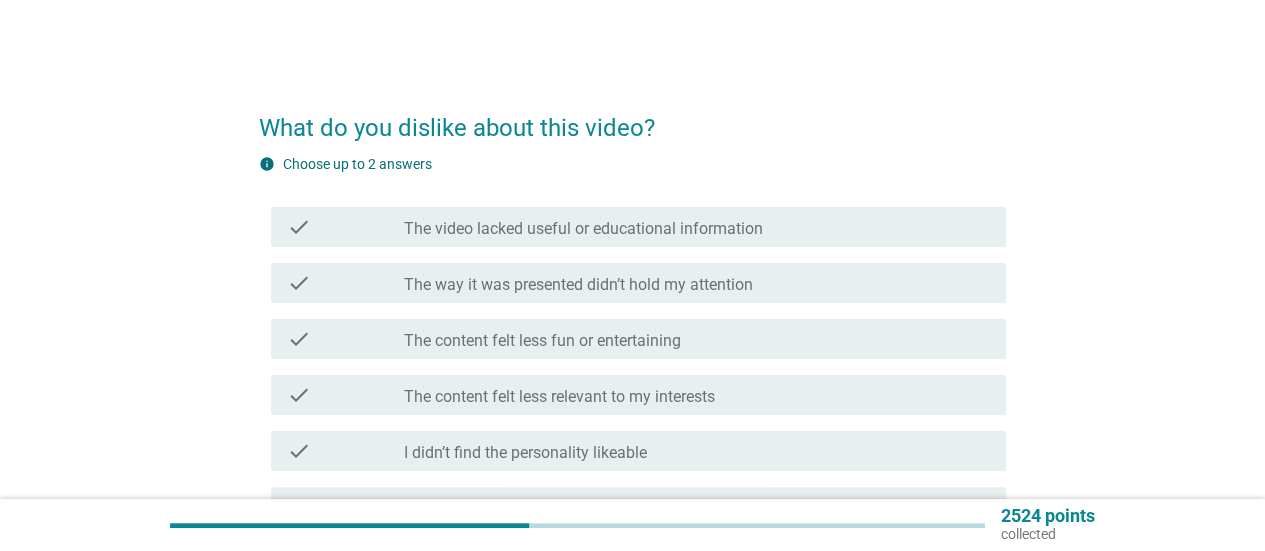 click on "The way it was presented didn’t hold my attention" at bounding box center (578, 285) 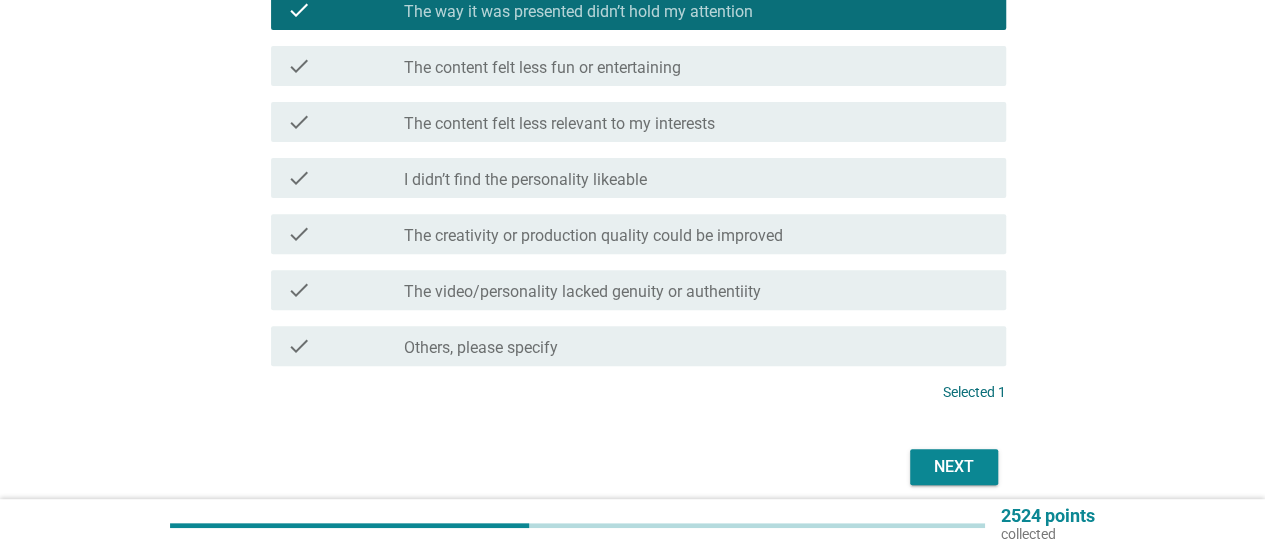 scroll, scrollTop: 300, scrollLeft: 0, axis: vertical 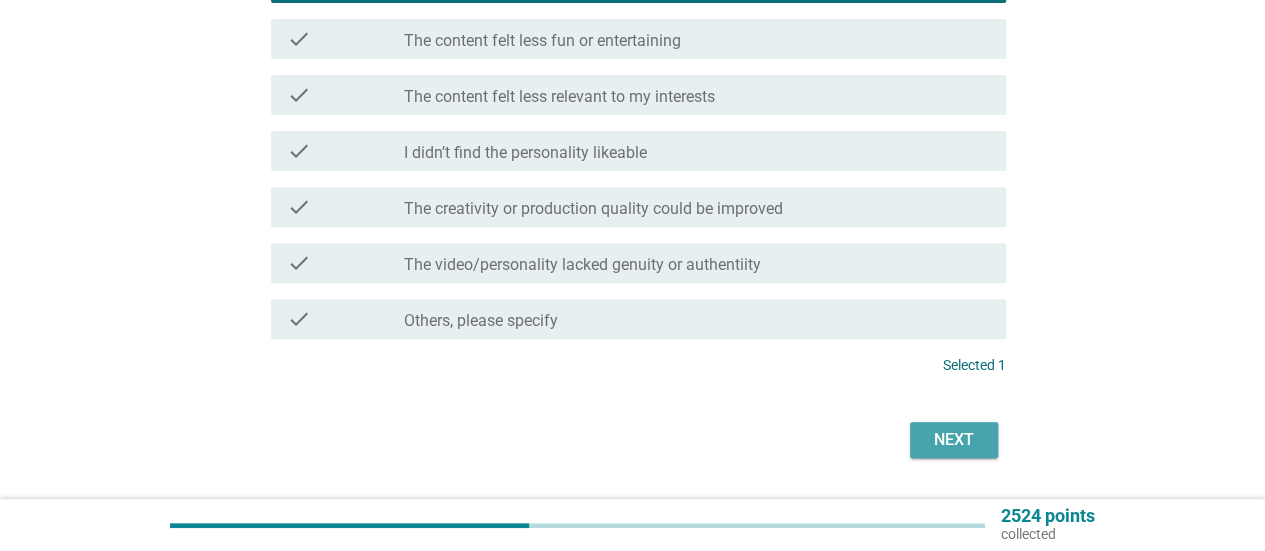 click on "Next" at bounding box center [954, 440] 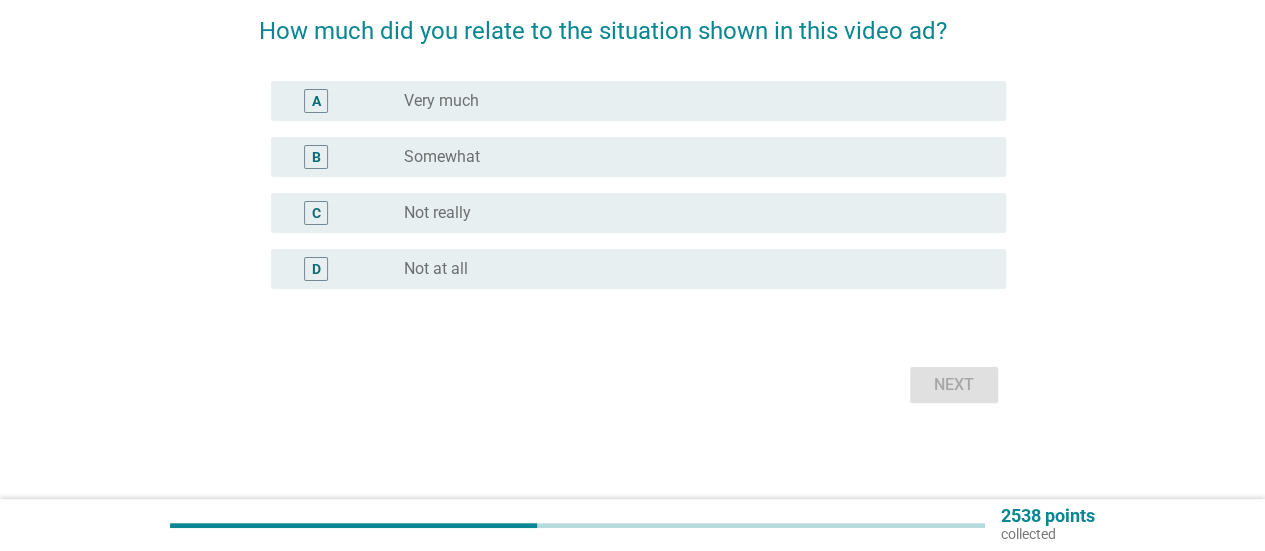 scroll, scrollTop: 0, scrollLeft: 0, axis: both 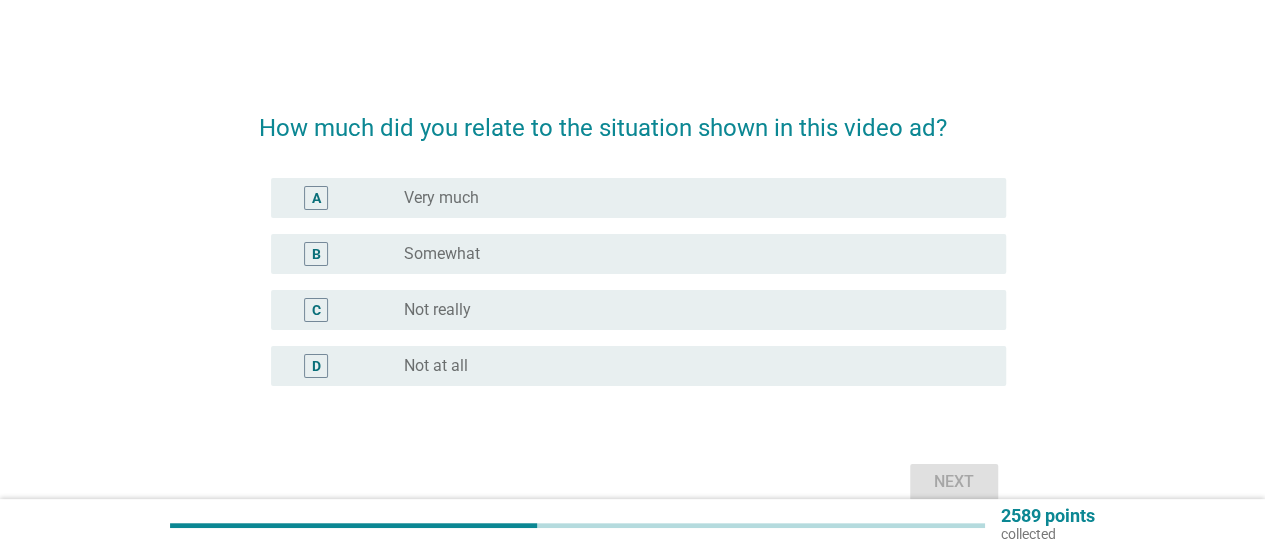 click on "radio_button_unchecked Somewhat" at bounding box center (689, 254) 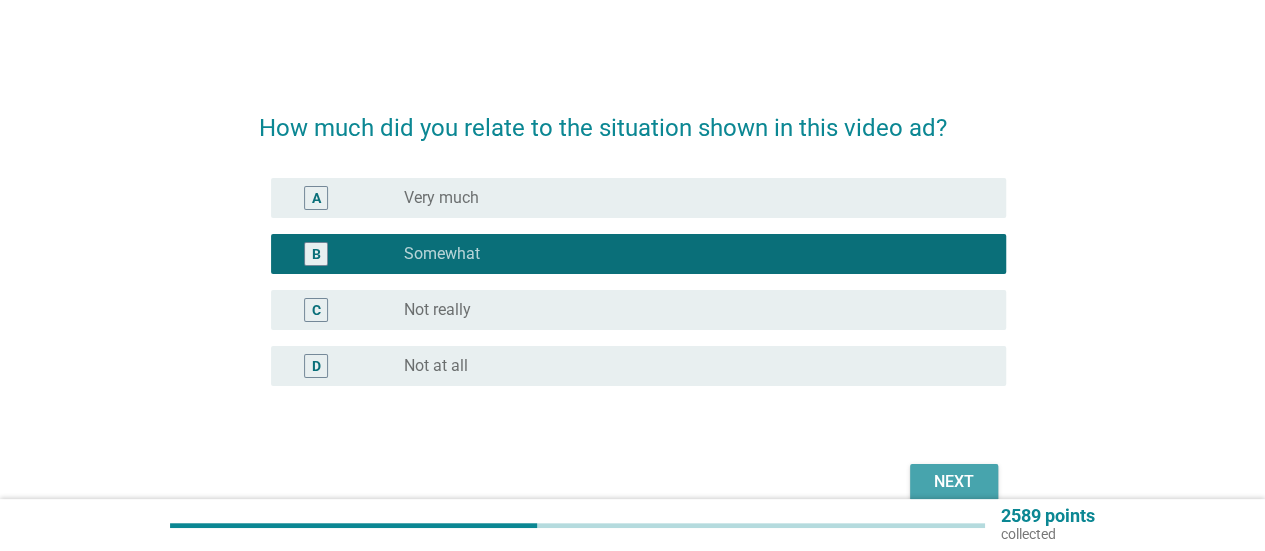 click on "Next" at bounding box center (954, 482) 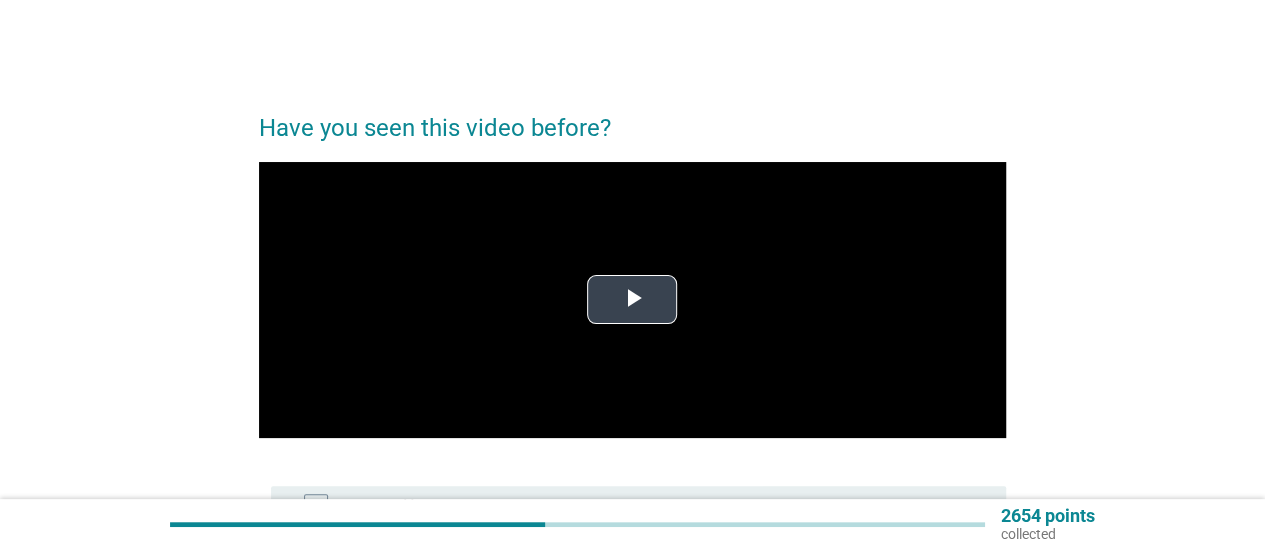 click at bounding box center (632, 300) 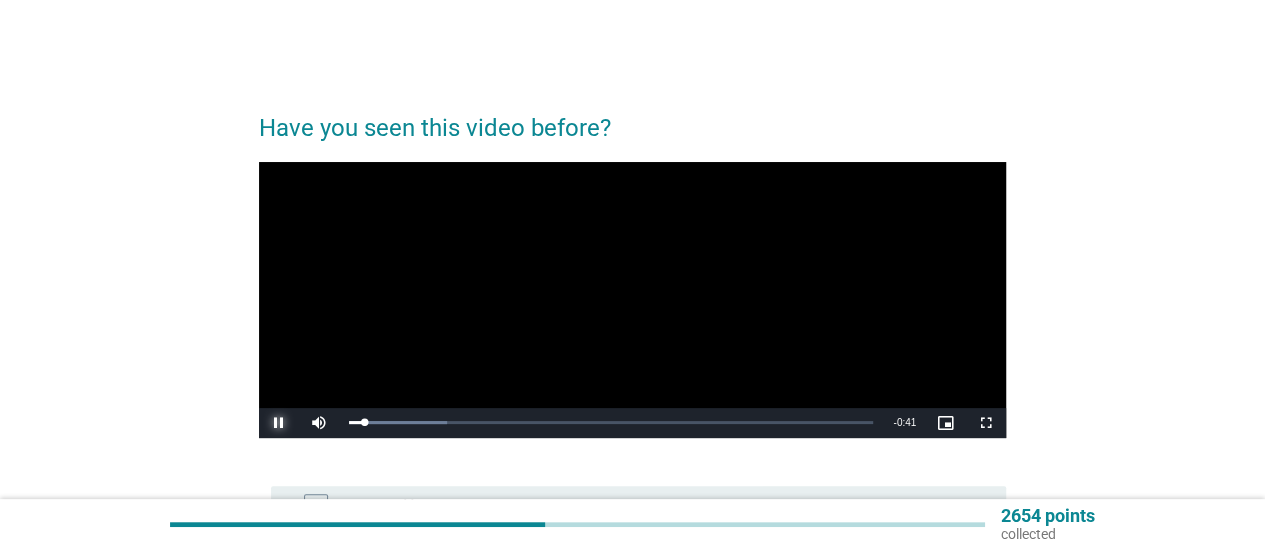click at bounding box center (279, 423) 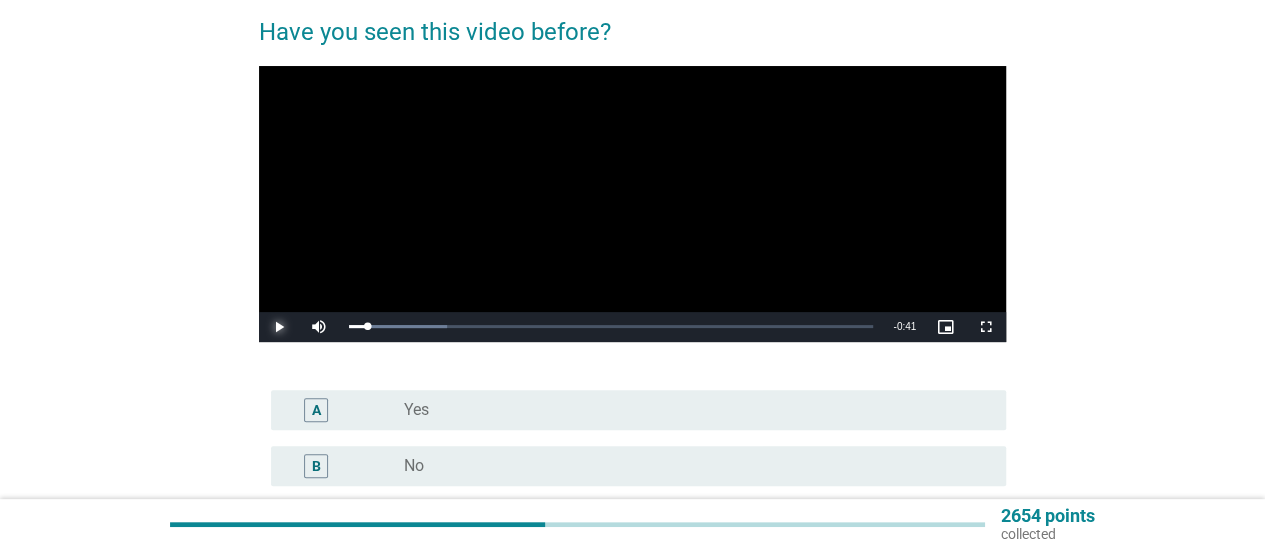 scroll, scrollTop: 200, scrollLeft: 0, axis: vertical 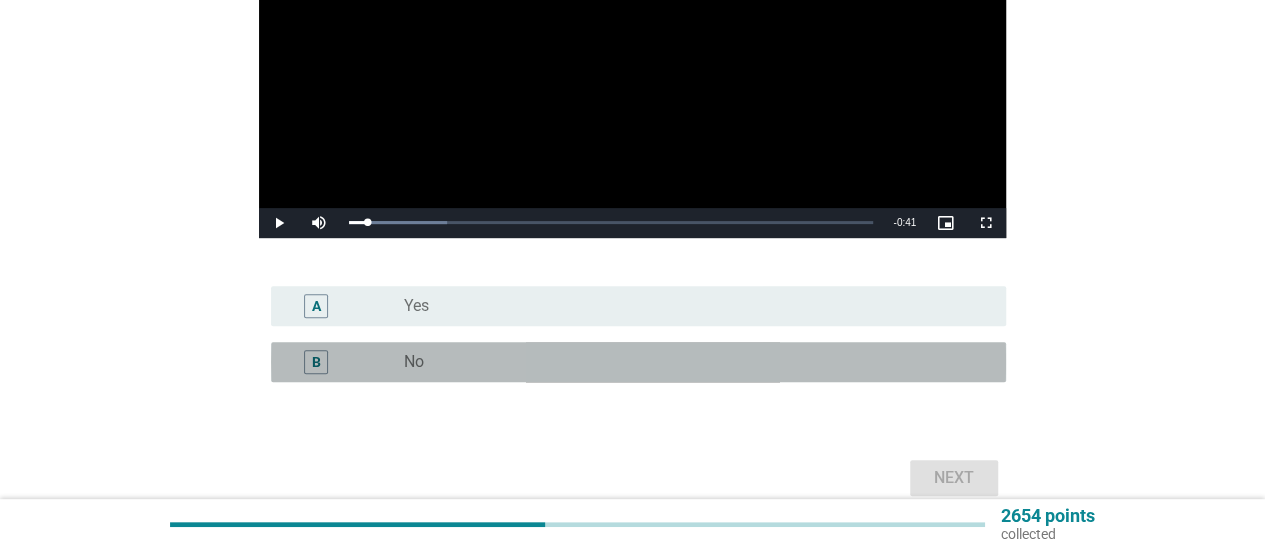 drag, startPoint x: 368, startPoint y: 347, endPoint x: 816, endPoint y: 459, distance: 461.78784 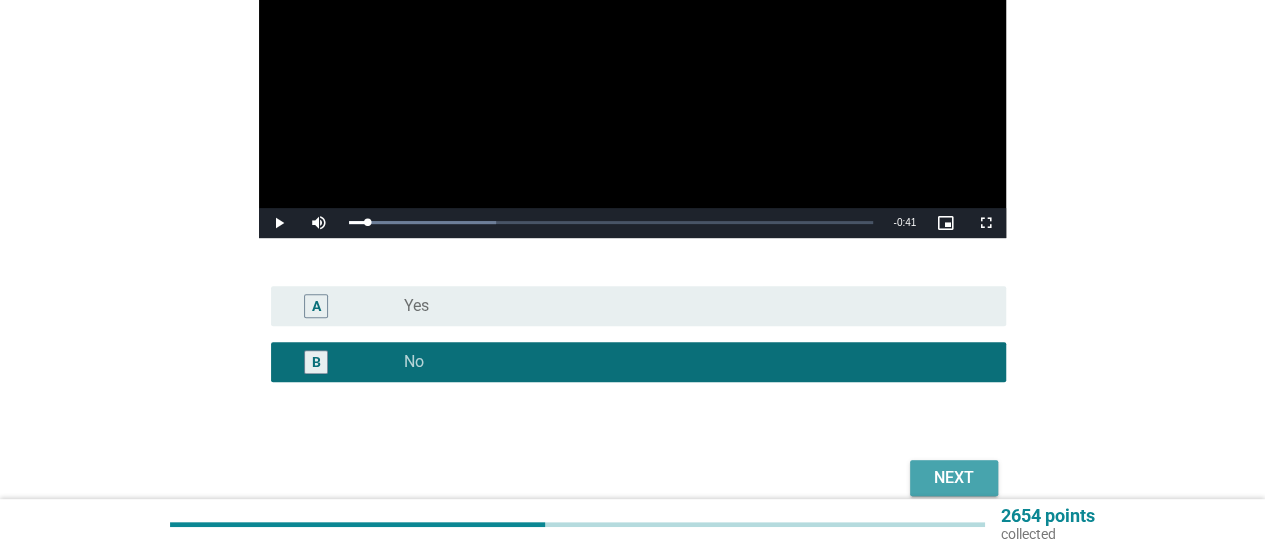 click on "Next" at bounding box center (954, 478) 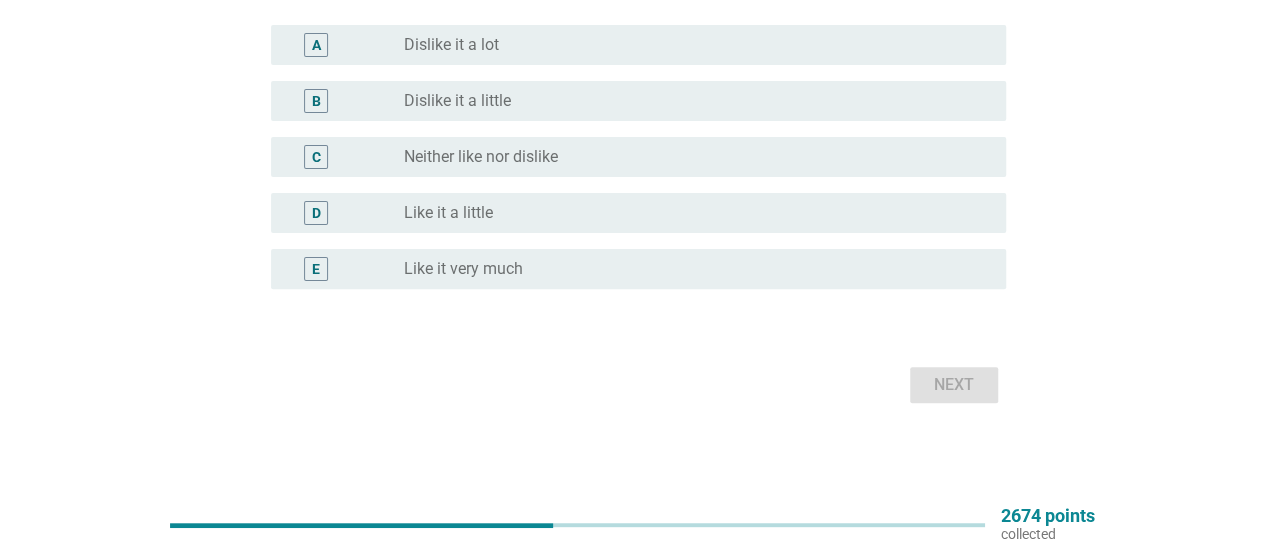 scroll, scrollTop: 0, scrollLeft: 0, axis: both 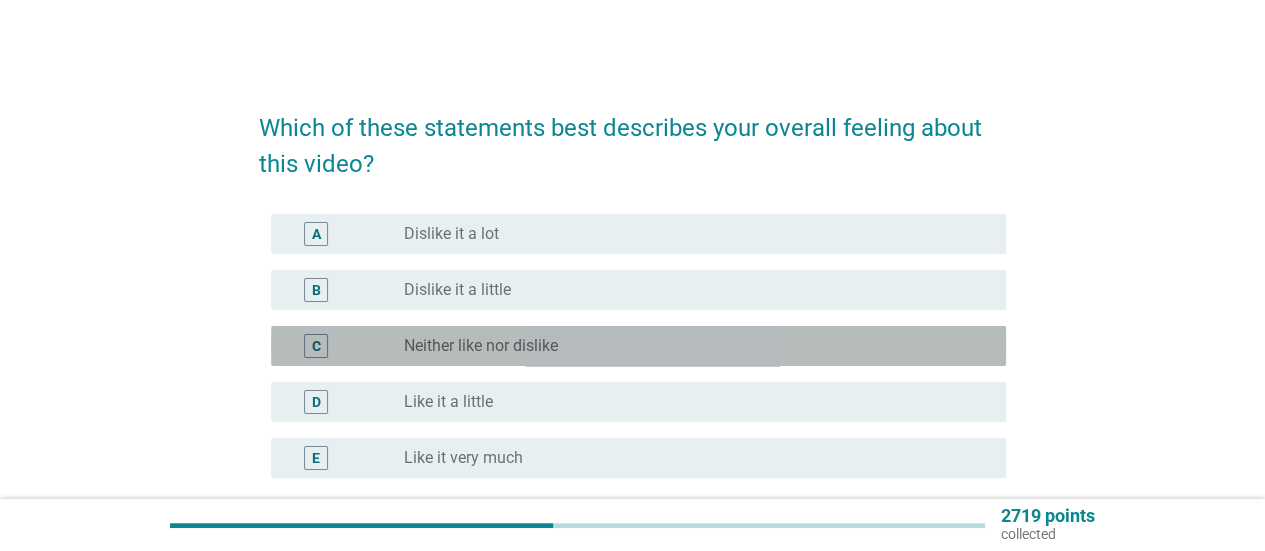 click on "Neither like nor dislike" at bounding box center (481, 346) 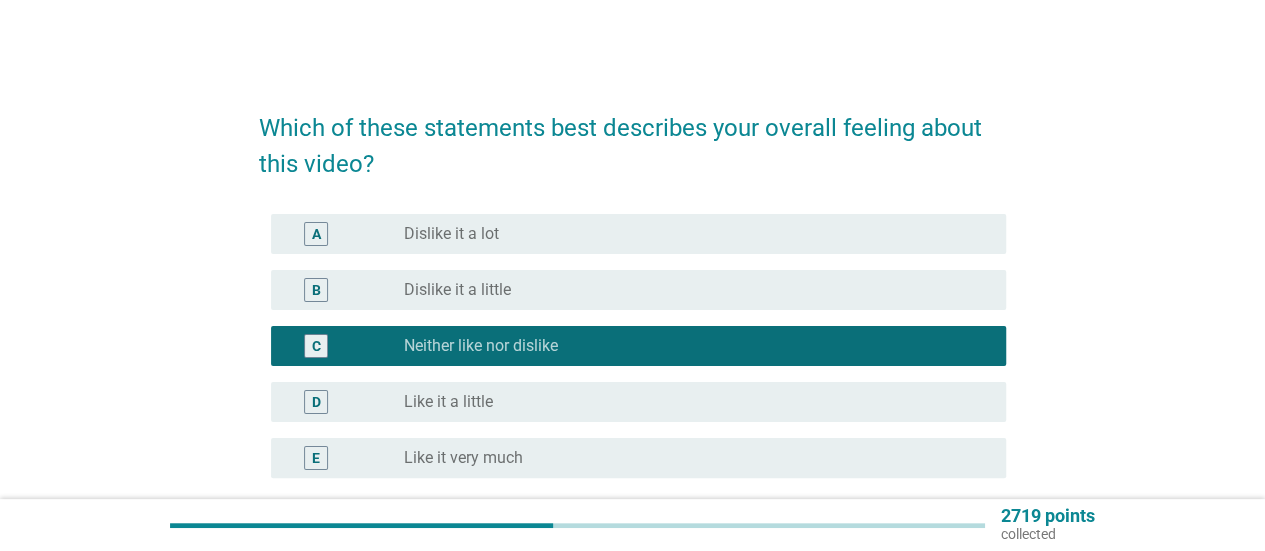 scroll, scrollTop: 188, scrollLeft: 0, axis: vertical 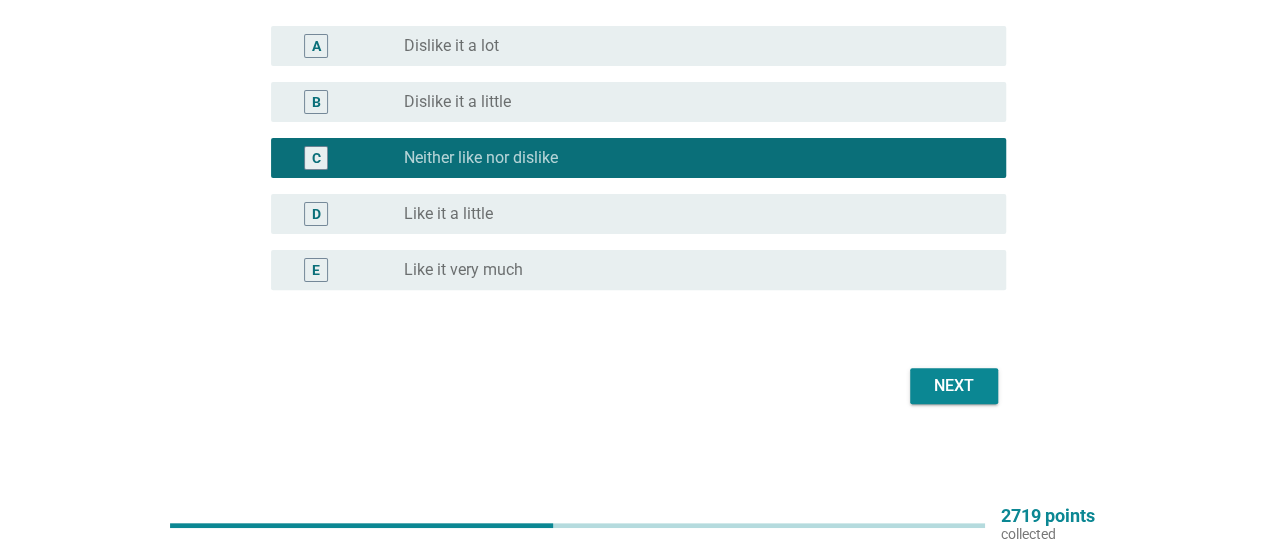 click on "Next" at bounding box center (954, 386) 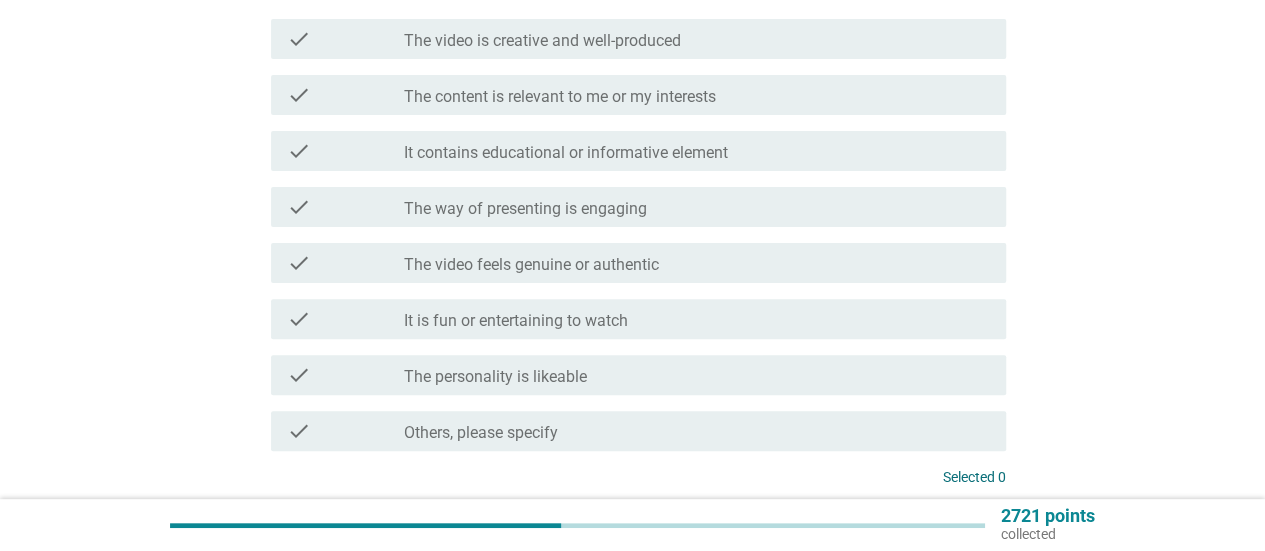 scroll, scrollTop: 0, scrollLeft: 0, axis: both 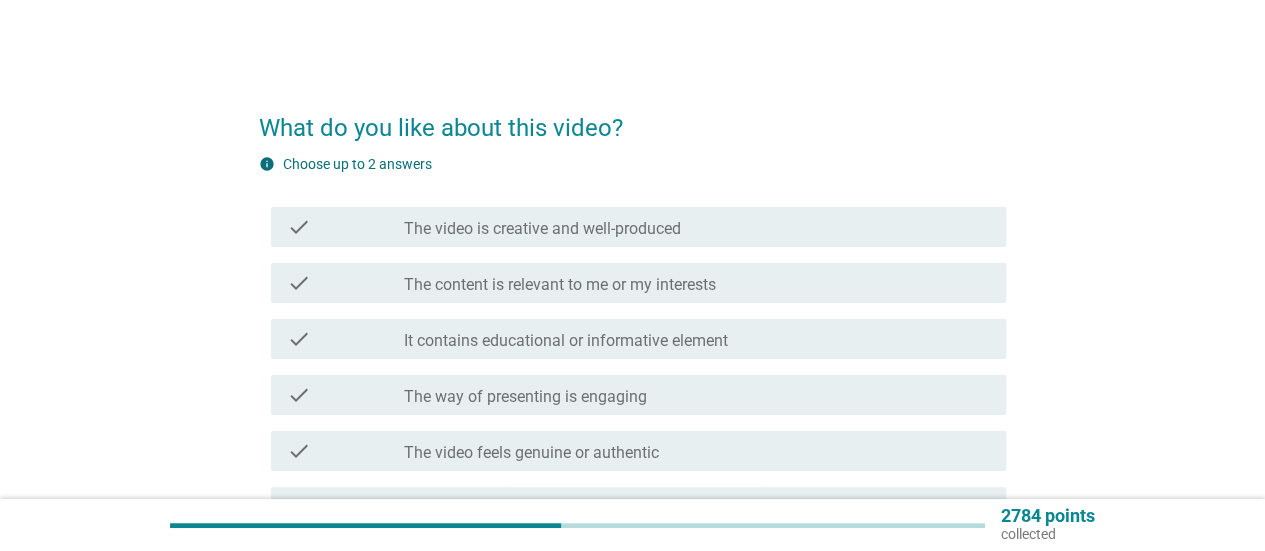 click on "check     check_box_outline_blank It contains educational or informative element" at bounding box center (638, 339) 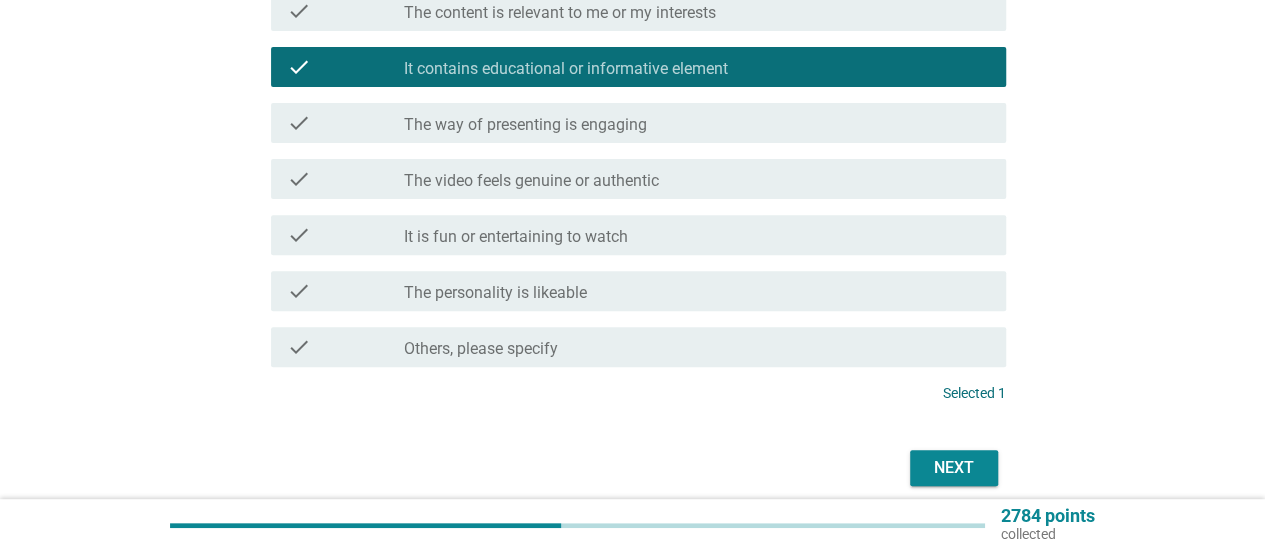 scroll, scrollTop: 354, scrollLeft: 0, axis: vertical 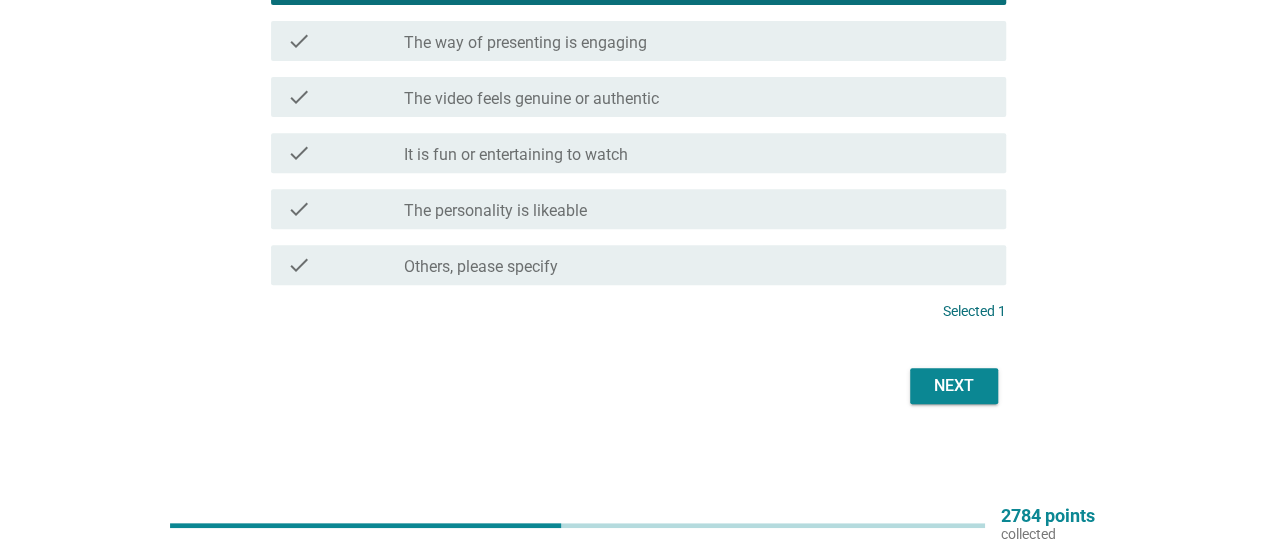 click on "Next" at bounding box center (954, 386) 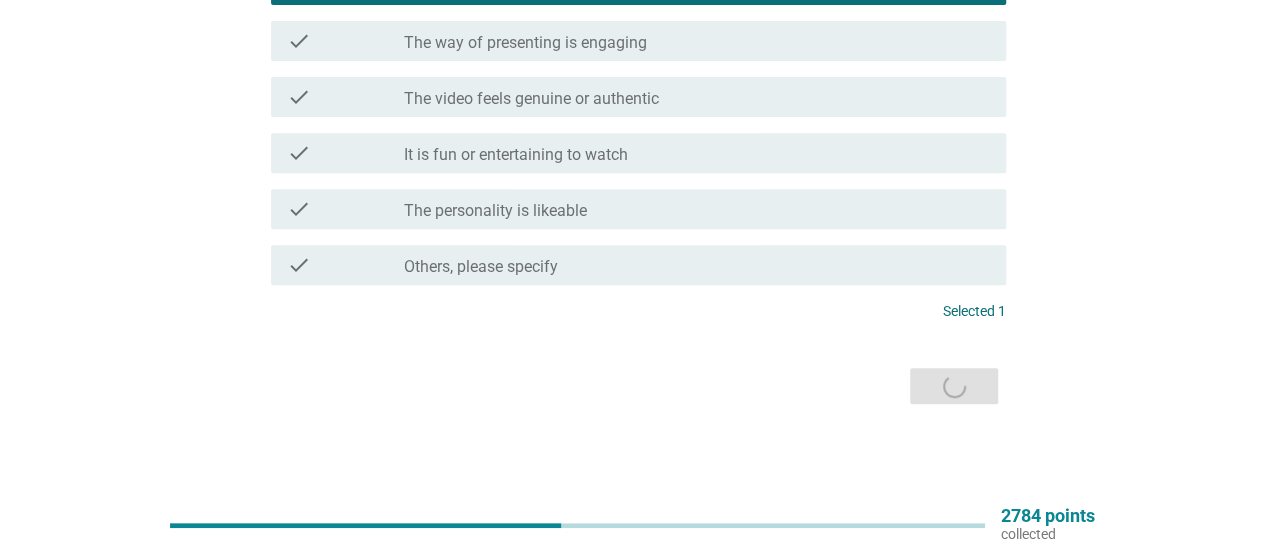scroll, scrollTop: 0, scrollLeft: 0, axis: both 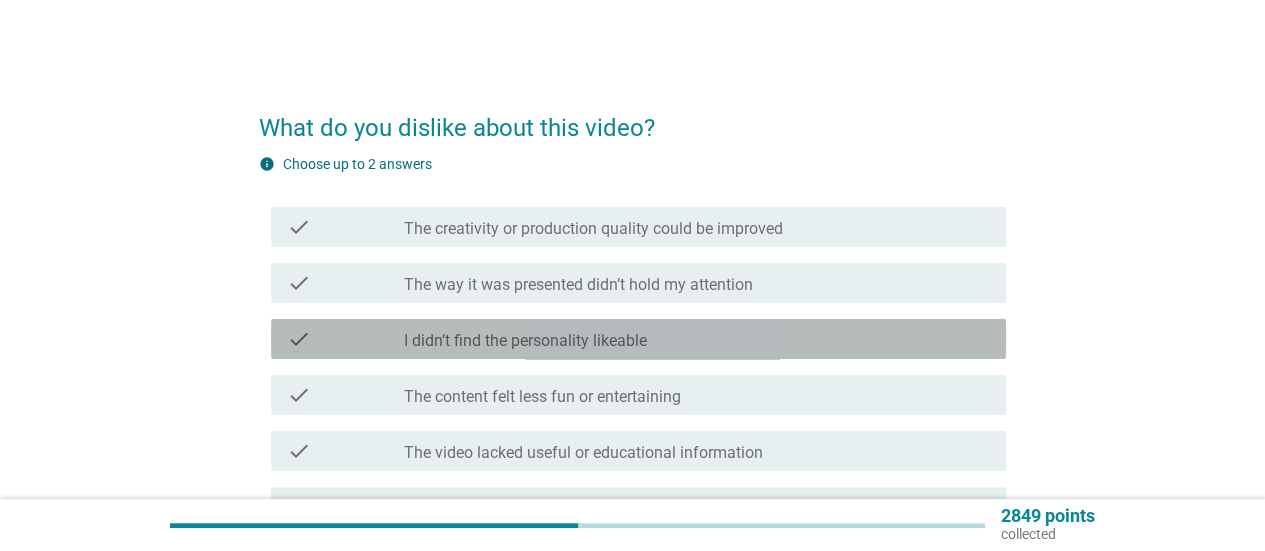 click on "check_box_outline_blank I didn’t find the personality likeable" at bounding box center (697, 339) 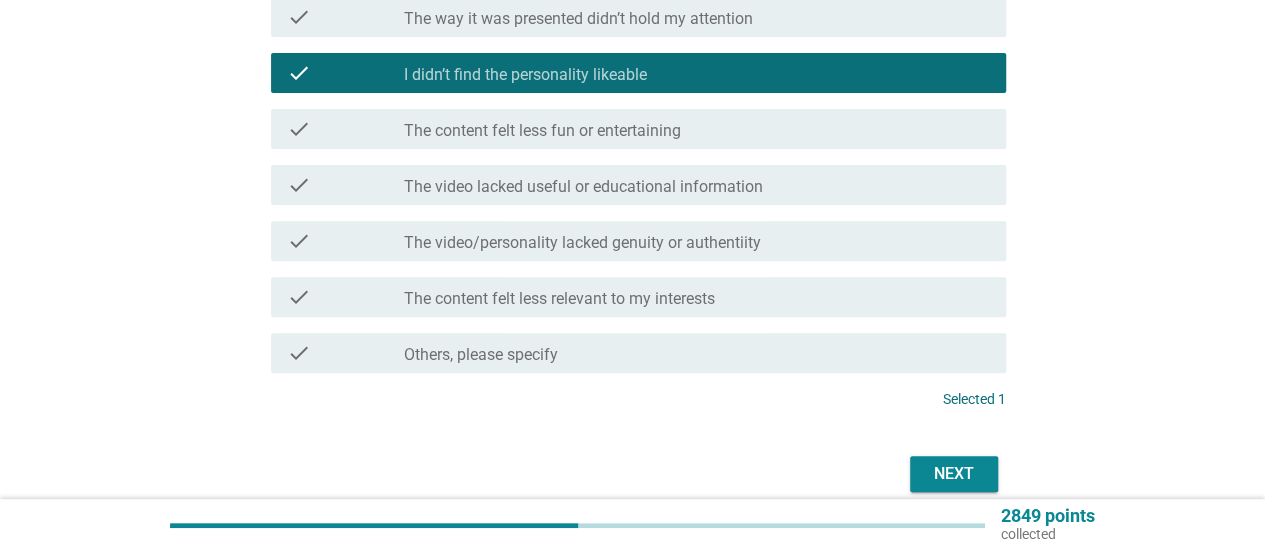 scroll, scrollTop: 300, scrollLeft: 0, axis: vertical 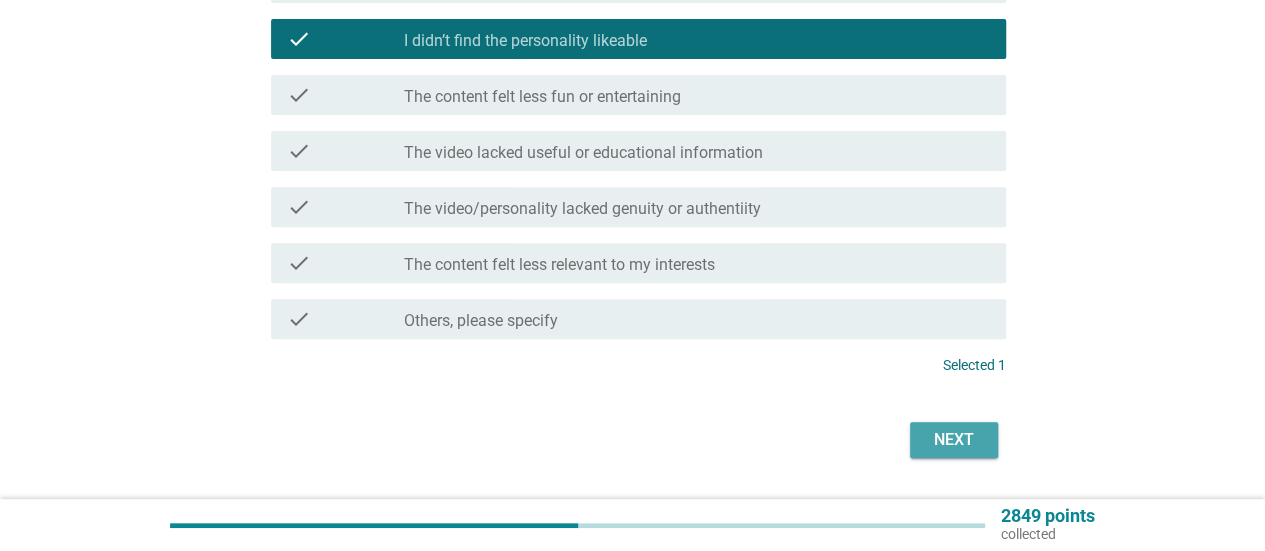 click on "Next" at bounding box center [954, 440] 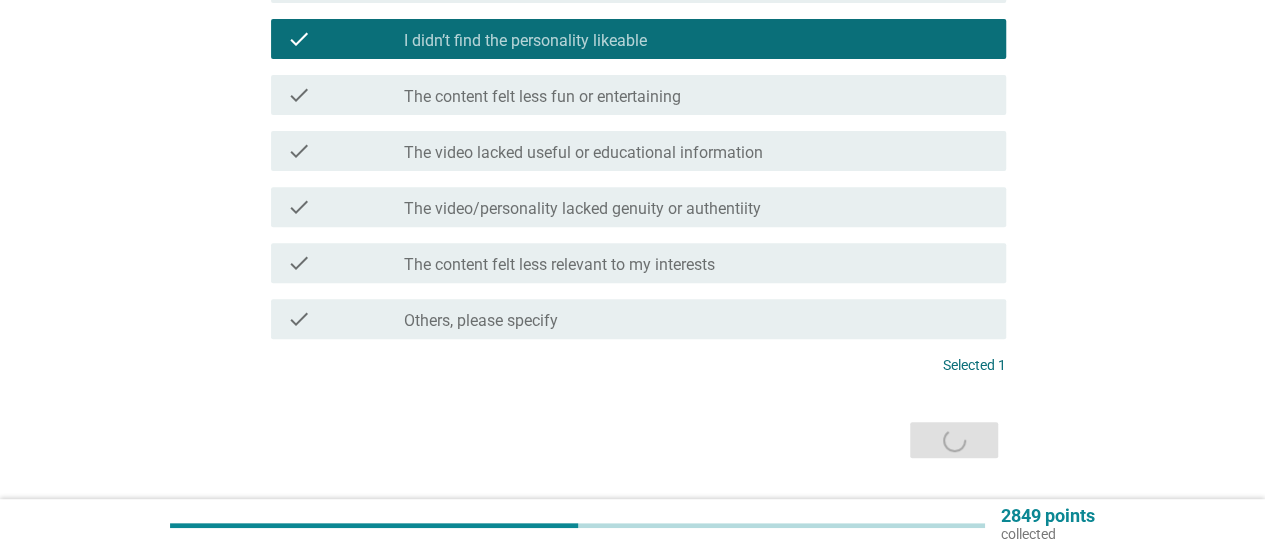 scroll, scrollTop: 0, scrollLeft: 0, axis: both 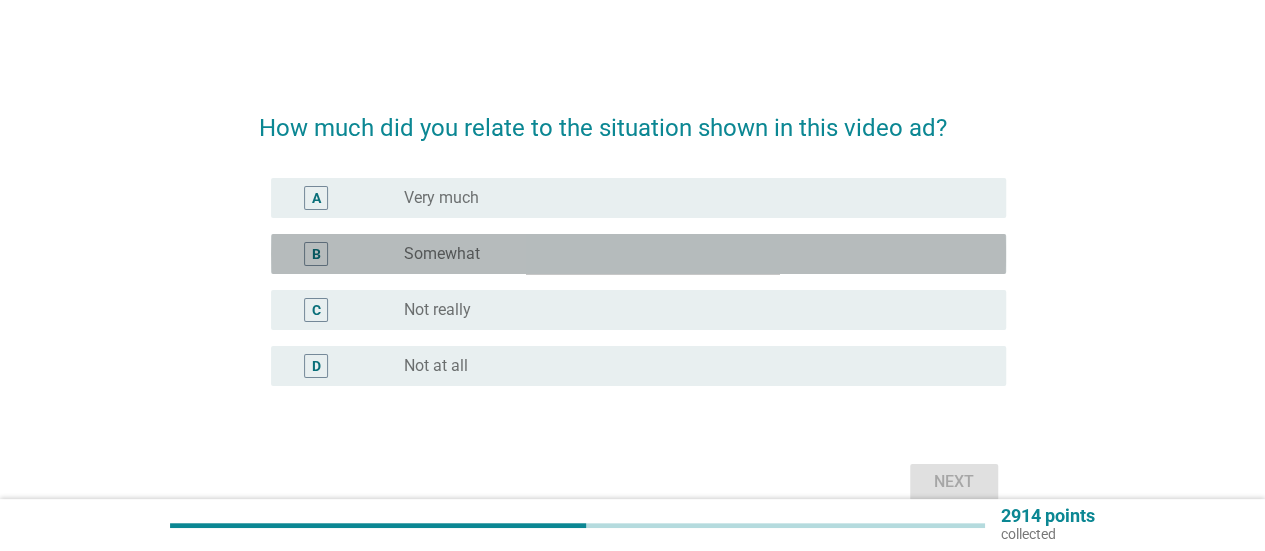 click on "B" at bounding box center (345, 254) 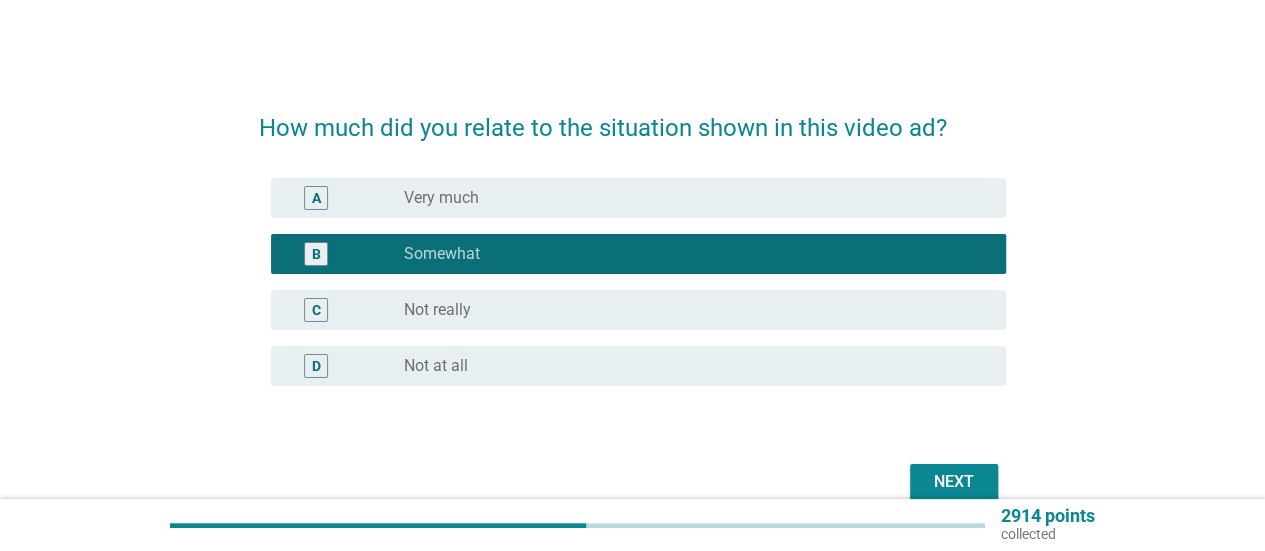 click on "C     radio_button_unchecked Not really" at bounding box center [638, 310] 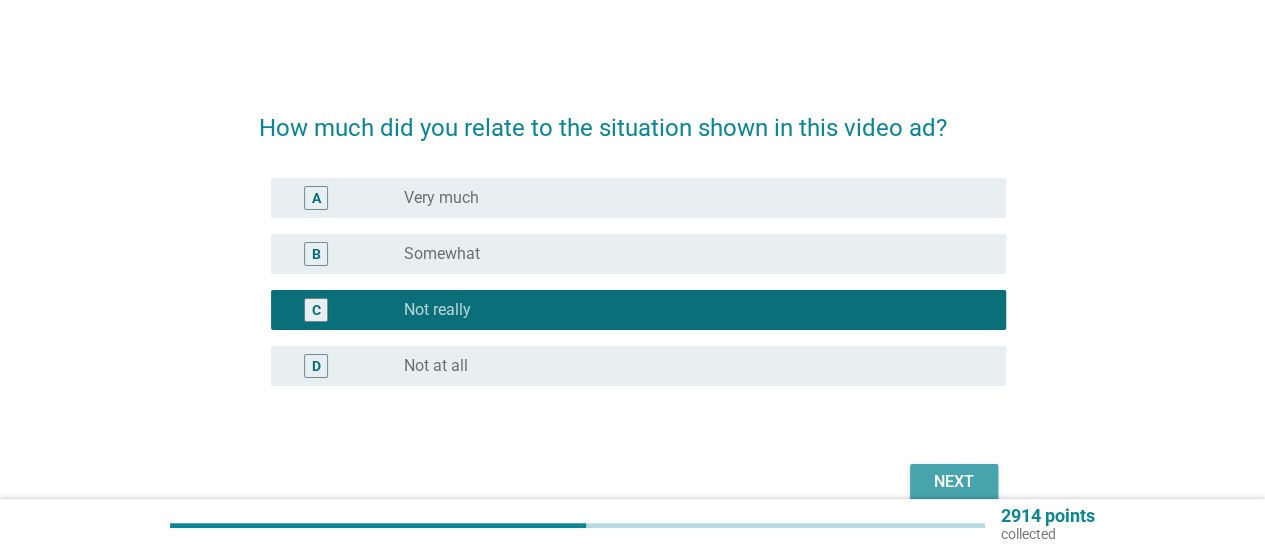 click on "Next" at bounding box center [954, 482] 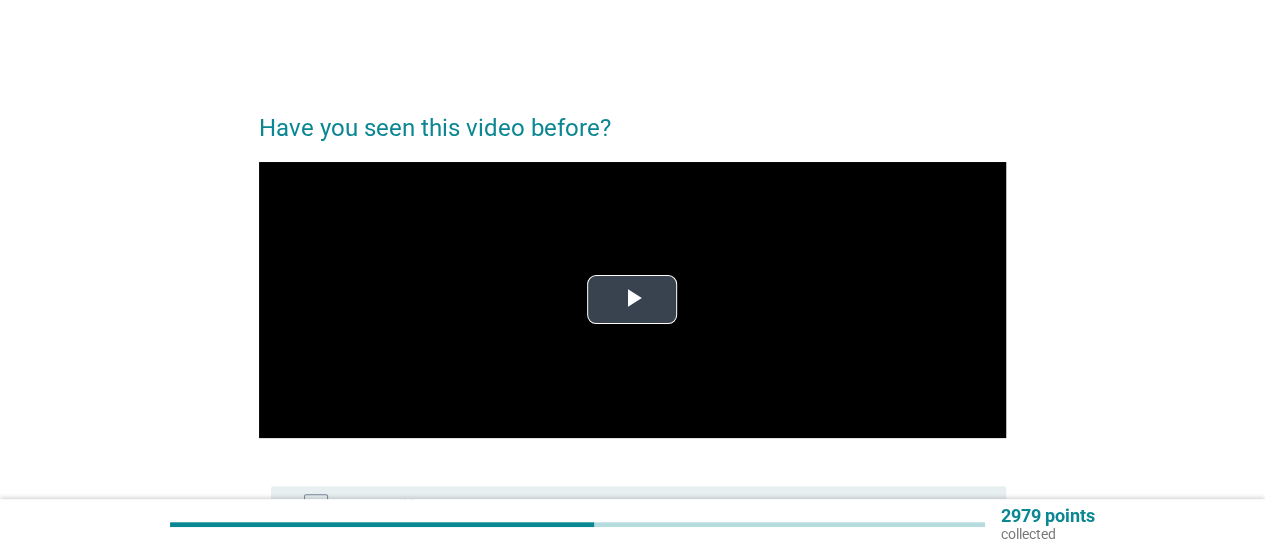 click at bounding box center [632, 300] 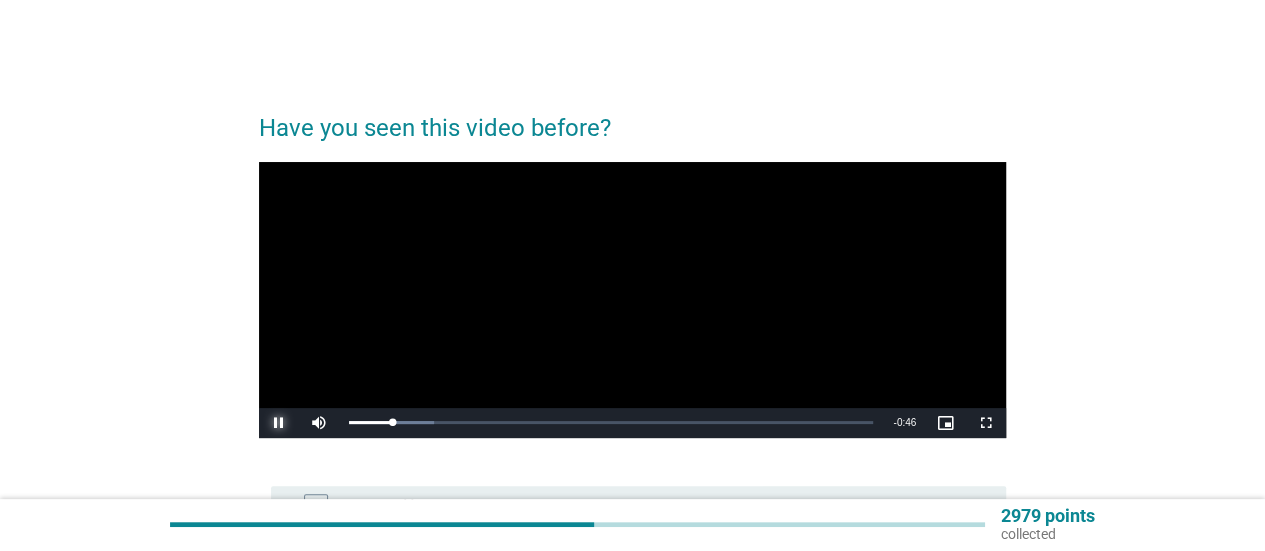 click at bounding box center (279, 423) 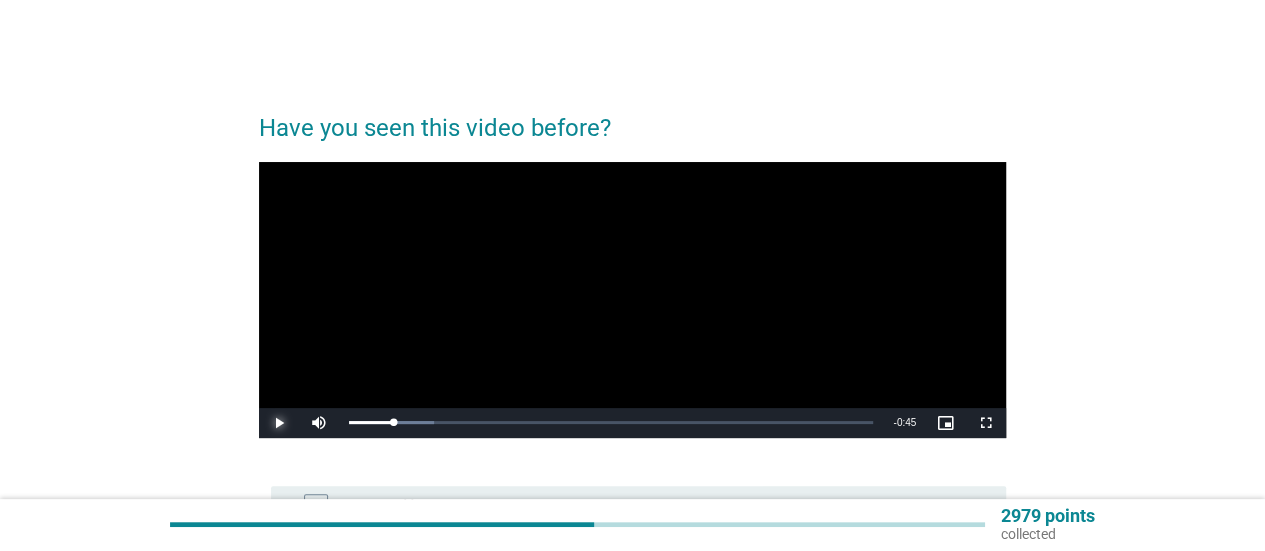 scroll, scrollTop: 100, scrollLeft: 0, axis: vertical 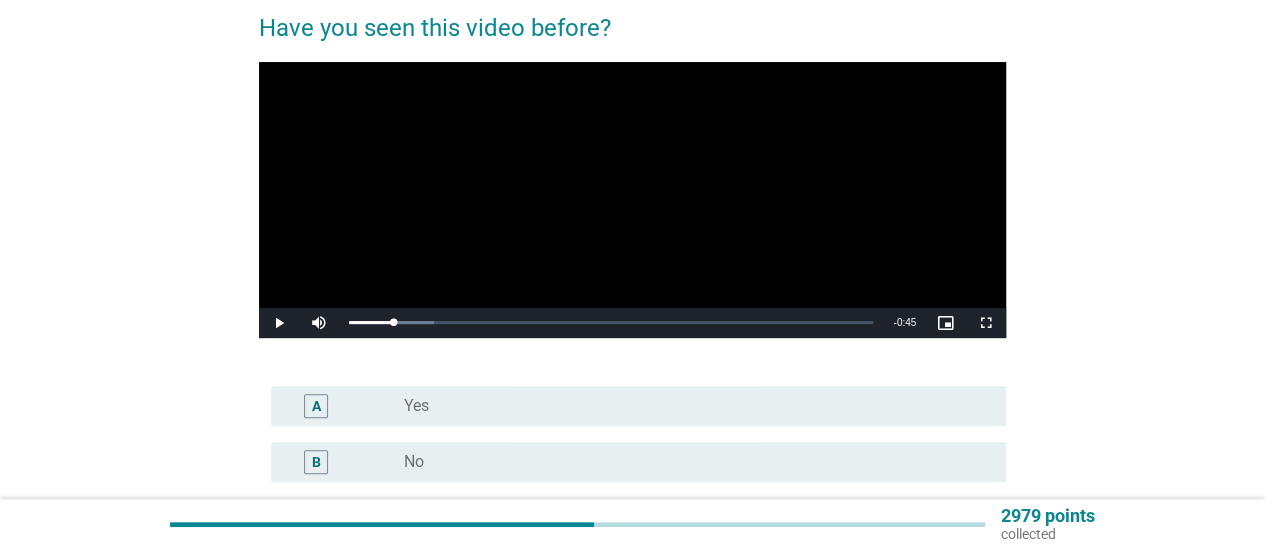 click on "B" at bounding box center (345, 462) 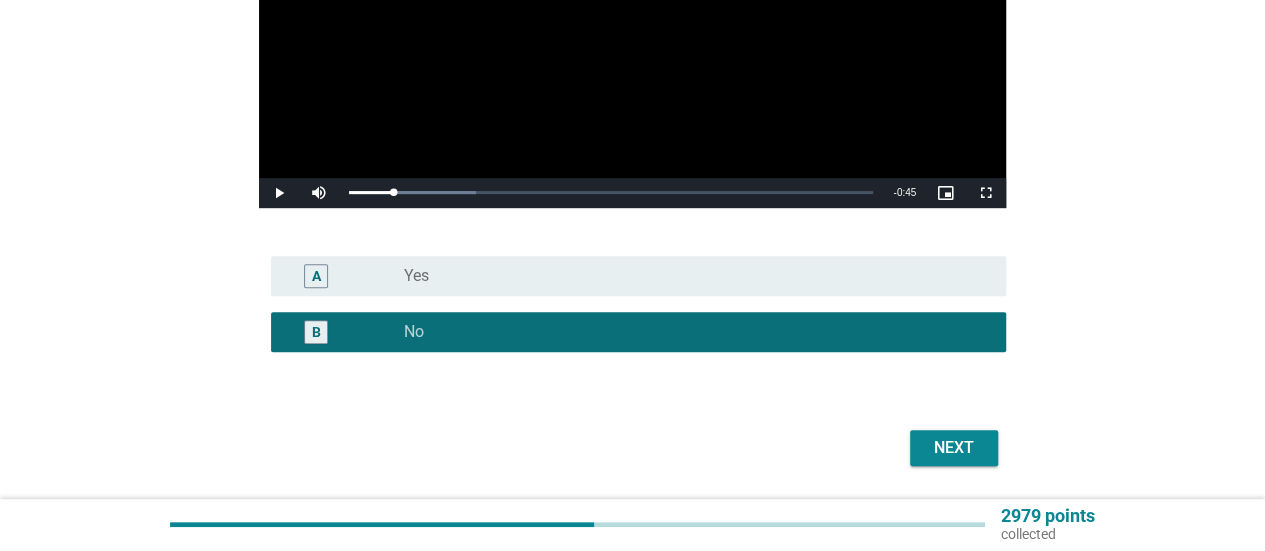 scroll, scrollTop: 292, scrollLeft: 0, axis: vertical 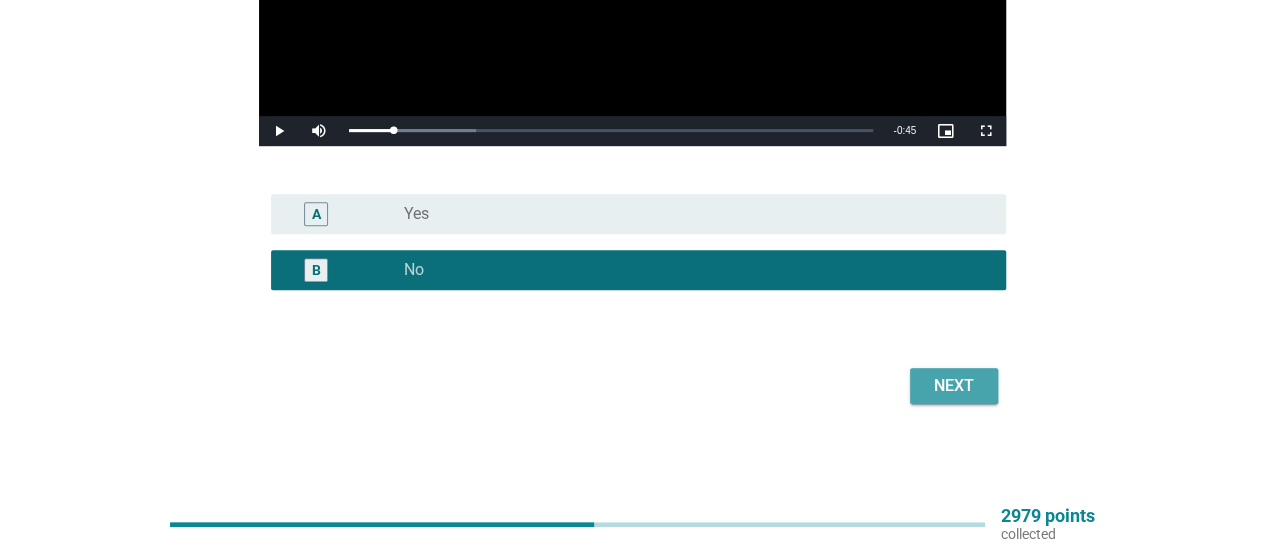 click on "Next" at bounding box center (954, 386) 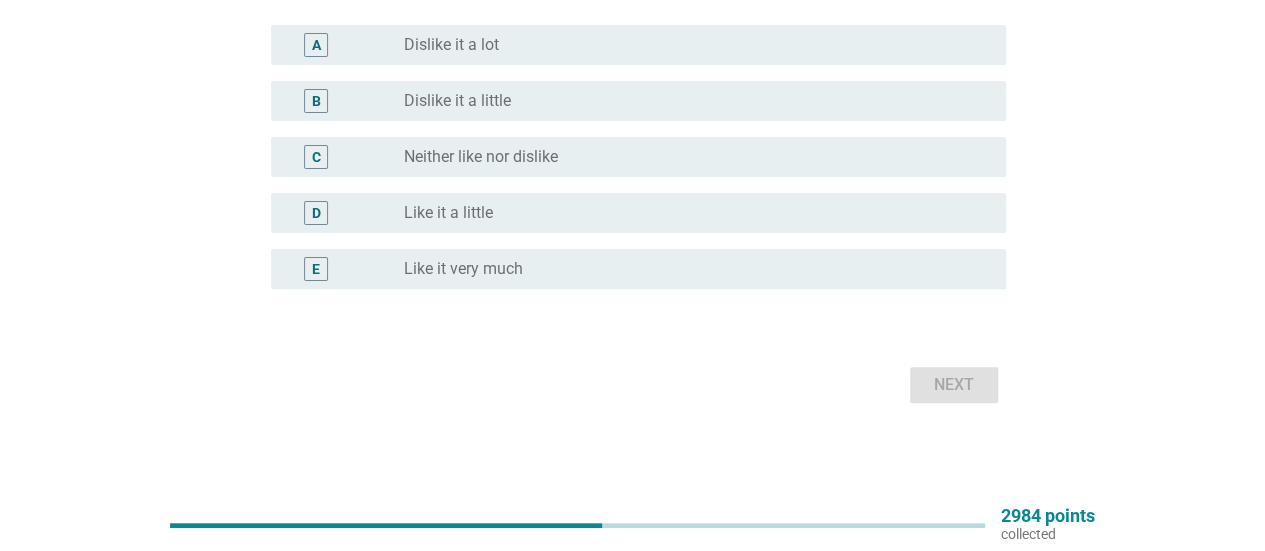 scroll, scrollTop: 0, scrollLeft: 0, axis: both 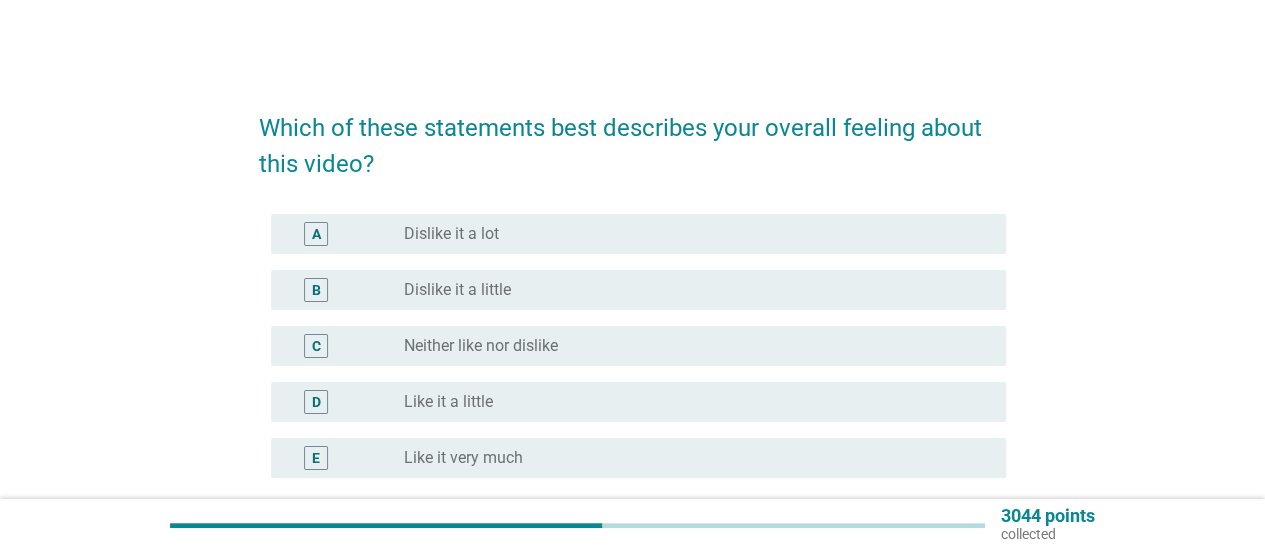 click on "radio_button_unchecked Like it a little" at bounding box center [689, 402] 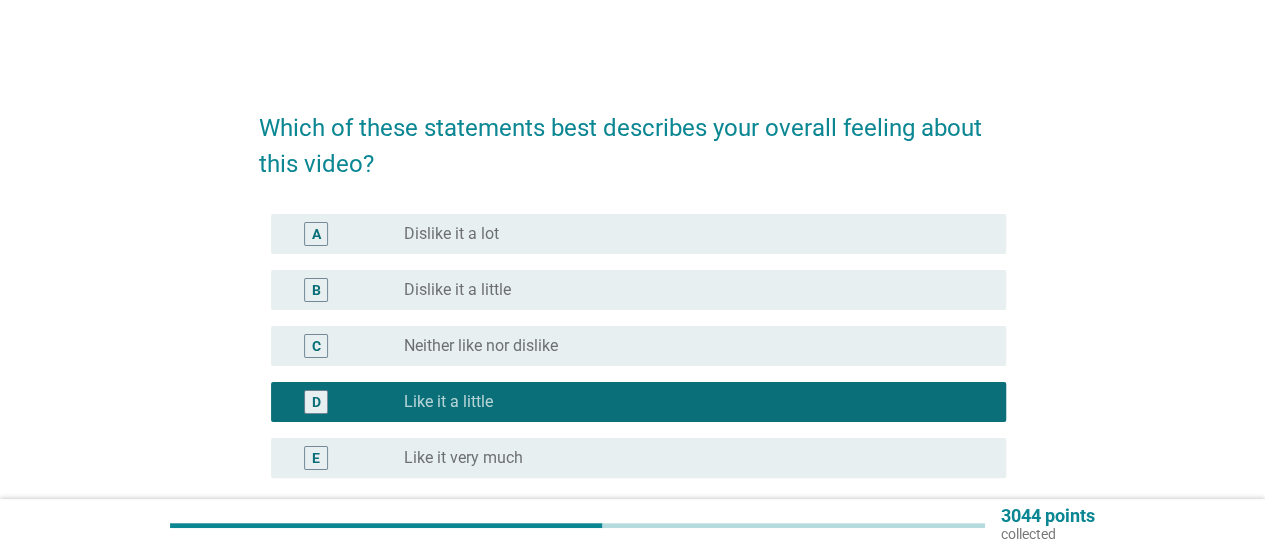 scroll, scrollTop: 188, scrollLeft: 0, axis: vertical 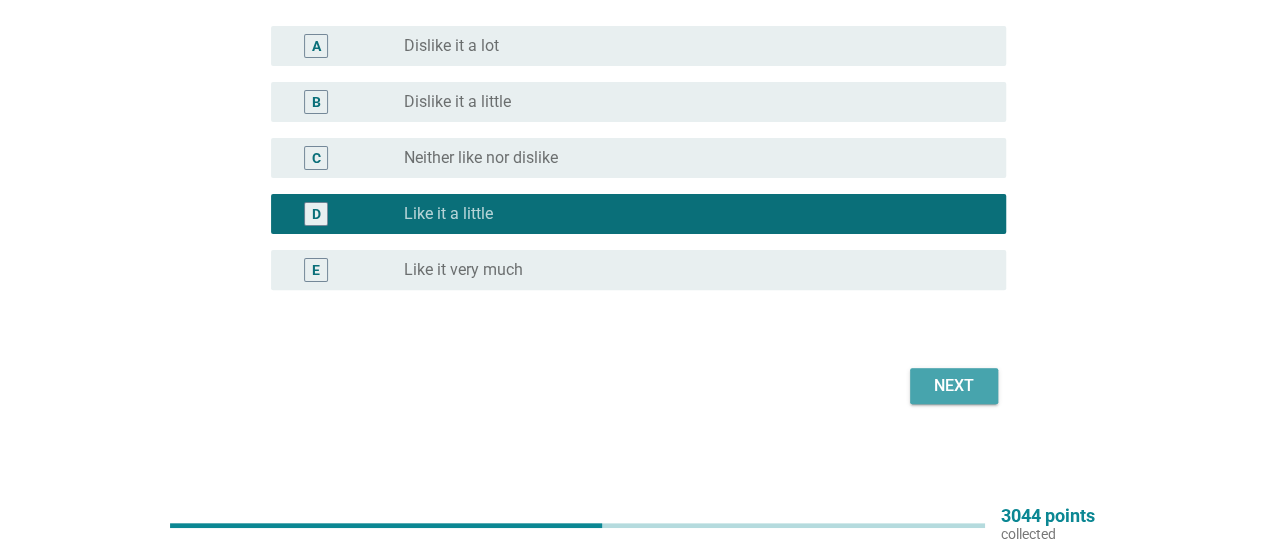 click on "Next" at bounding box center [954, 386] 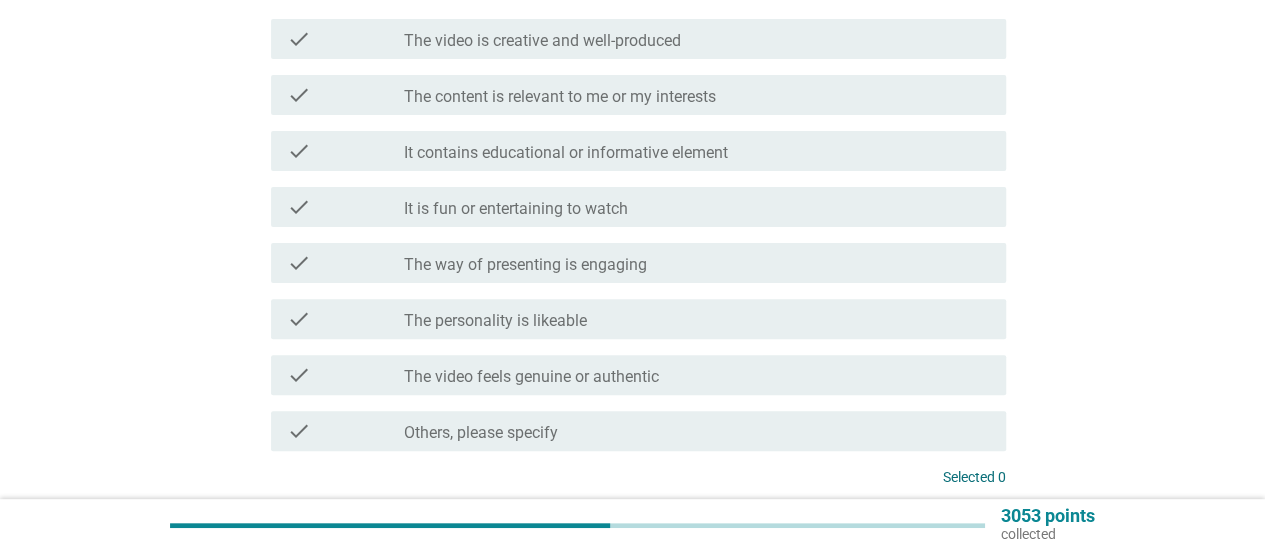 scroll, scrollTop: 0, scrollLeft: 0, axis: both 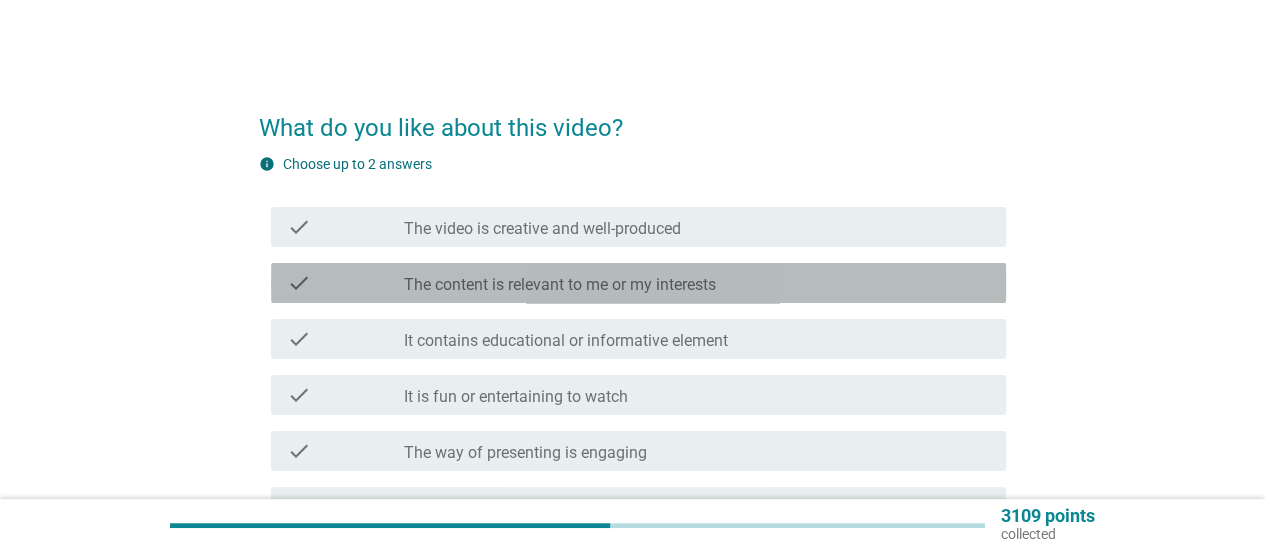 click on "check_box_outline_blank The content is relevant to me or my interests" at bounding box center (697, 283) 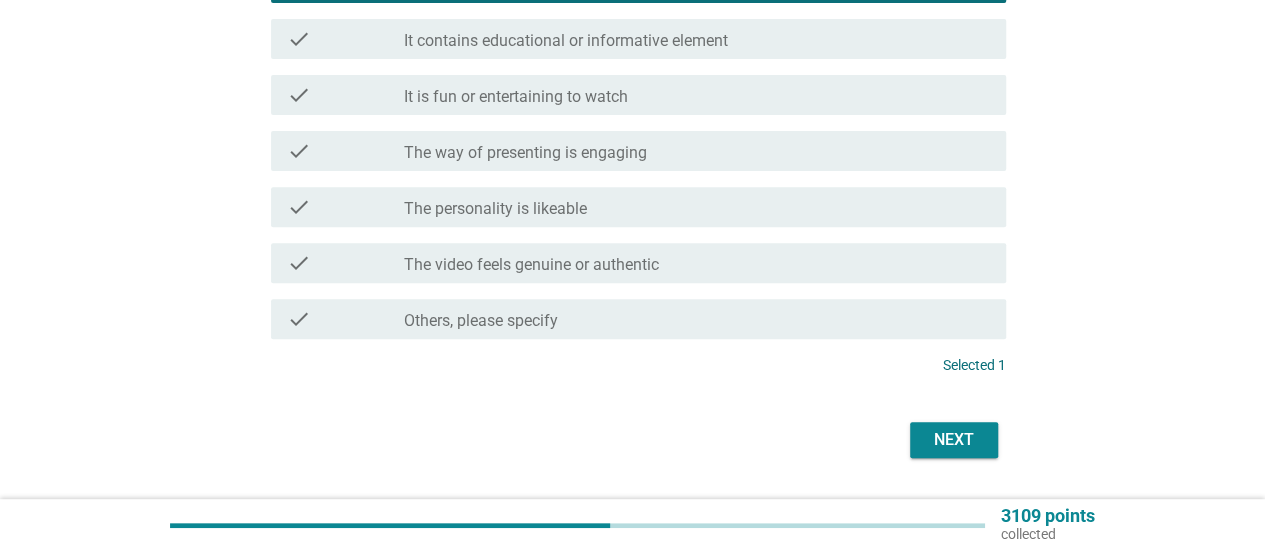 scroll, scrollTop: 354, scrollLeft: 0, axis: vertical 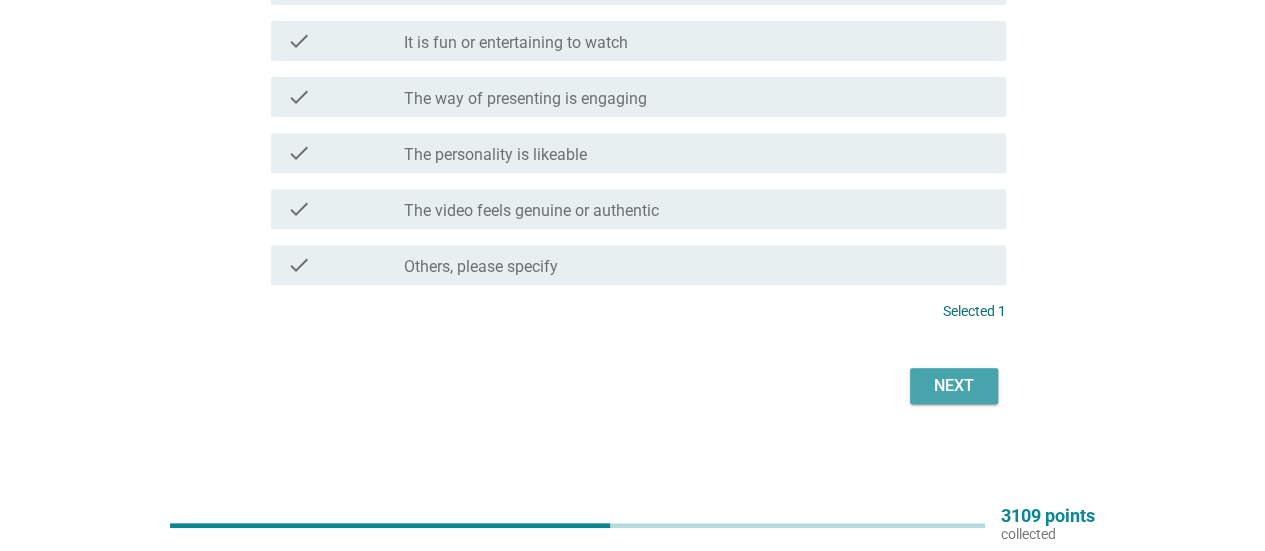 click on "Next" at bounding box center (954, 386) 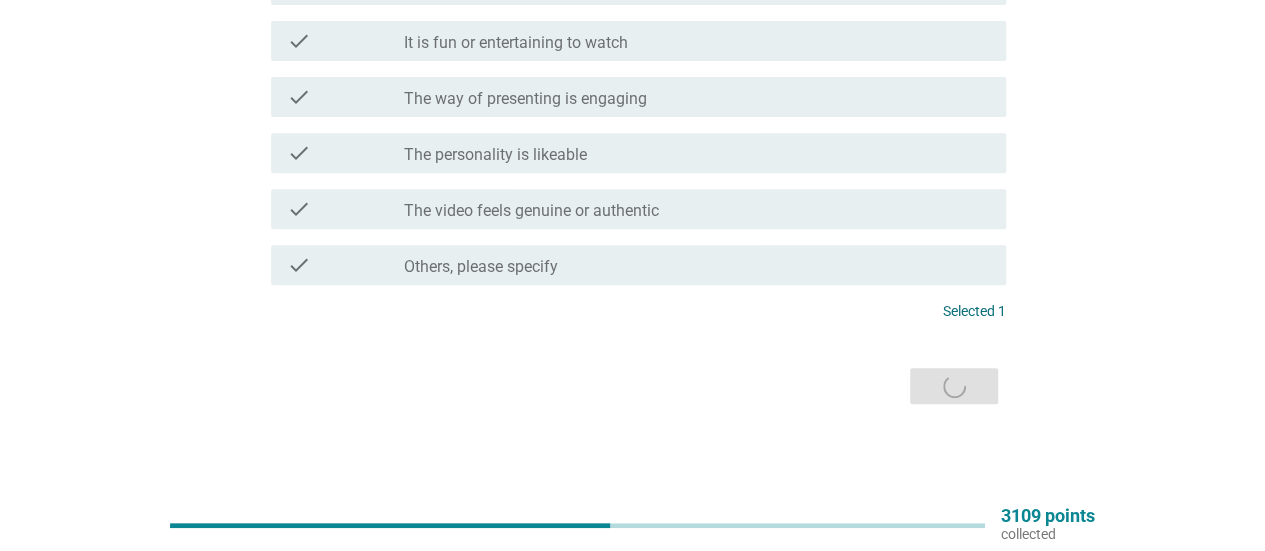 scroll, scrollTop: 0, scrollLeft: 0, axis: both 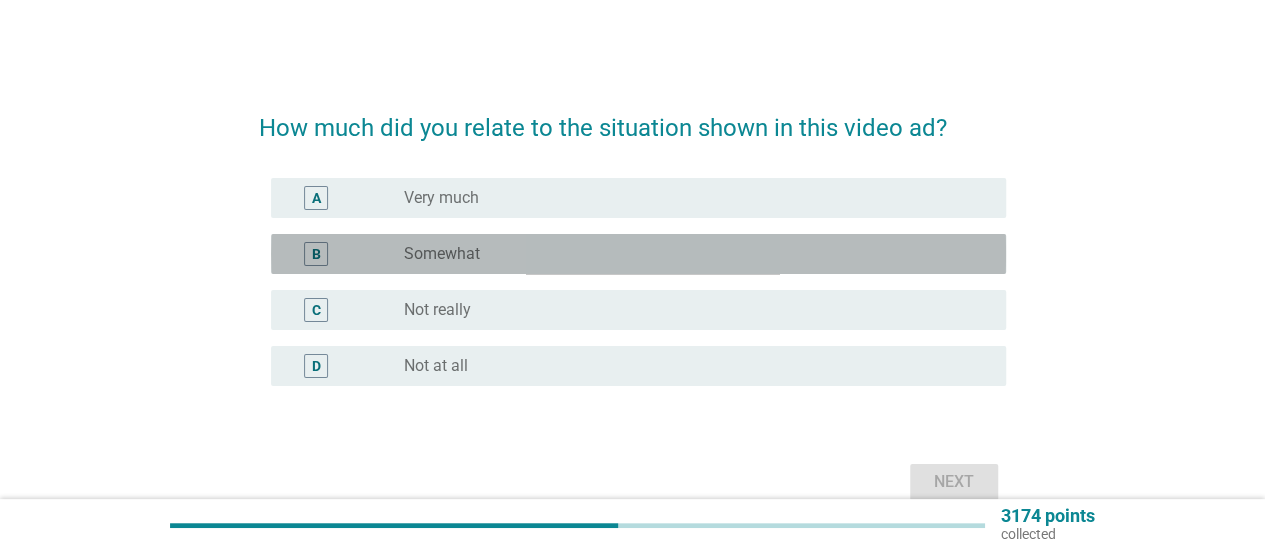 click on "B     radio_button_unchecked Somewhat" at bounding box center [638, 254] 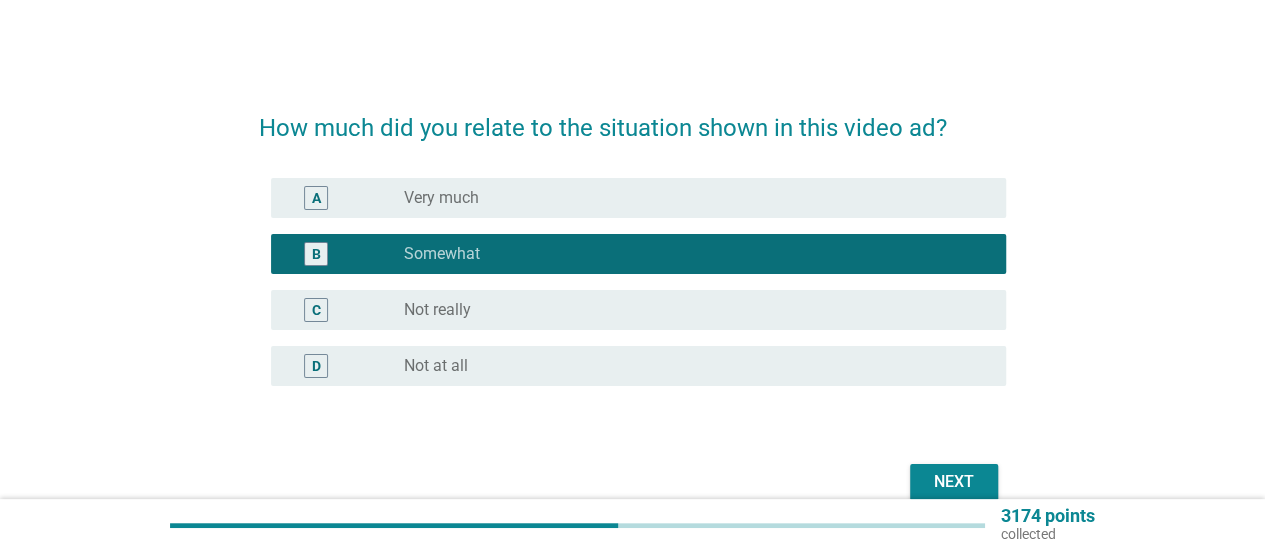 click on "Next" at bounding box center [954, 482] 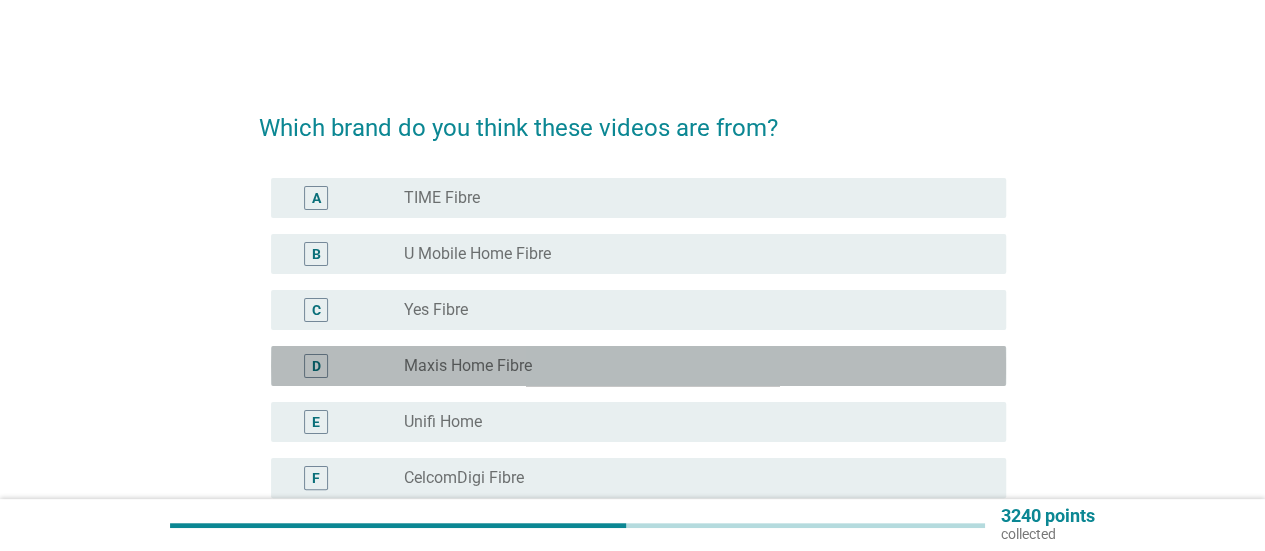 click on "Maxis Home Fibre" at bounding box center (468, 366) 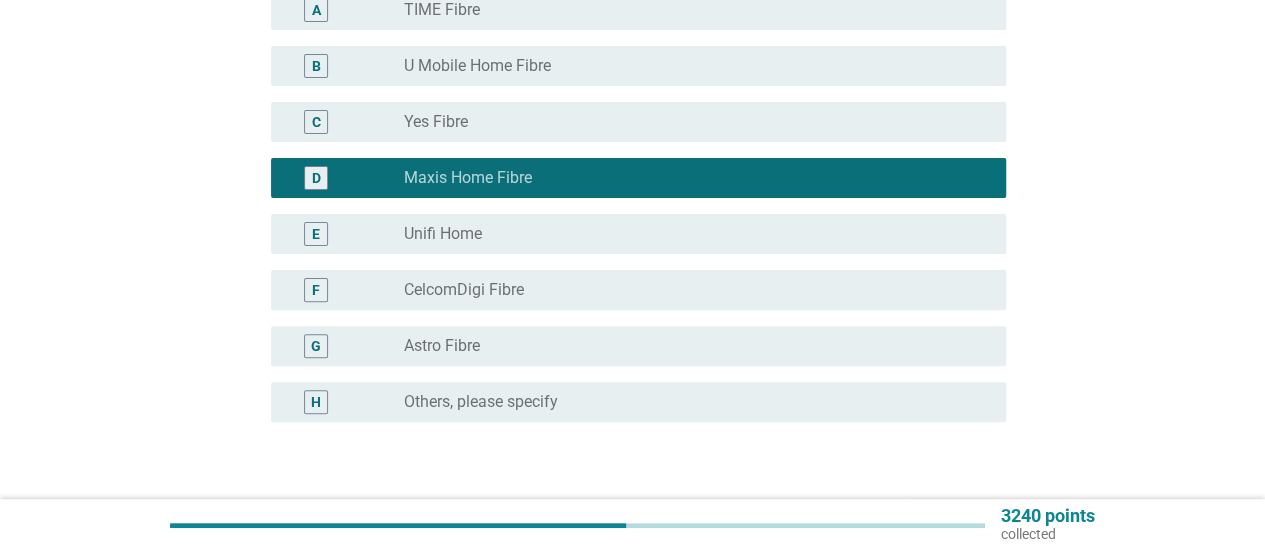 scroll, scrollTop: 300, scrollLeft: 0, axis: vertical 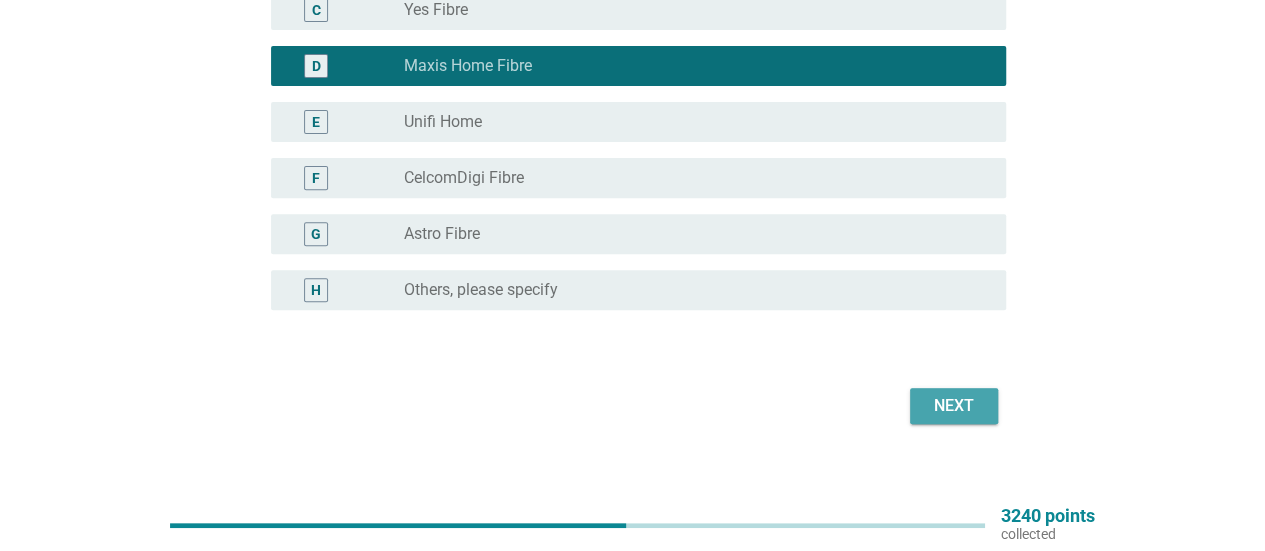 click on "Next" at bounding box center [954, 406] 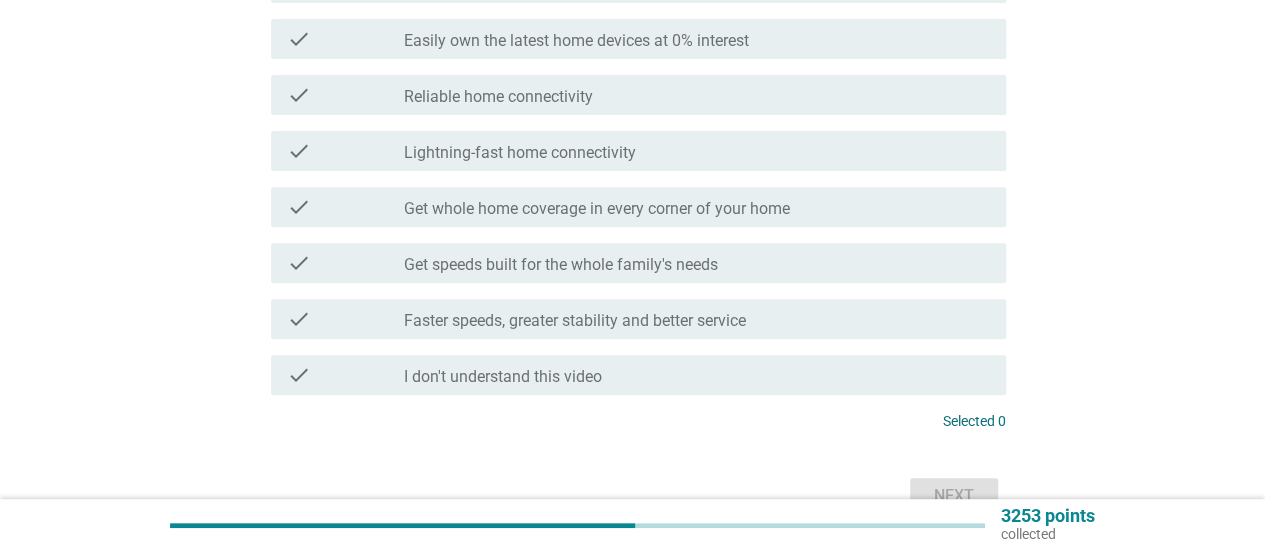 scroll, scrollTop: 0, scrollLeft: 0, axis: both 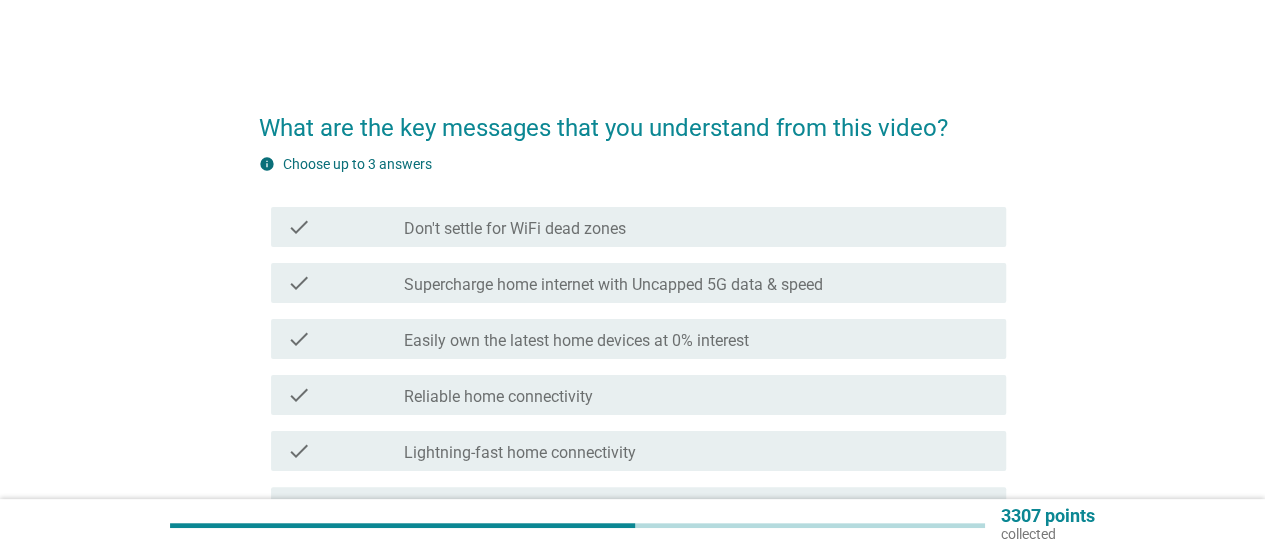 click on "Supercharge home internet with Uncapped 5G data & speed" at bounding box center (613, 285) 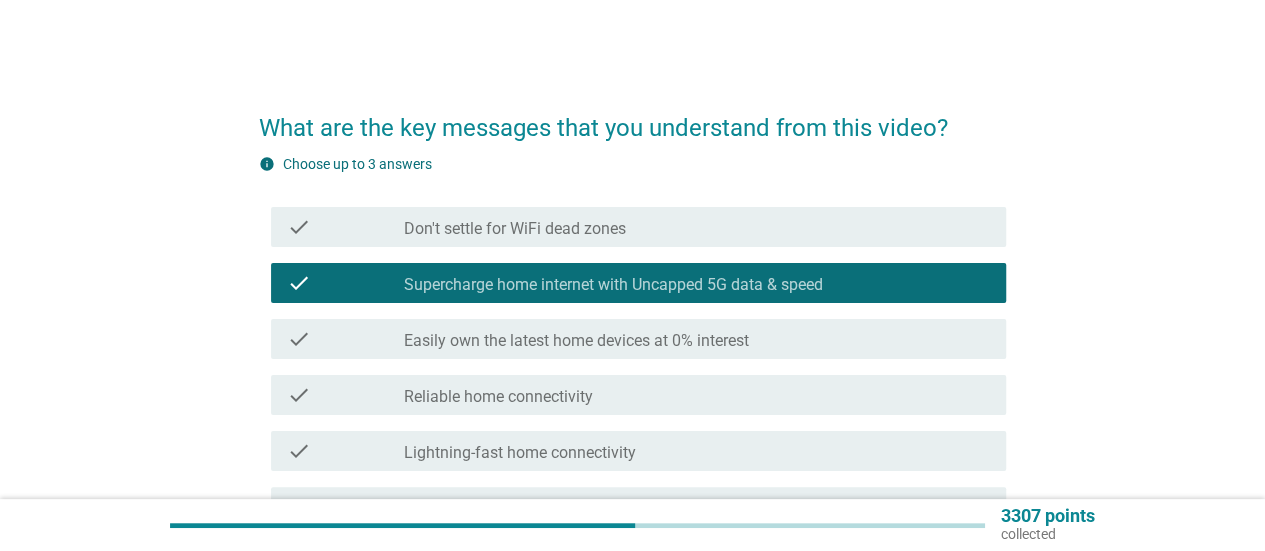 click on "Reliable home connectivity" at bounding box center (498, 397) 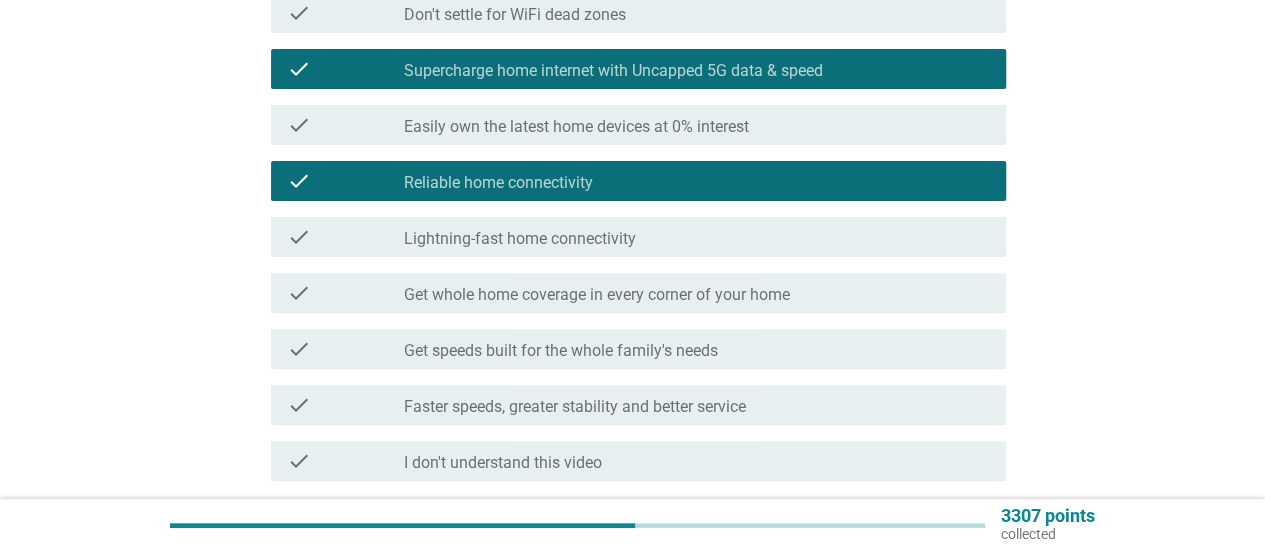 scroll, scrollTop: 300, scrollLeft: 0, axis: vertical 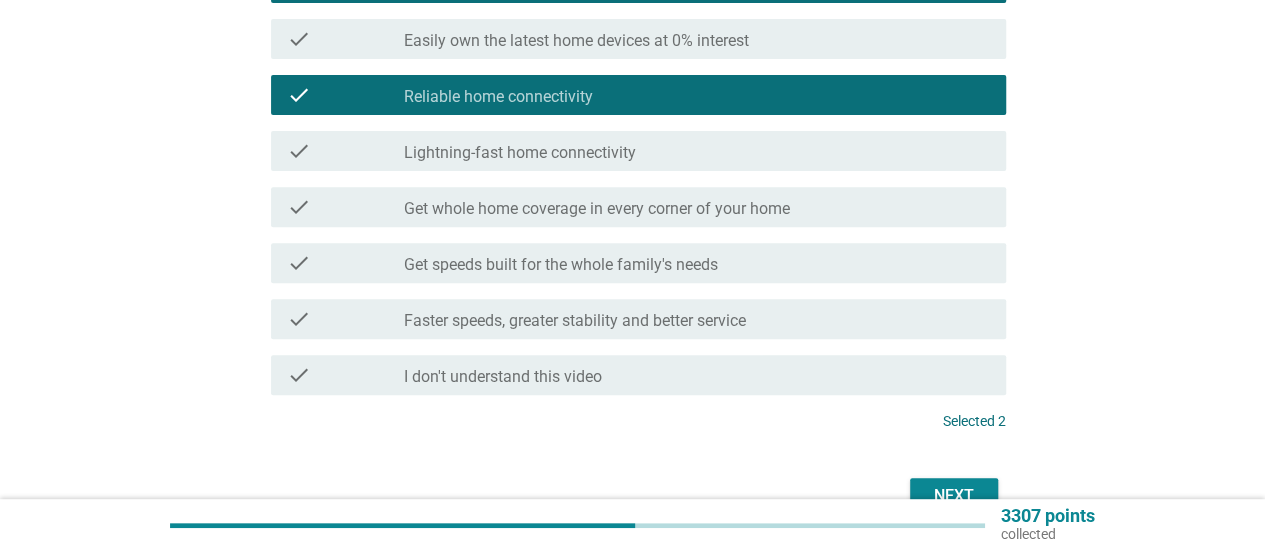 click on "check     check_box_outline_blank Get speeds built for the whole family's needs" at bounding box center [632, 263] 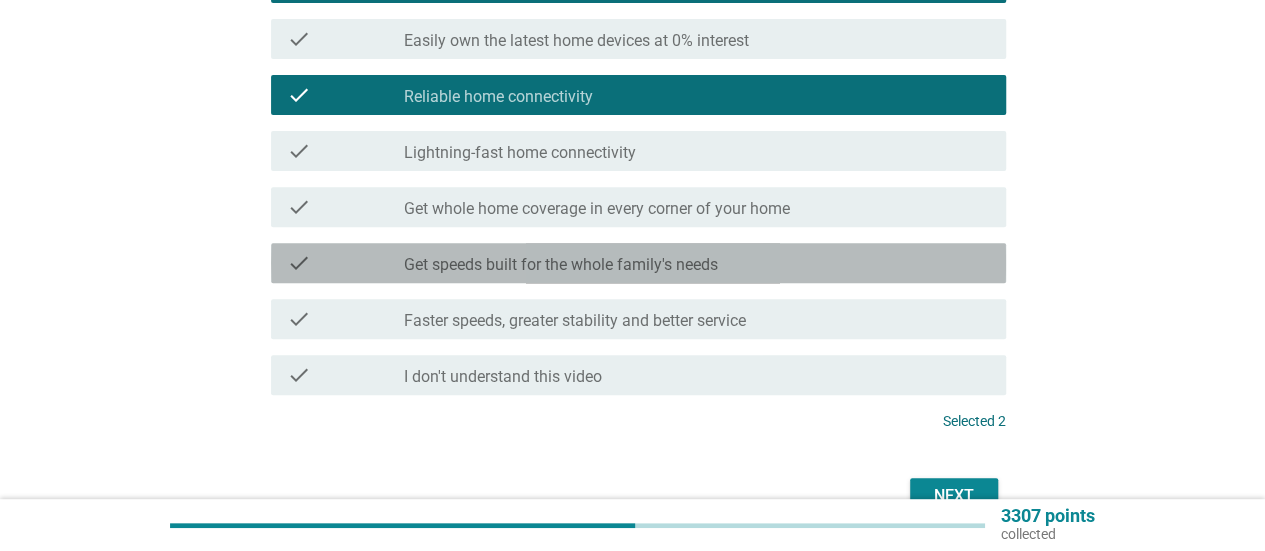 click on "check     check_box_outline_blank Get speeds built for the whole family's needs" at bounding box center [638, 263] 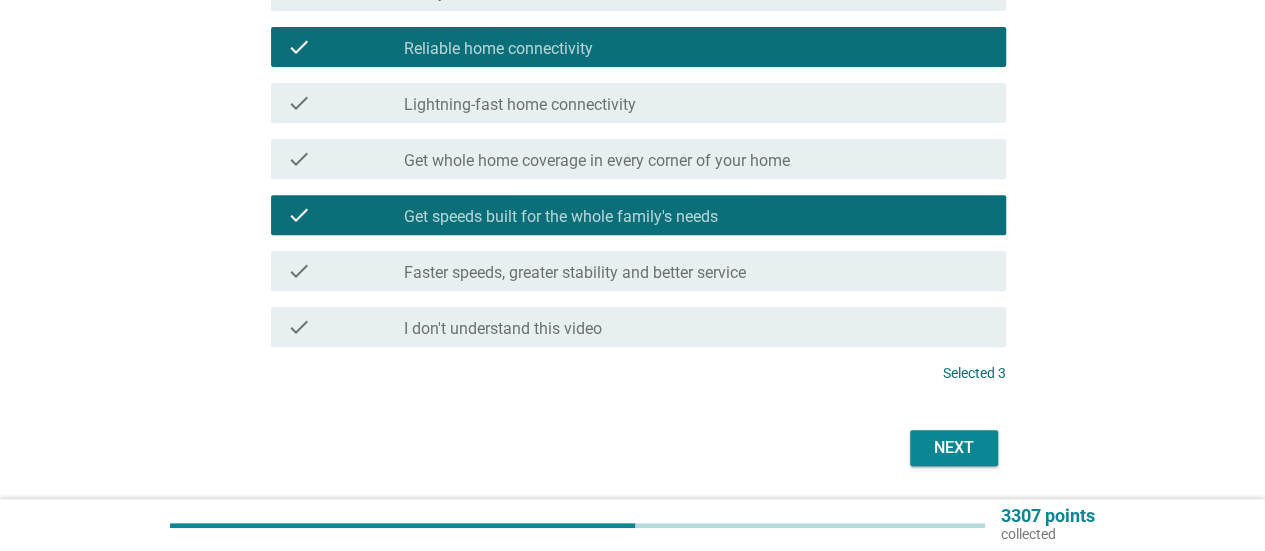 scroll, scrollTop: 410, scrollLeft: 0, axis: vertical 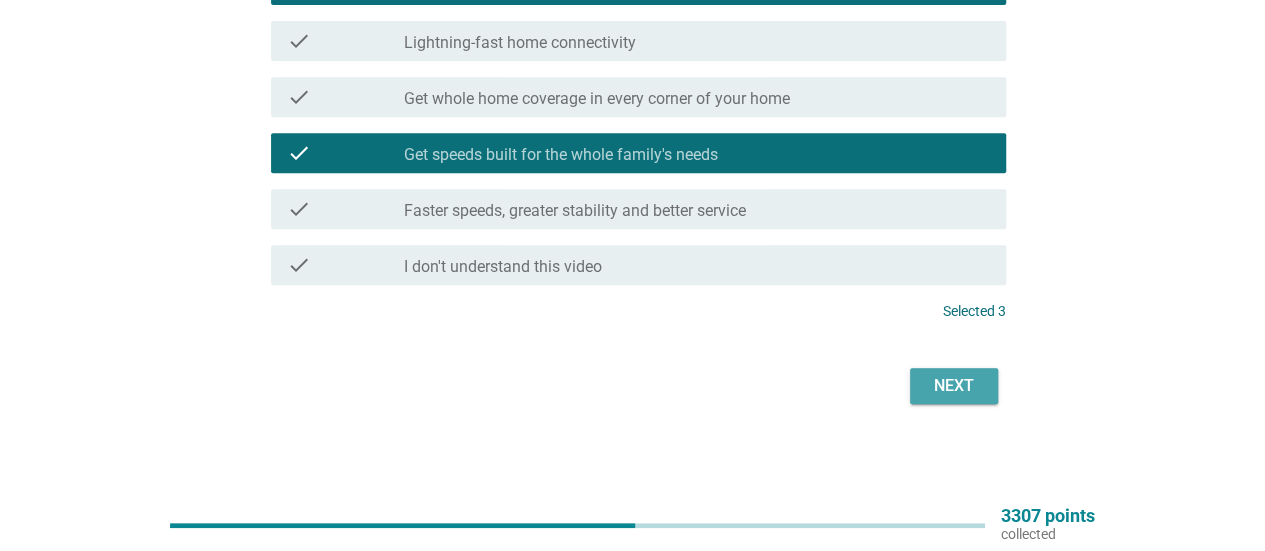 click on "Next" at bounding box center [954, 386] 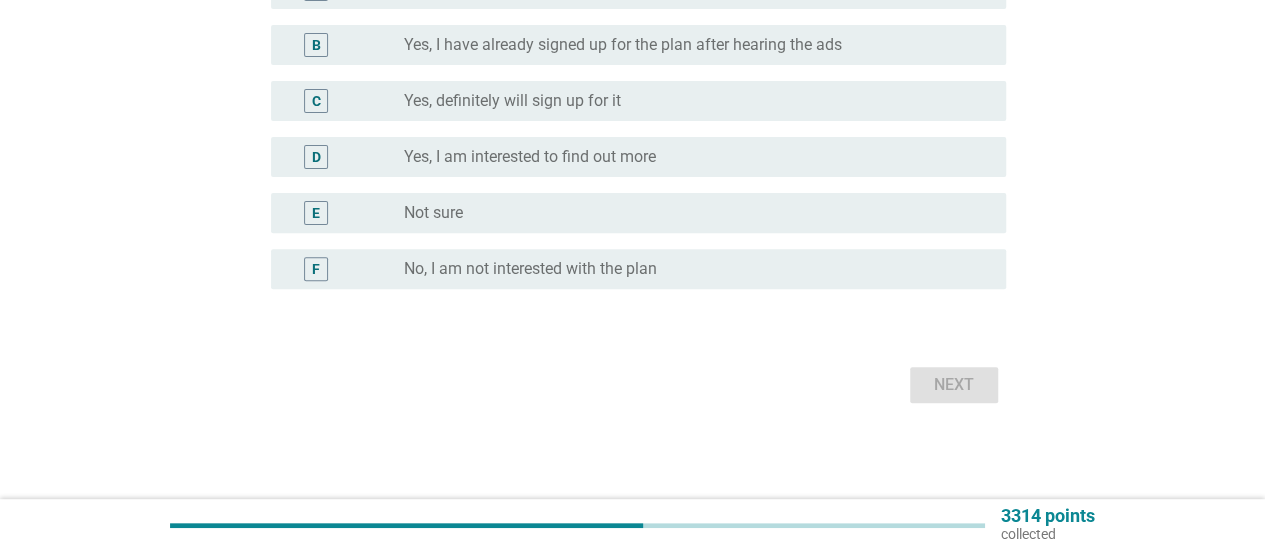 scroll, scrollTop: 0, scrollLeft: 0, axis: both 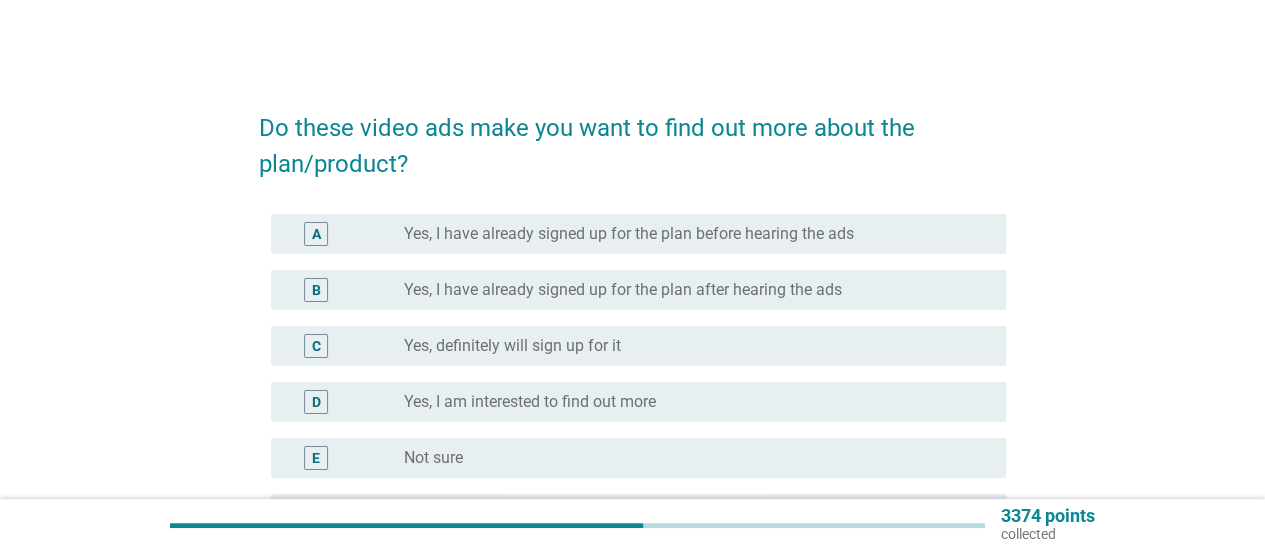 click on "C     radio_button_unchecked Yes, definitely will sign up for it" at bounding box center (638, 346) 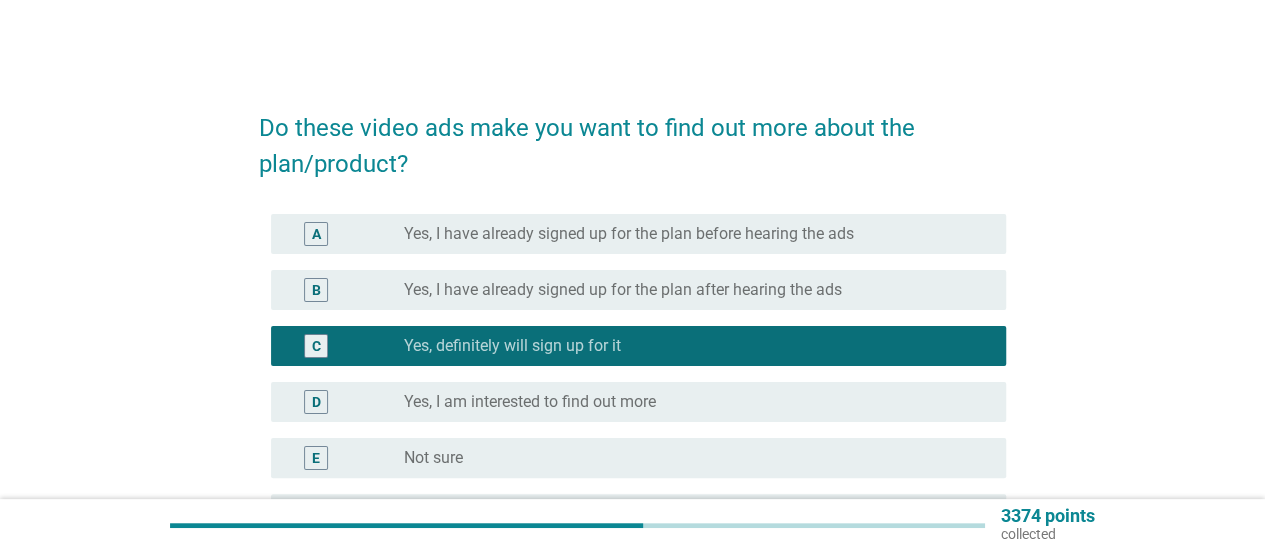 scroll, scrollTop: 244, scrollLeft: 0, axis: vertical 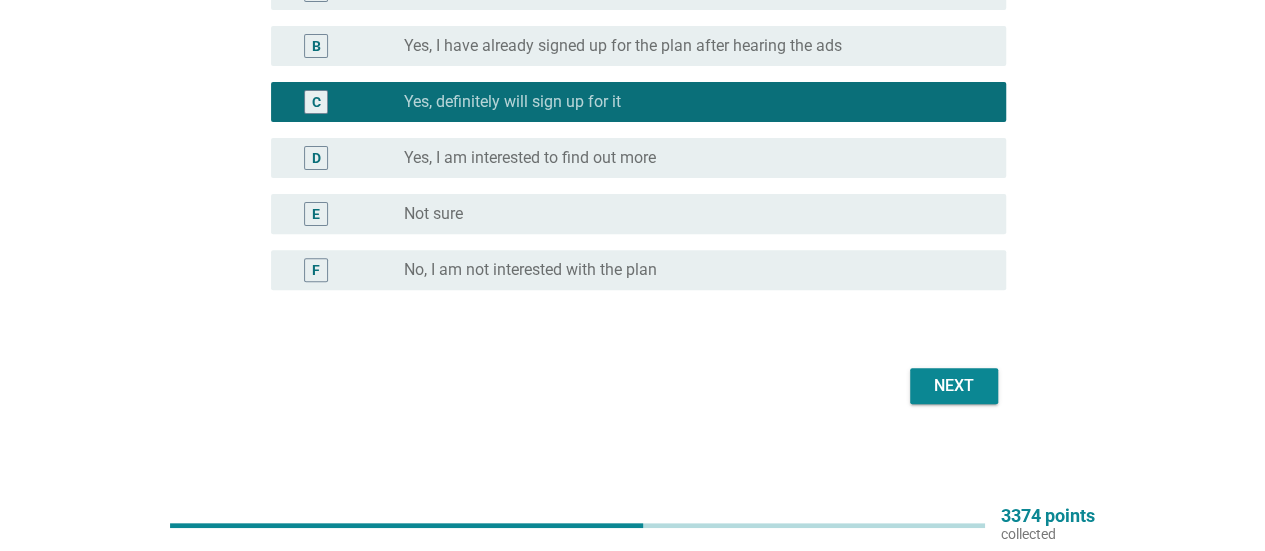 click on "Next" at bounding box center [954, 386] 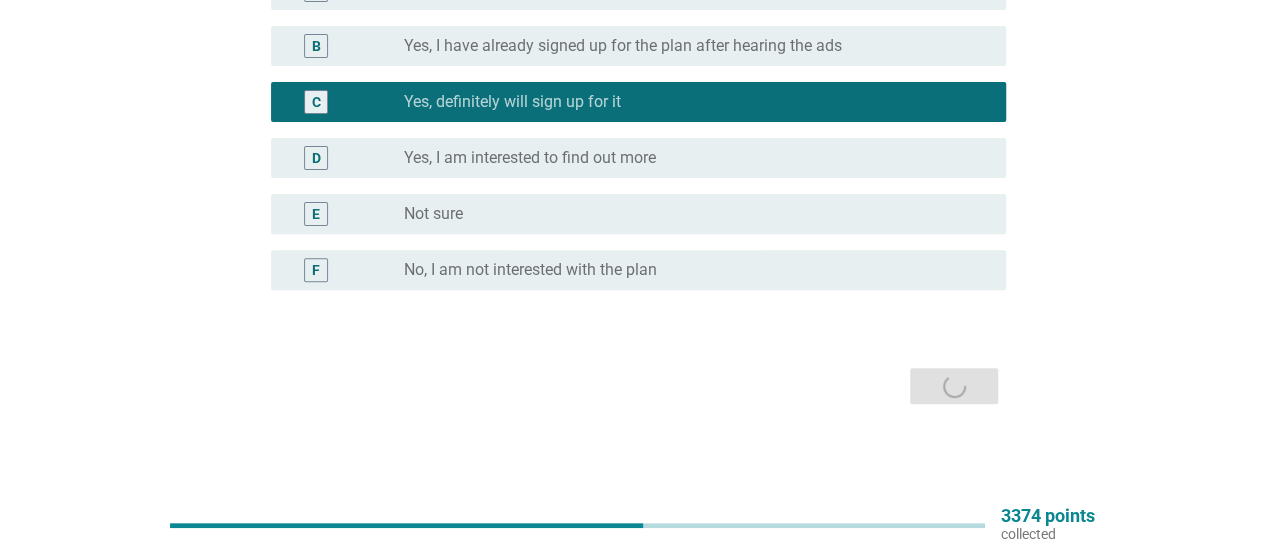 scroll, scrollTop: 0, scrollLeft: 0, axis: both 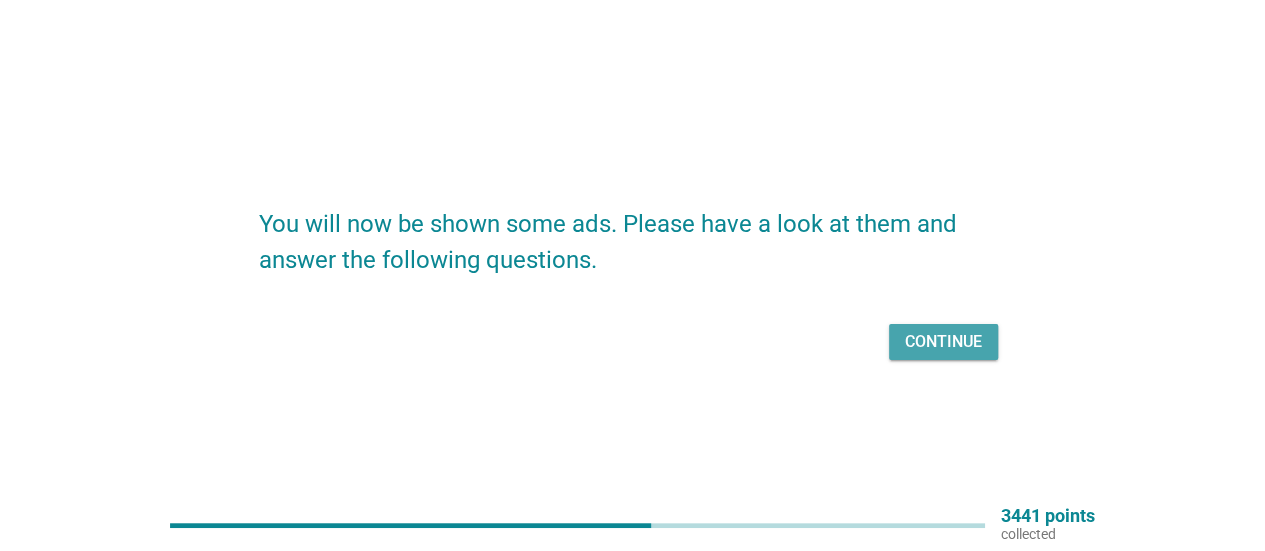 click on "Continue" at bounding box center [943, 342] 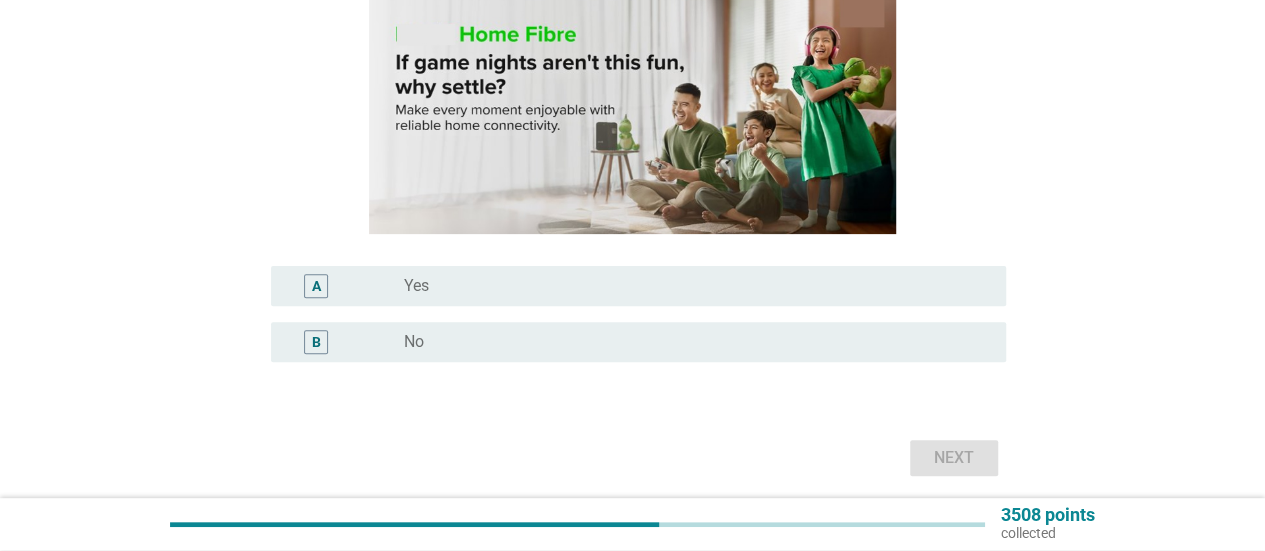 scroll, scrollTop: 276, scrollLeft: 0, axis: vertical 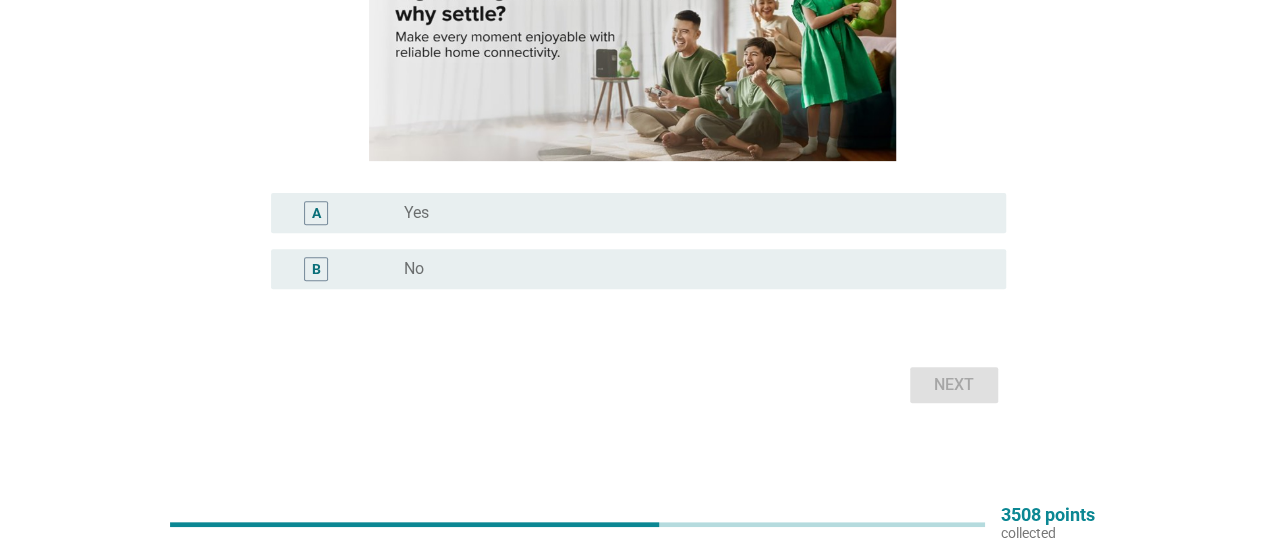 click on "radio_button_unchecked No" at bounding box center (689, 269) 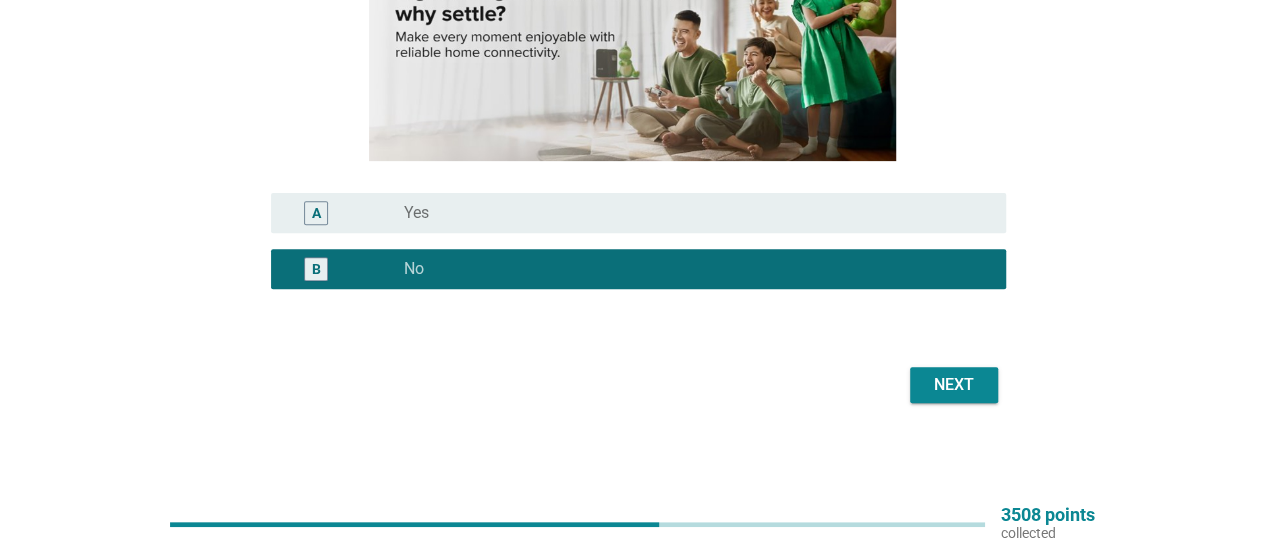 click on "Next" at bounding box center [954, 385] 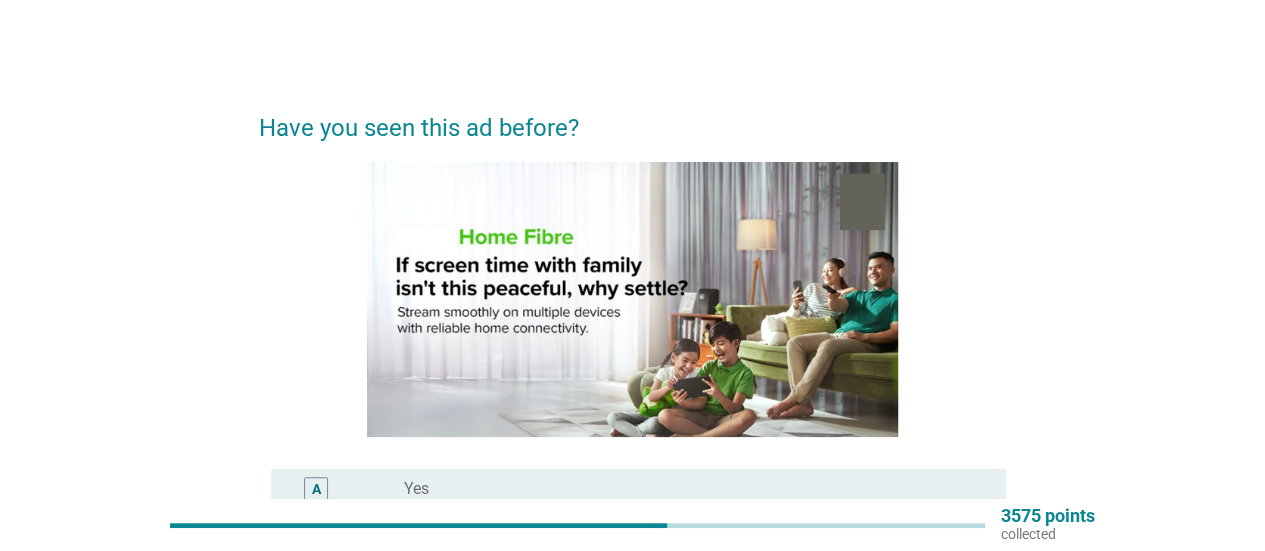 scroll, scrollTop: 200, scrollLeft: 0, axis: vertical 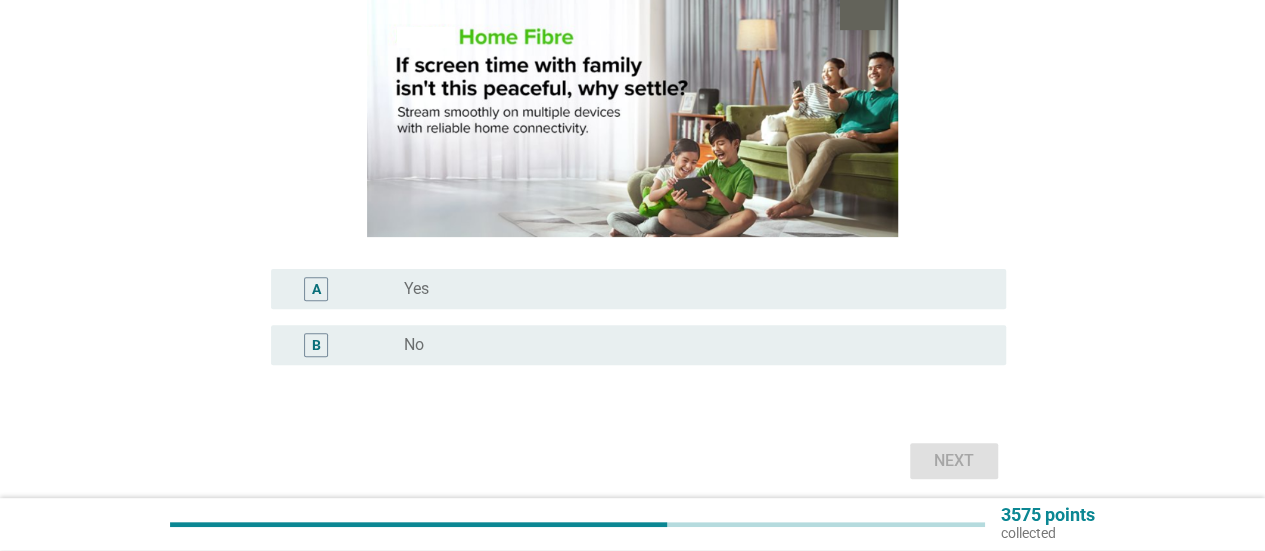 click on "B     radio_button_unchecked No" at bounding box center (632, 345) 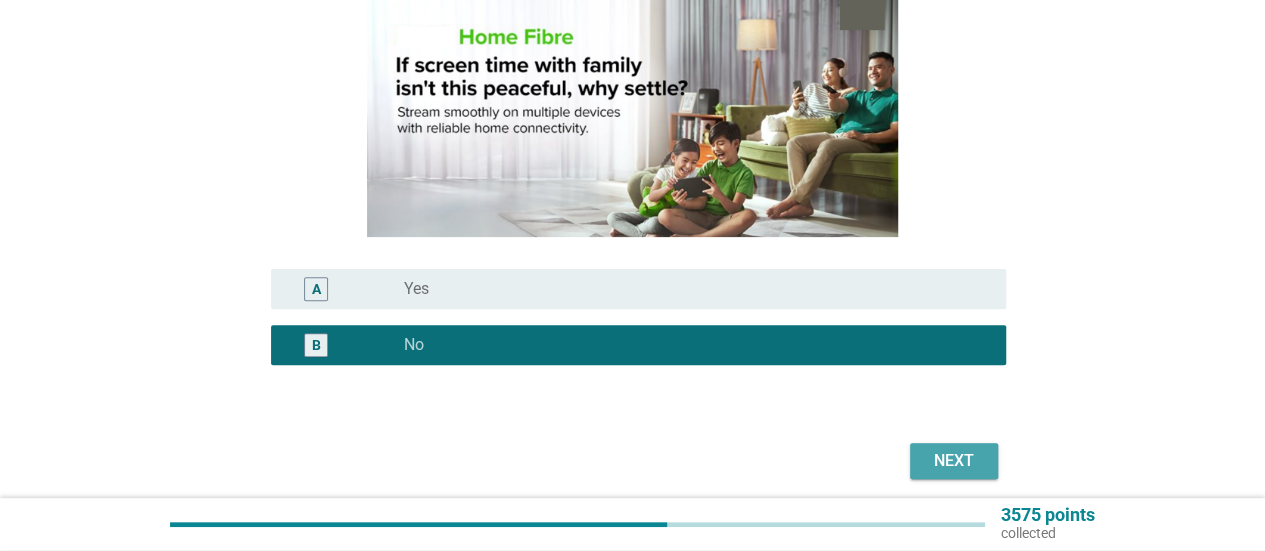 click on "Next" at bounding box center (954, 461) 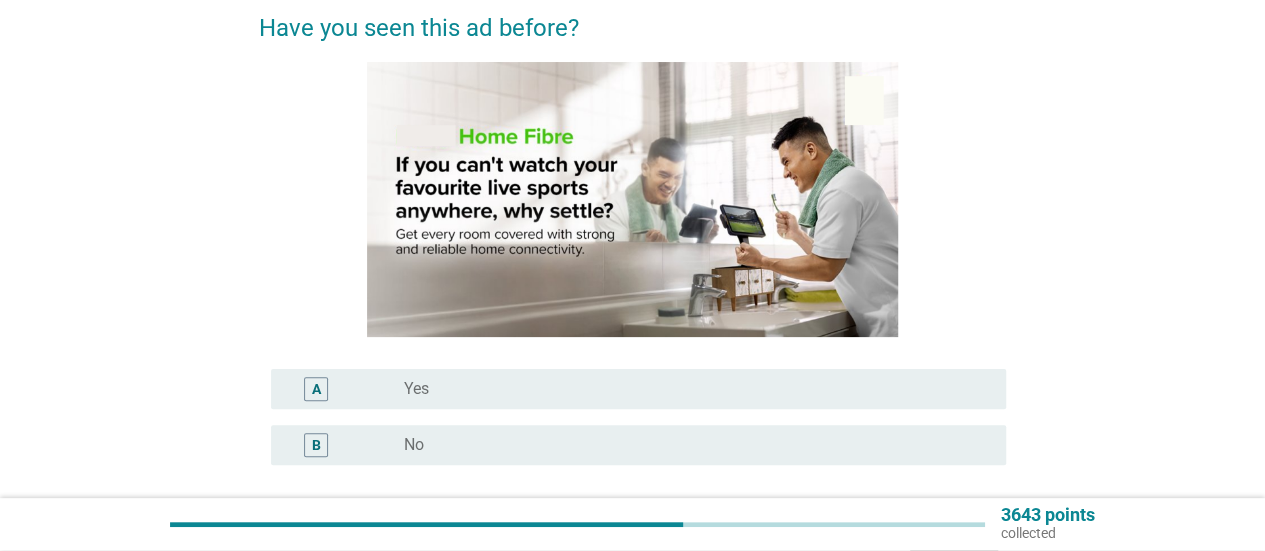 scroll, scrollTop: 200, scrollLeft: 0, axis: vertical 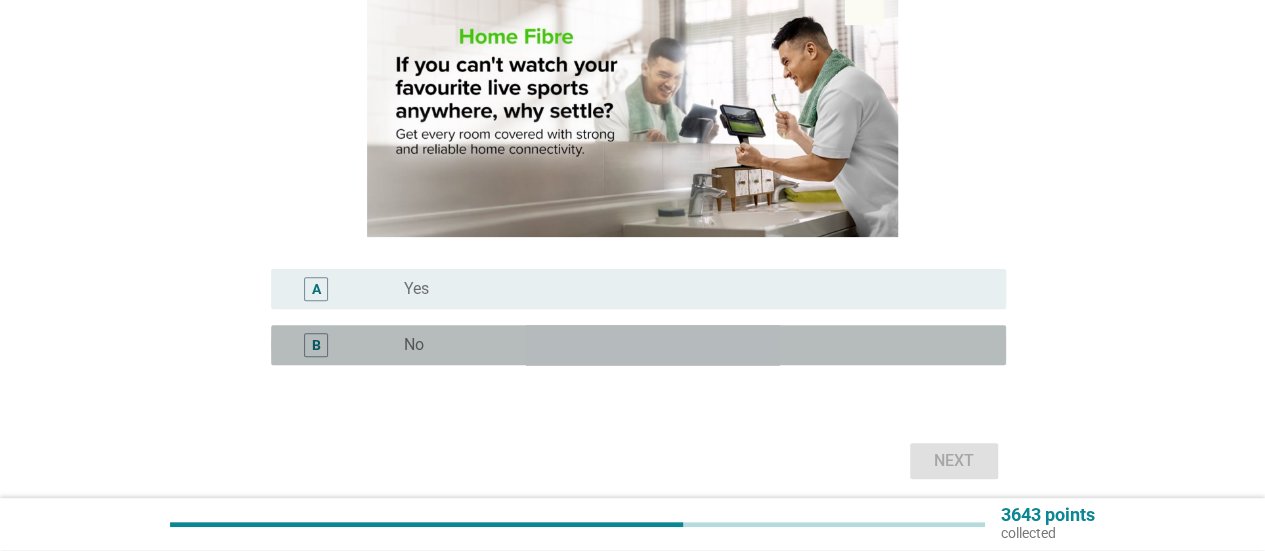 click on "radio_button_unchecked No" at bounding box center [689, 345] 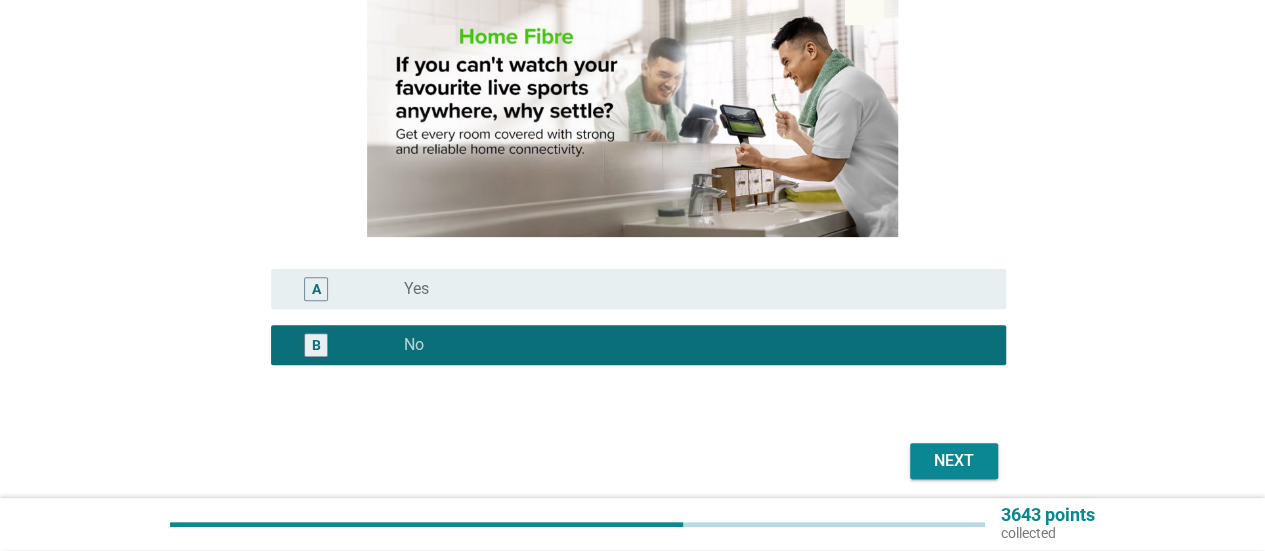 click on "Next" at bounding box center (954, 461) 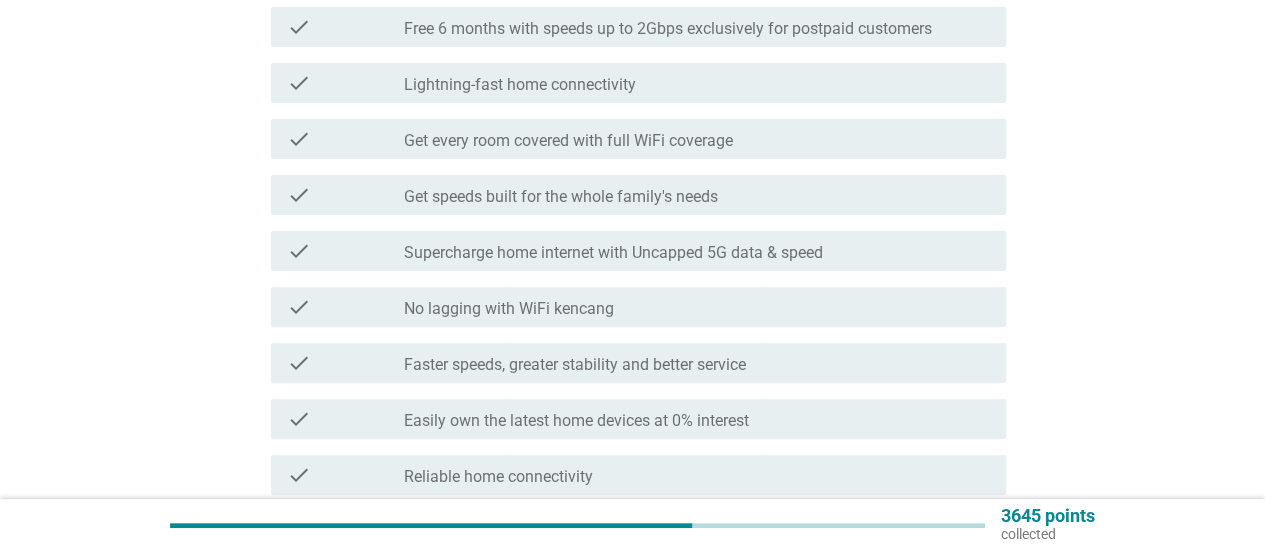 scroll, scrollTop: 0, scrollLeft: 0, axis: both 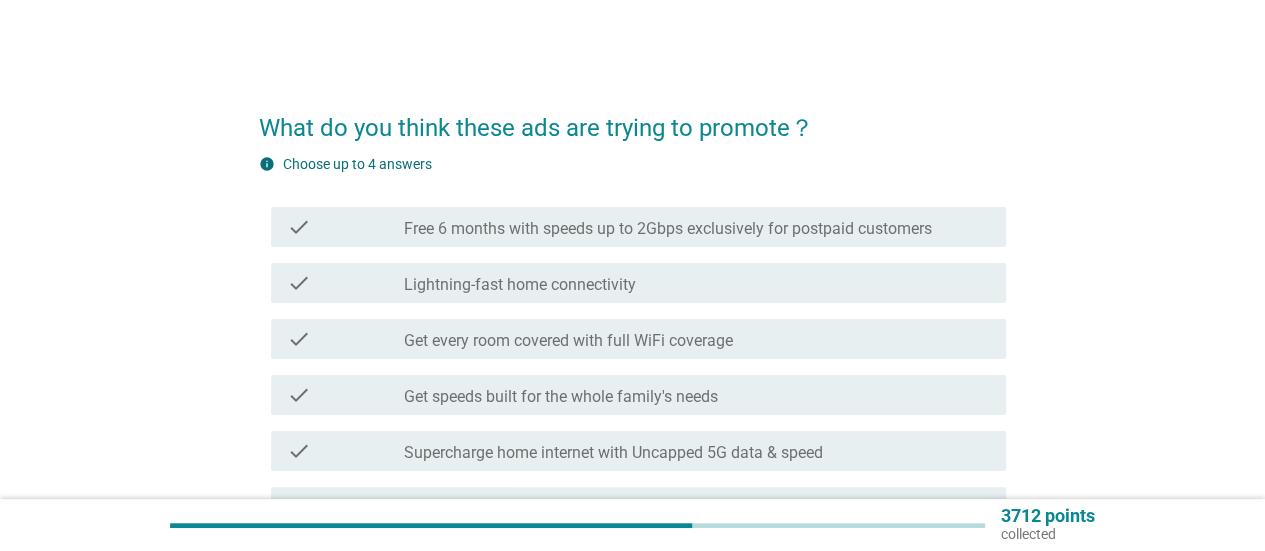 click on "check     check_box_outline_blank Get speeds built for the whole family's needs" at bounding box center (638, 395) 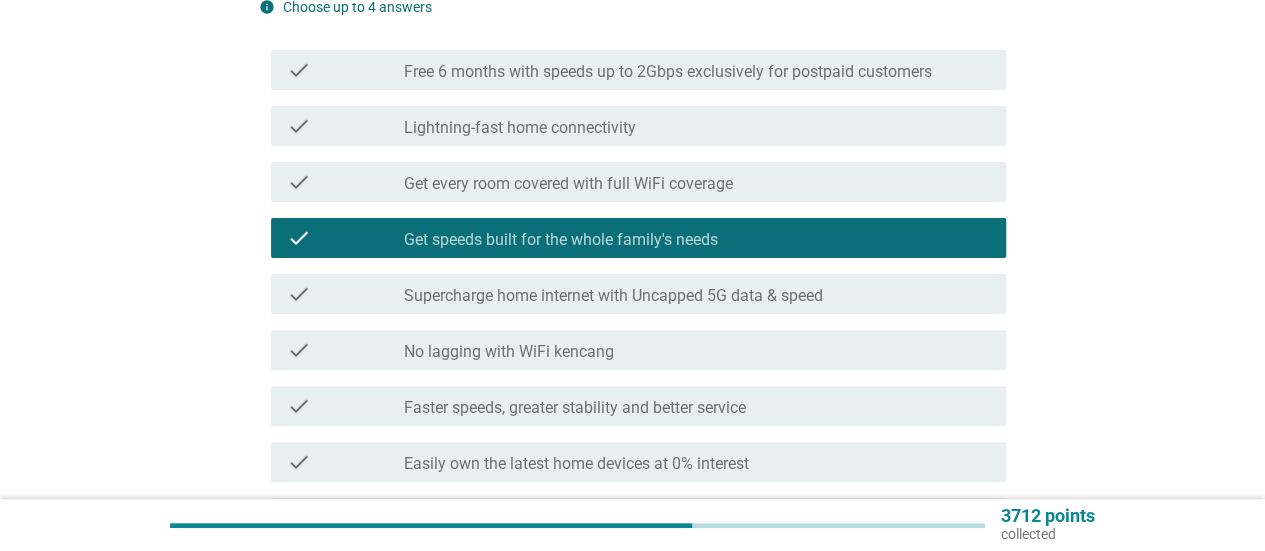 scroll, scrollTop: 300, scrollLeft: 0, axis: vertical 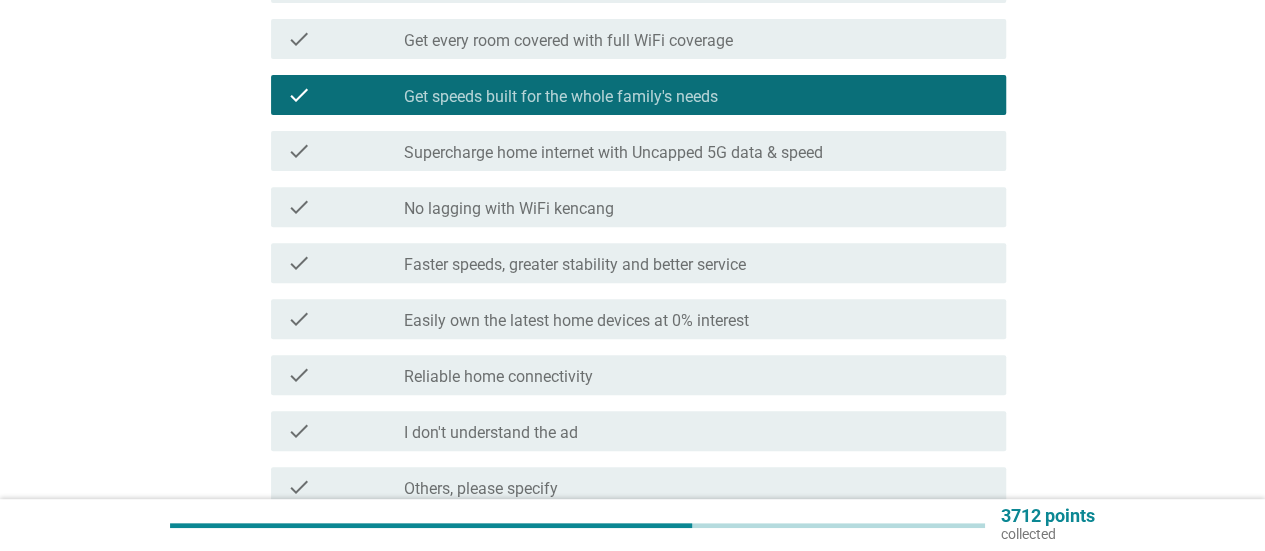 click on "Supercharge home internet with Uncapped 5G data & speed" at bounding box center (613, 153) 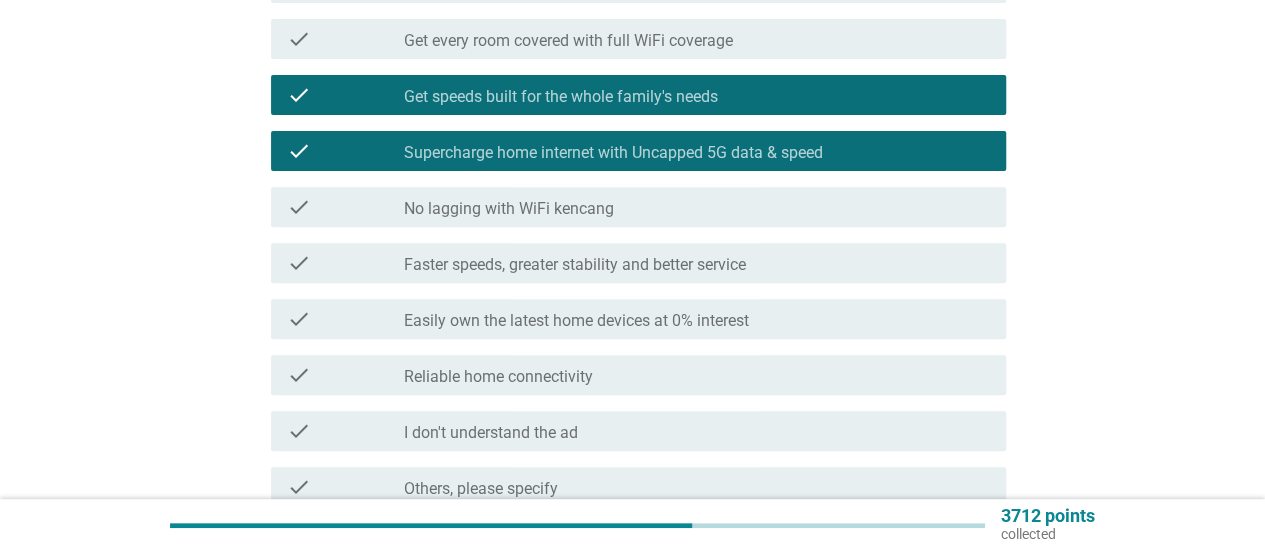 click on "check_box_outline_blank Faster speeds, greater stability and better service" at bounding box center [697, 263] 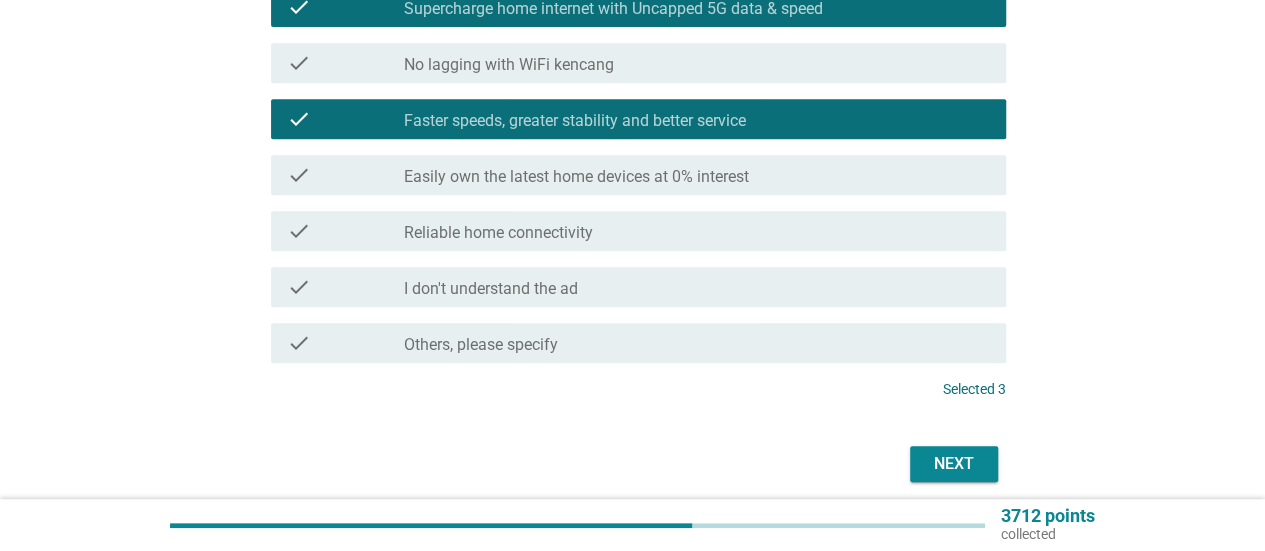 scroll, scrollTop: 522, scrollLeft: 0, axis: vertical 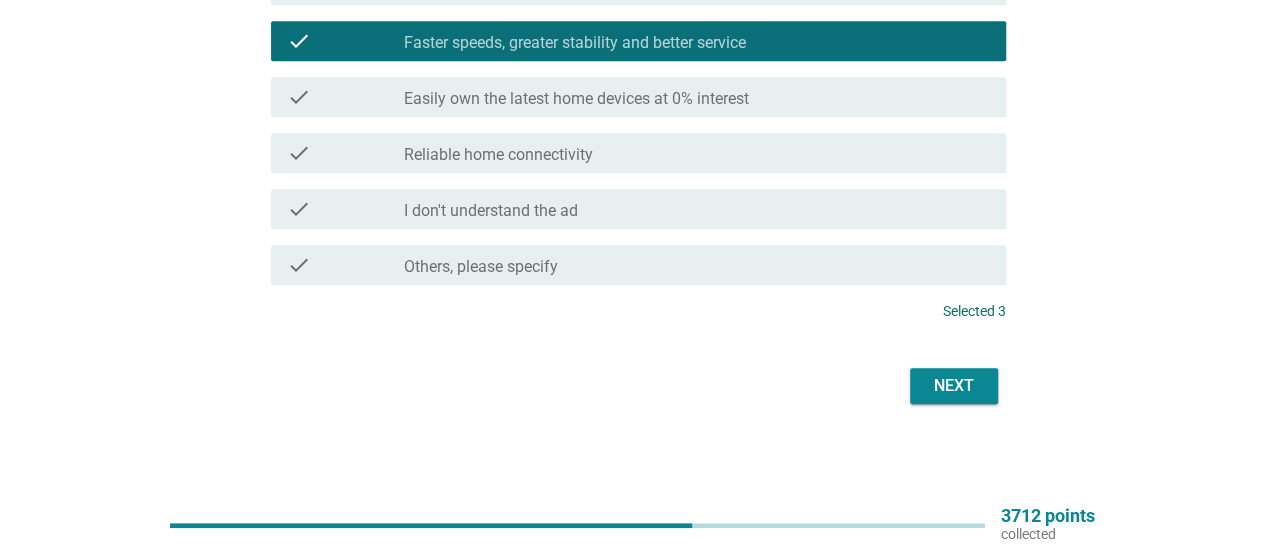 click on "Next" at bounding box center [954, 386] 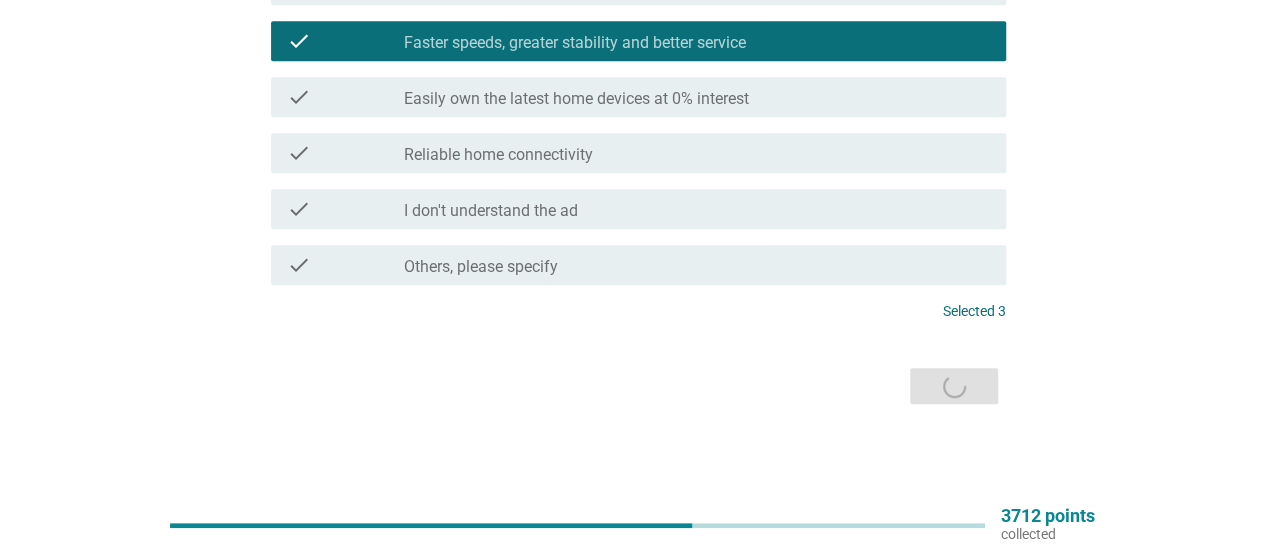 scroll, scrollTop: 0, scrollLeft: 0, axis: both 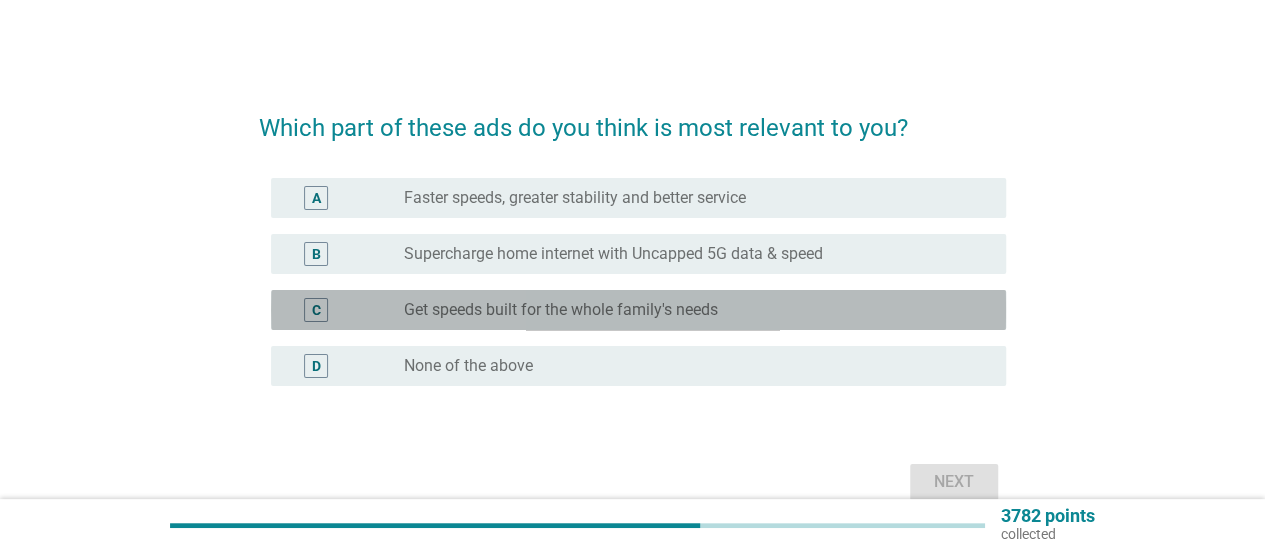 click on "Get speeds built for the whole family's needs" at bounding box center (561, 310) 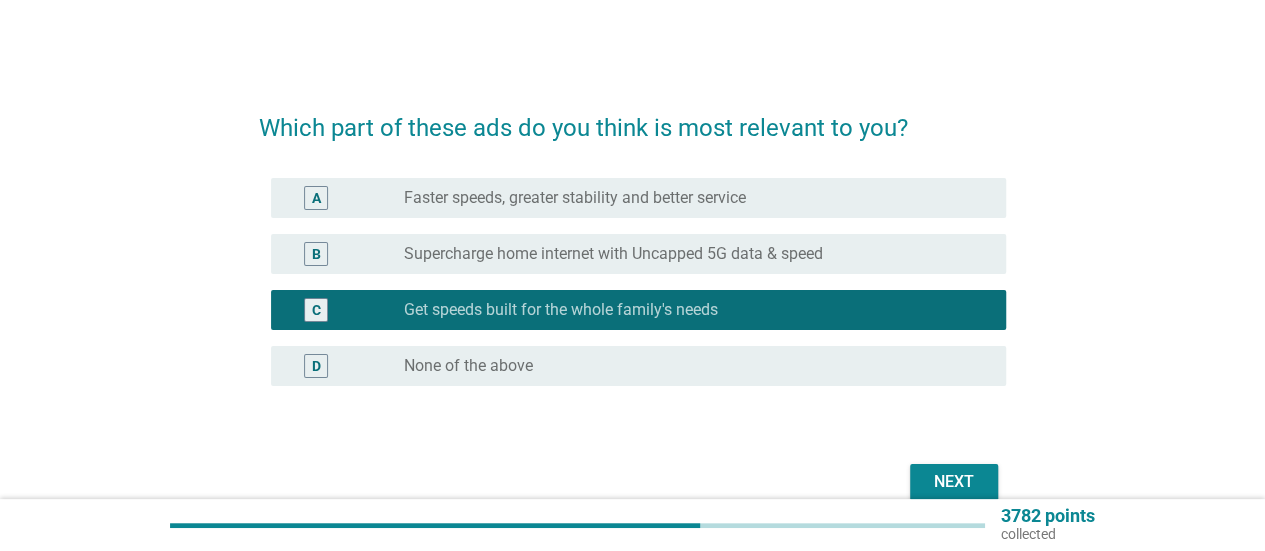 click on "Next" at bounding box center (954, 482) 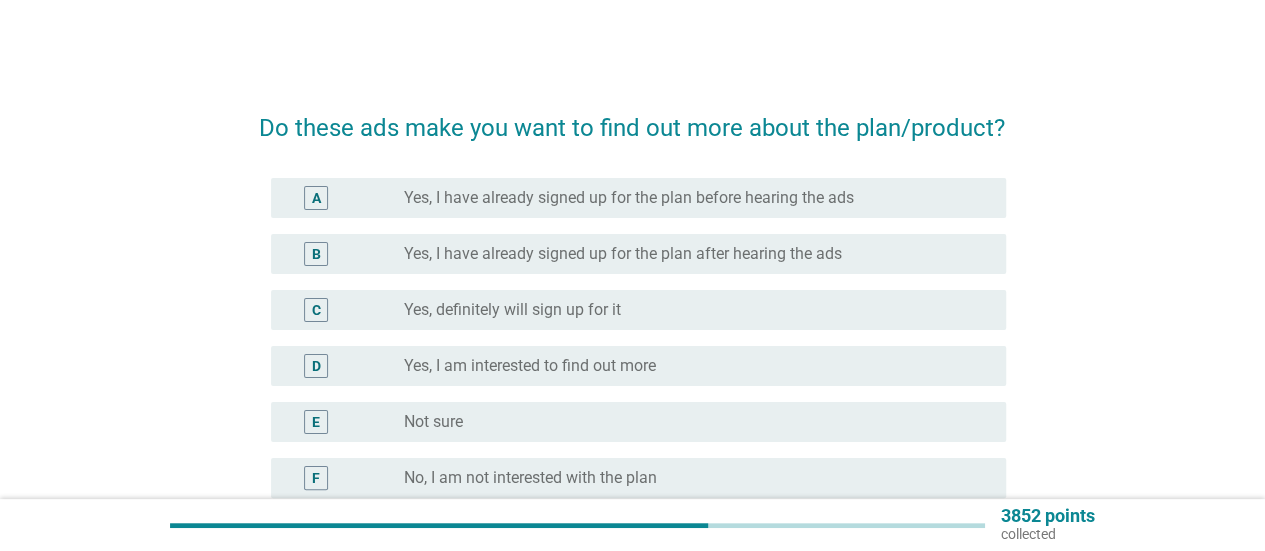 click on "E     radio_button_unchecked Not sure" at bounding box center (638, 422) 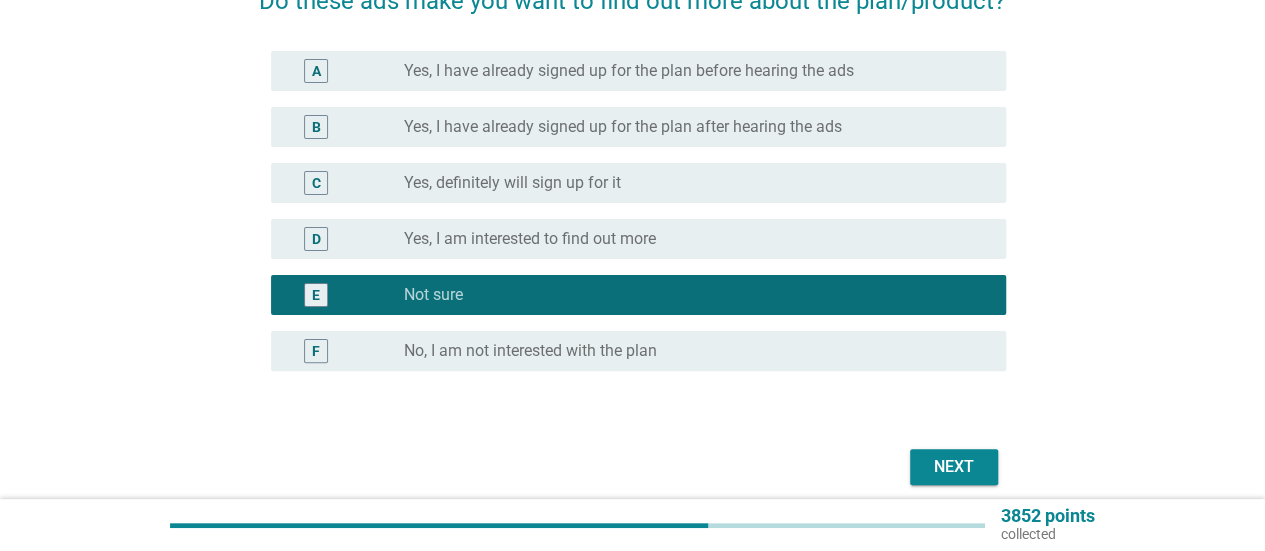 scroll, scrollTop: 208, scrollLeft: 0, axis: vertical 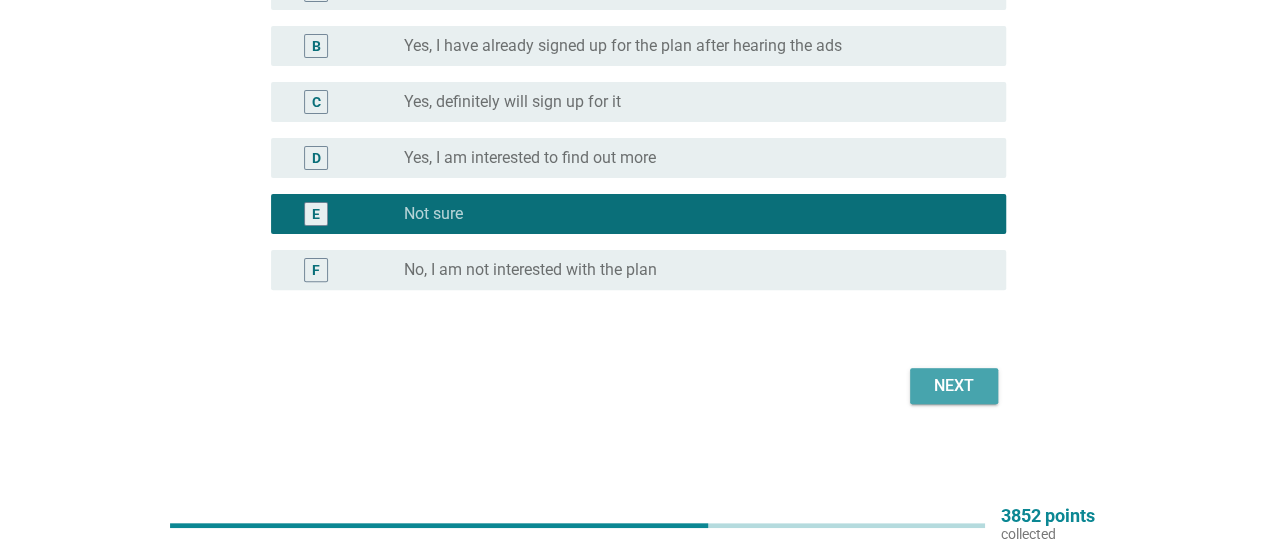click on "Next" at bounding box center [954, 386] 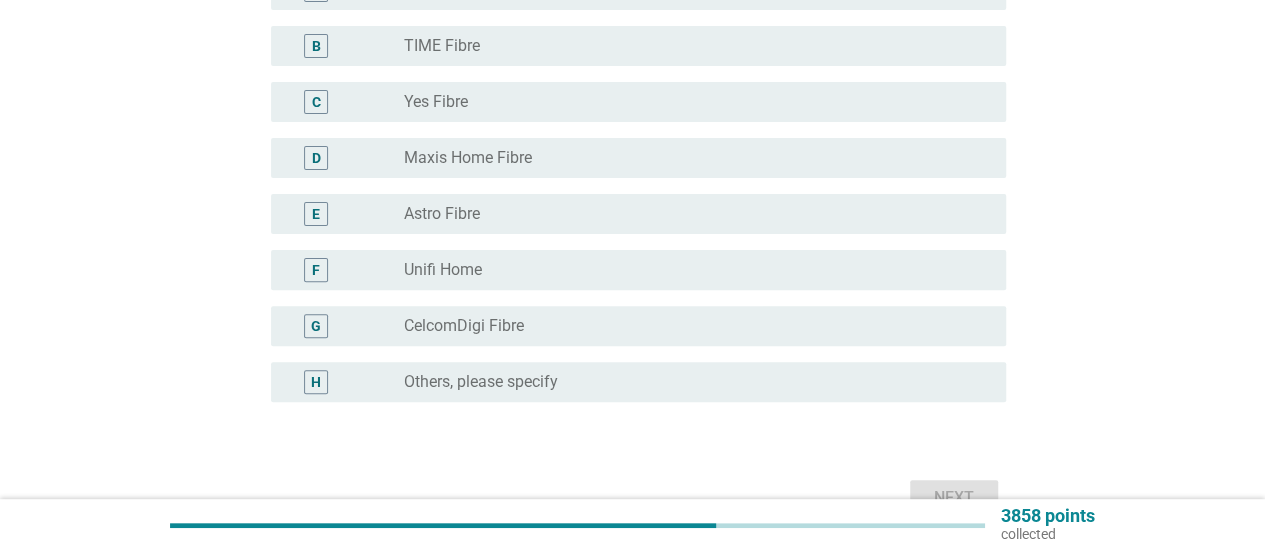 scroll, scrollTop: 0, scrollLeft: 0, axis: both 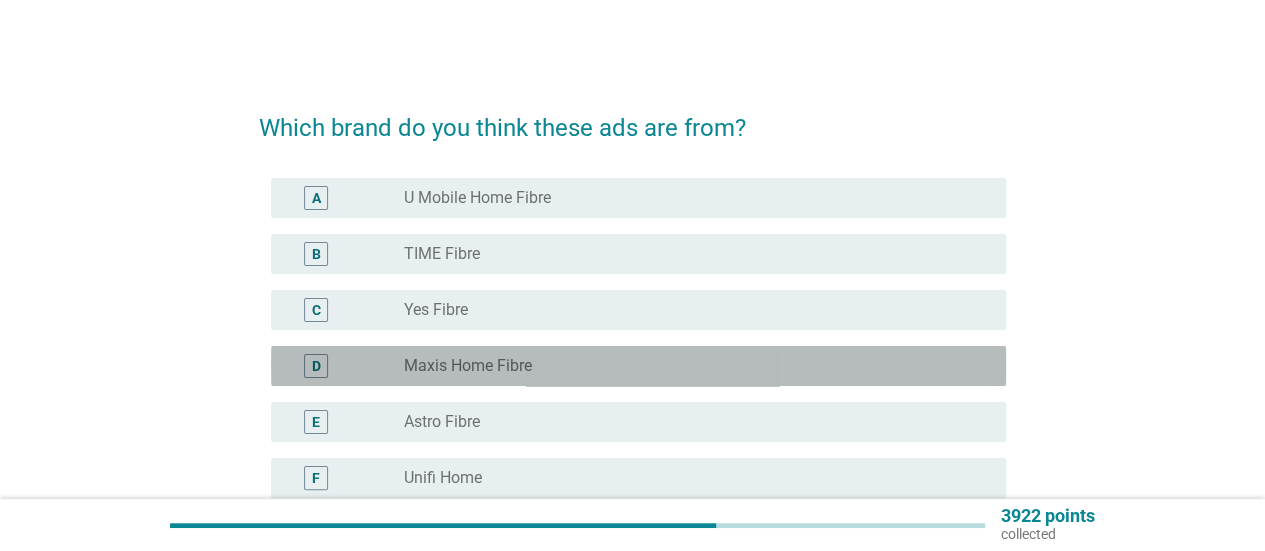 click on "Maxis Home Fibre" at bounding box center [468, 366] 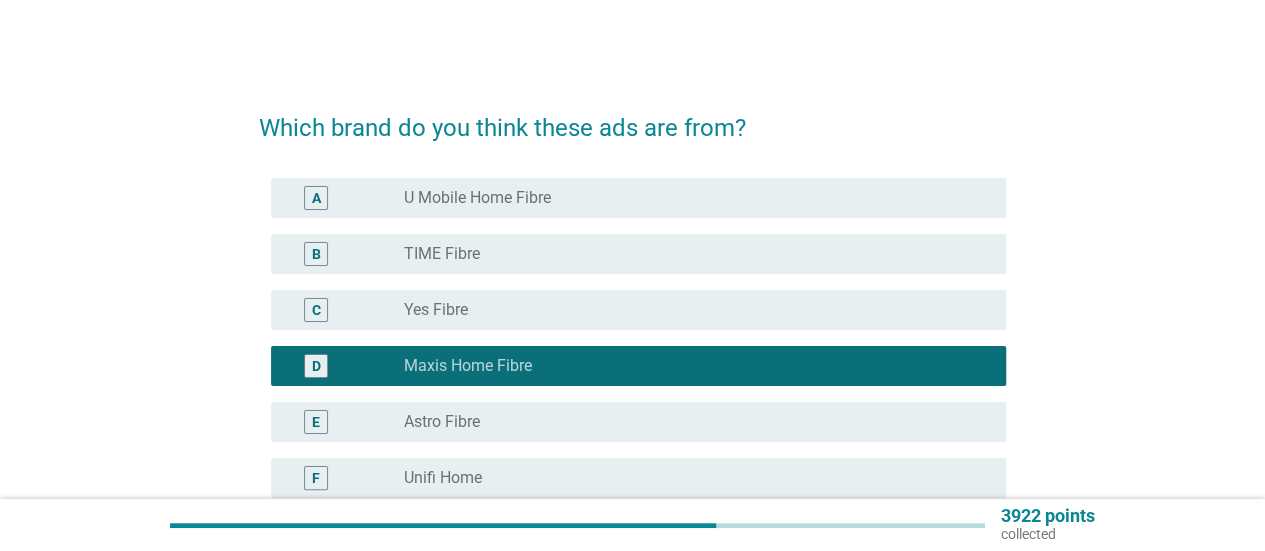 scroll, scrollTop: 300, scrollLeft: 0, axis: vertical 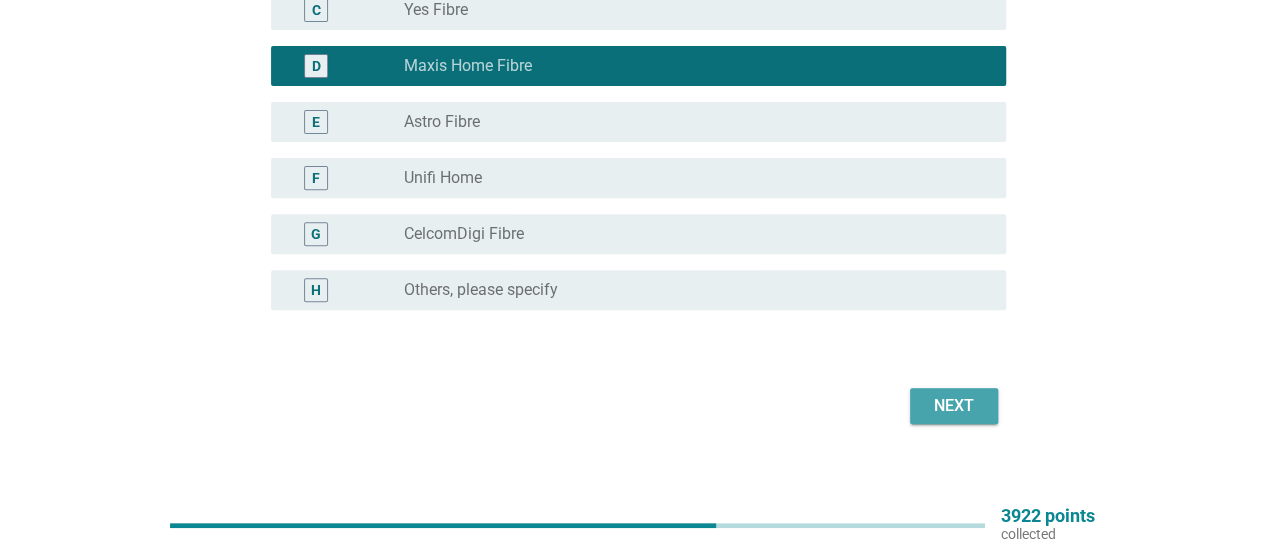 click on "Next" at bounding box center (954, 406) 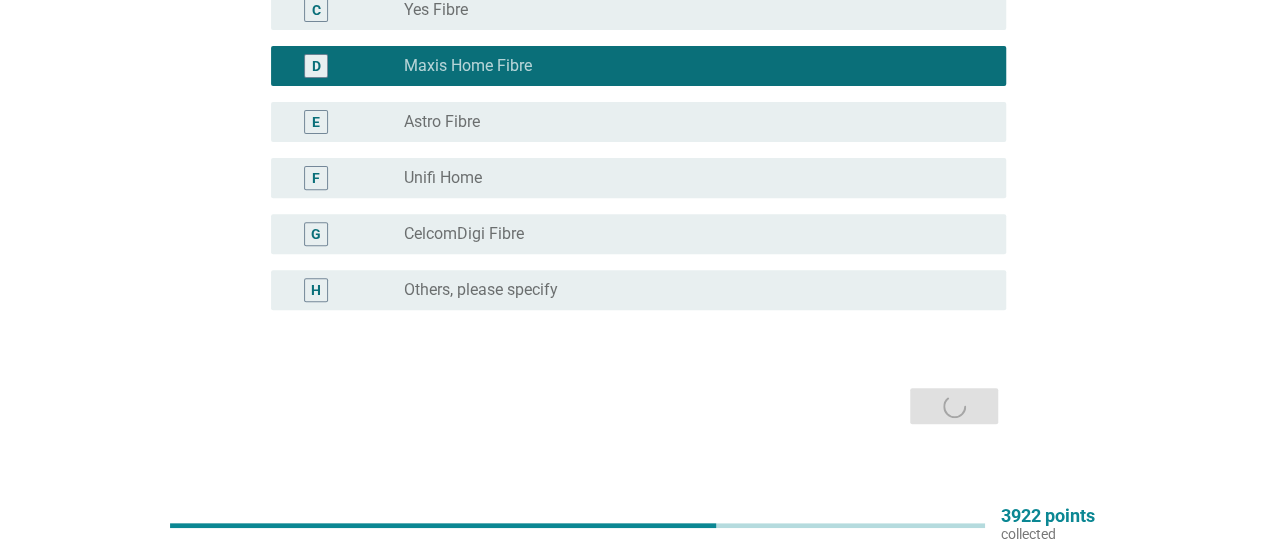 scroll, scrollTop: 0, scrollLeft: 0, axis: both 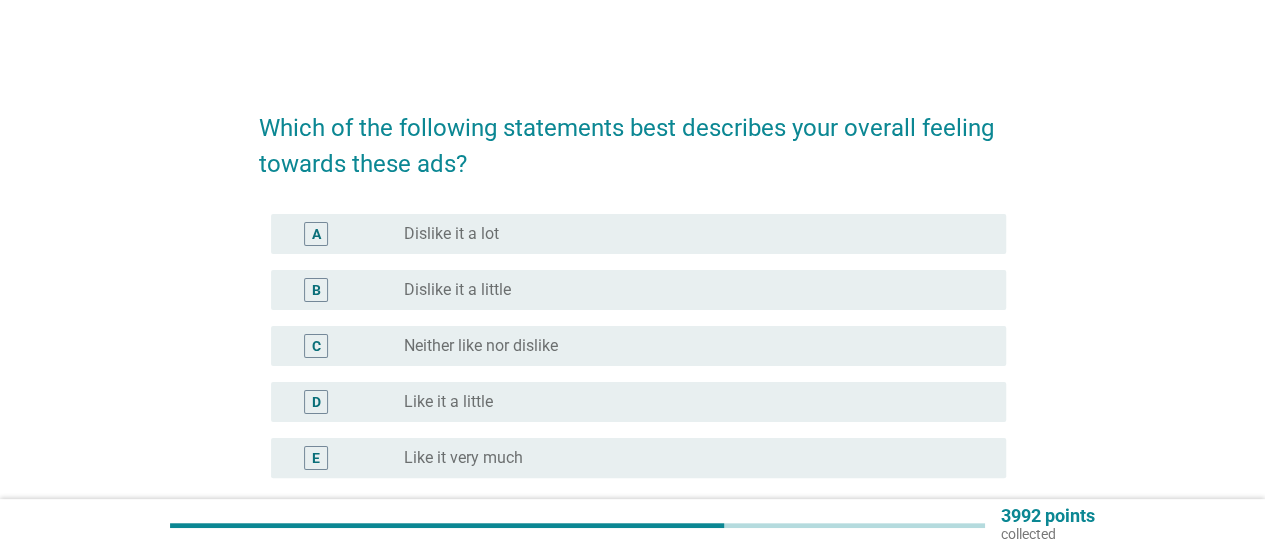 click on "Neither like nor dislike" at bounding box center [481, 346] 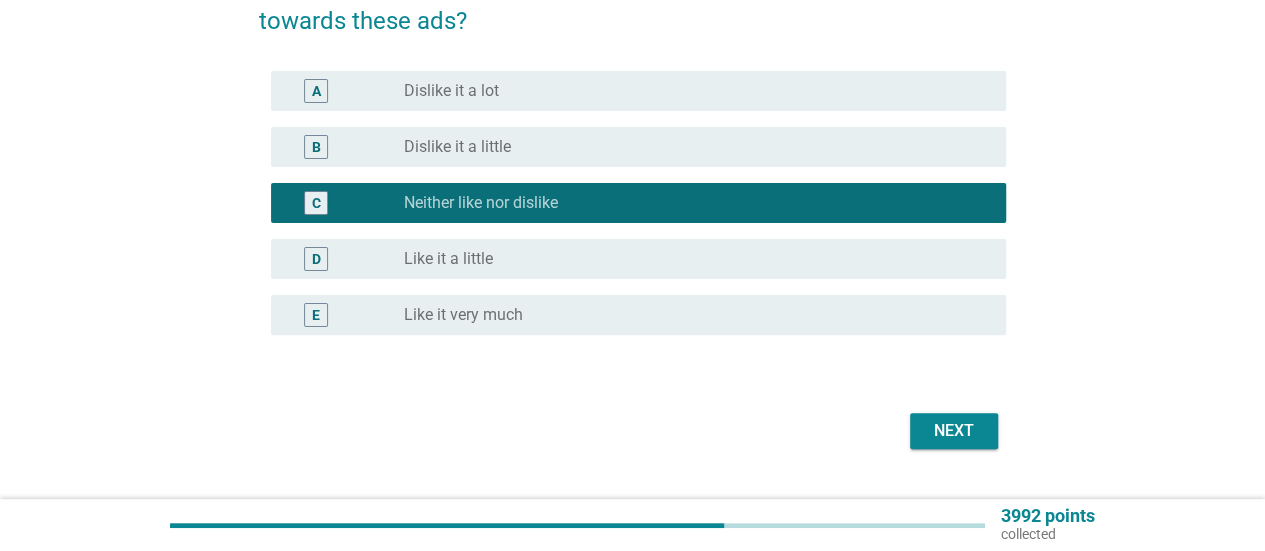scroll, scrollTop: 188, scrollLeft: 0, axis: vertical 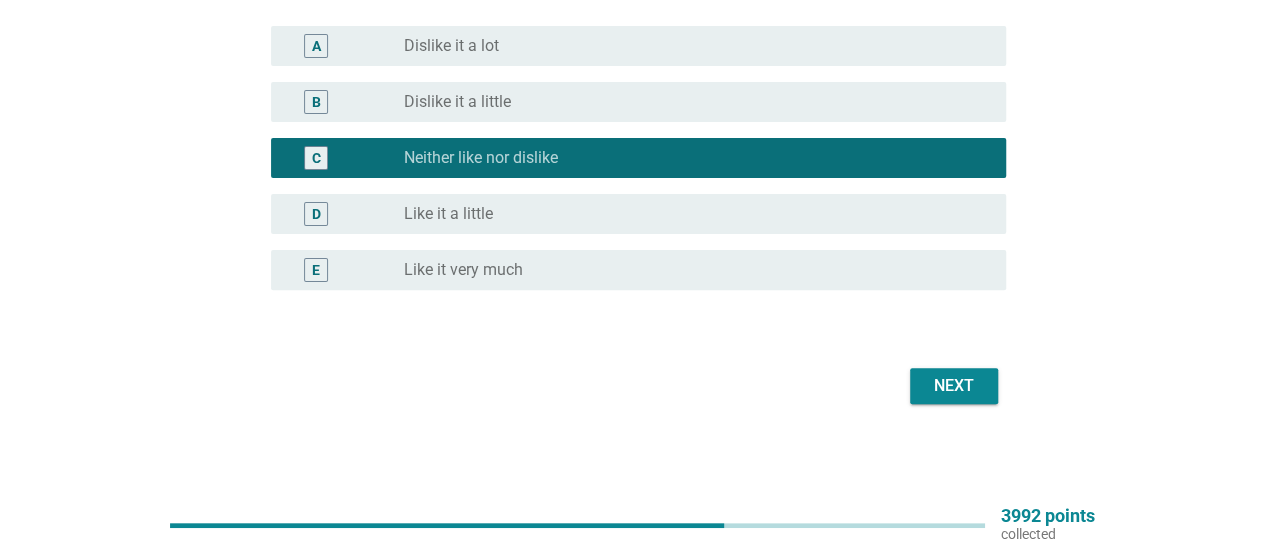 click on "Next" at bounding box center (954, 386) 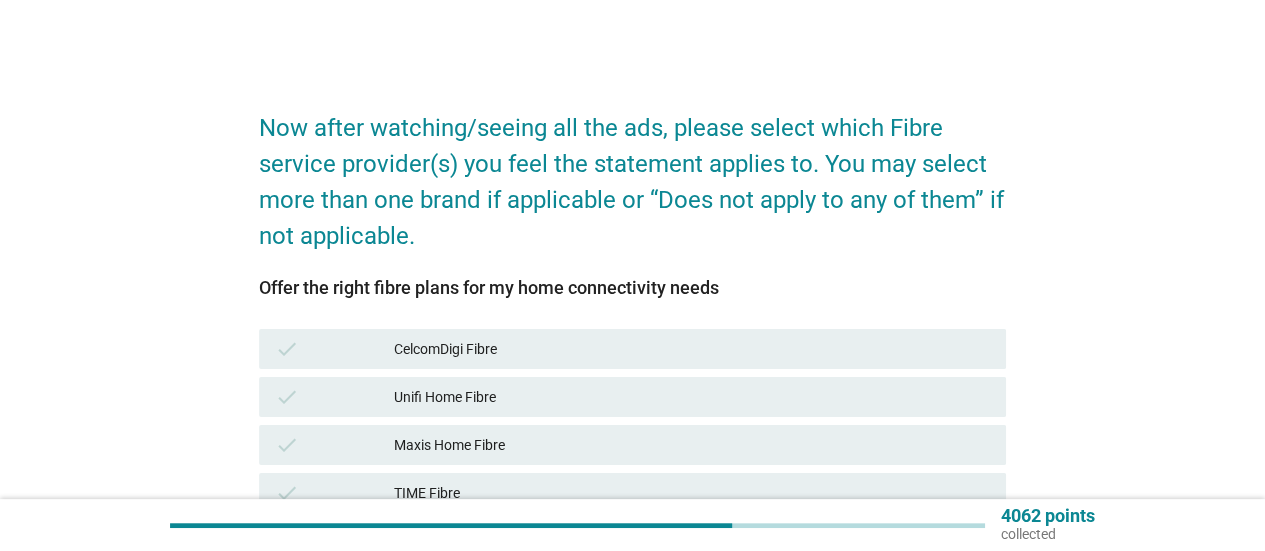 scroll, scrollTop: 200, scrollLeft: 0, axis: vertical 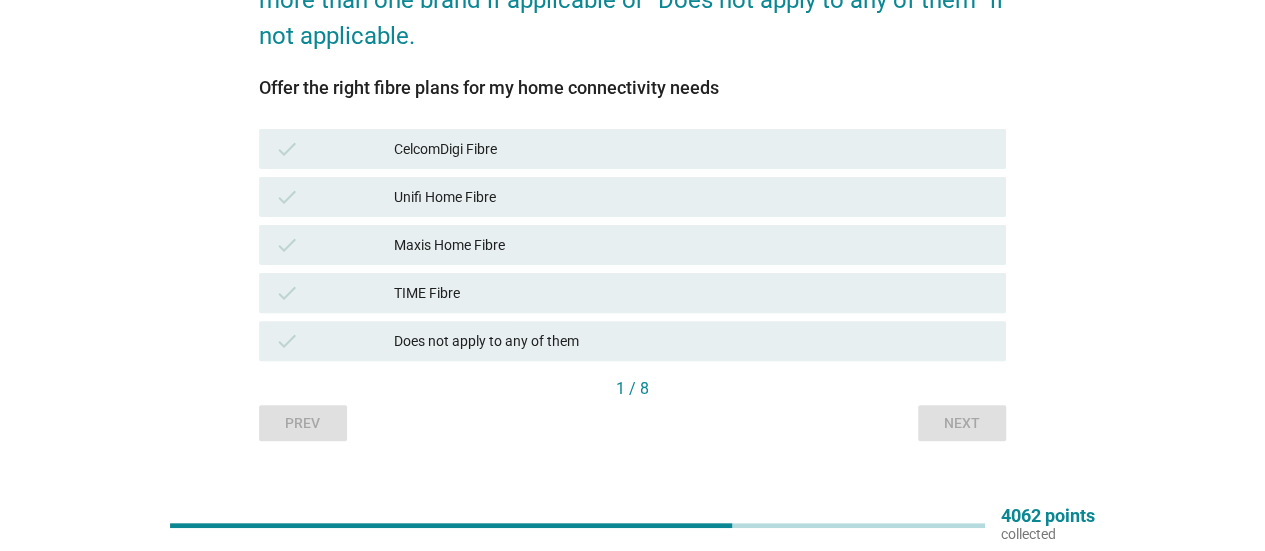 click on "Unifi Home Fibre" at bounding box center [692, 197] 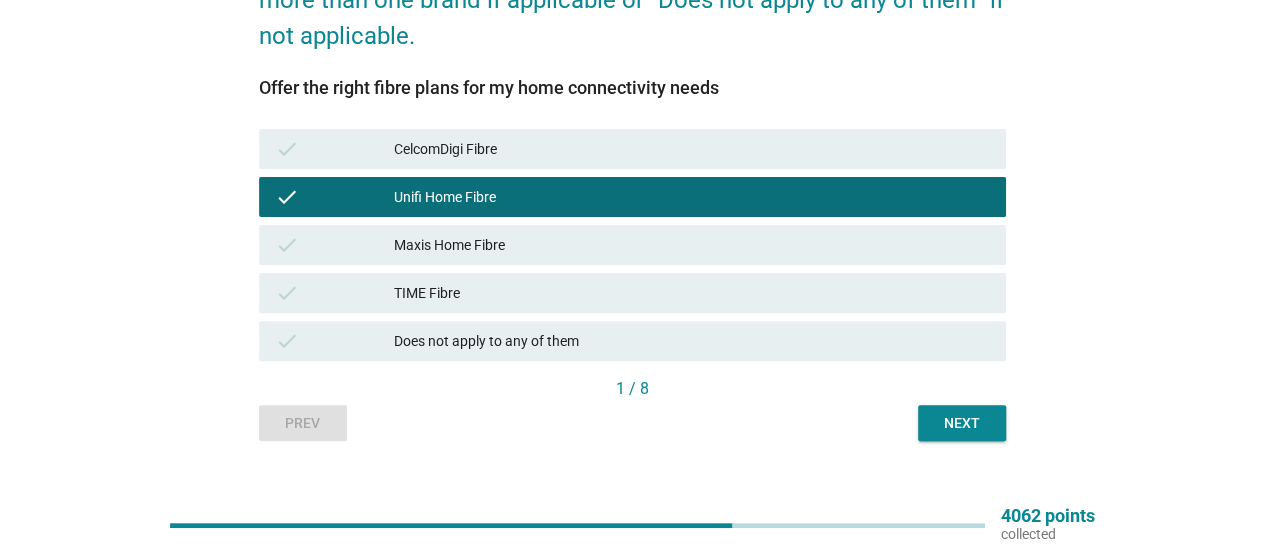 click on "Next" at bounding box center (962, 423) 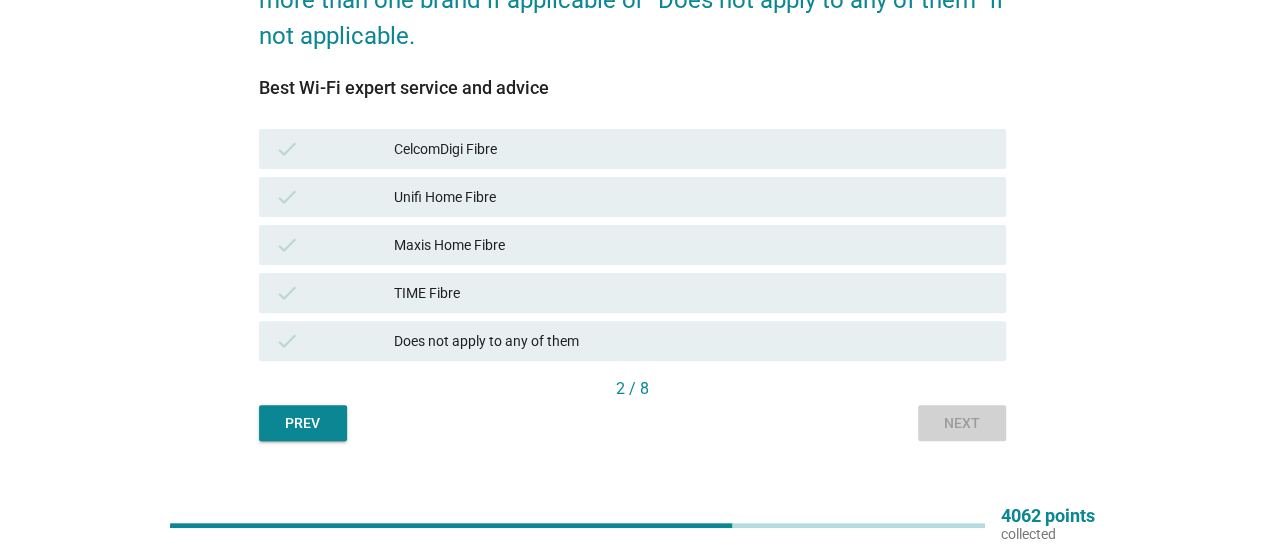 scroll, scrollTop: 0, scrollLeft: 0, axis: both 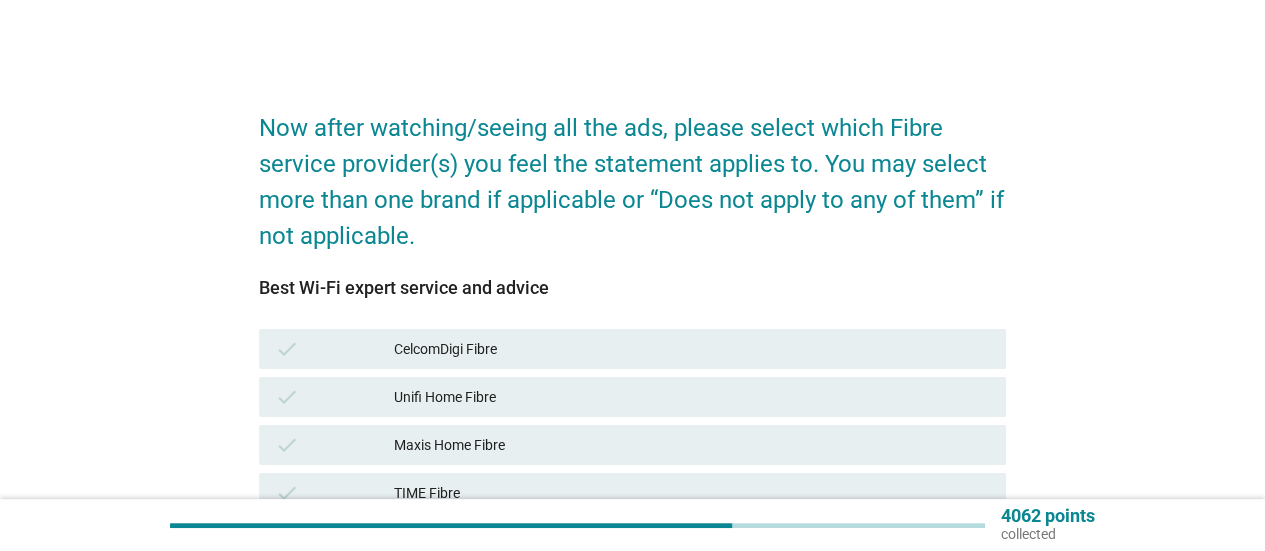 click on "check   CelcomDigi Fibre" at bounding box center (632, 349) 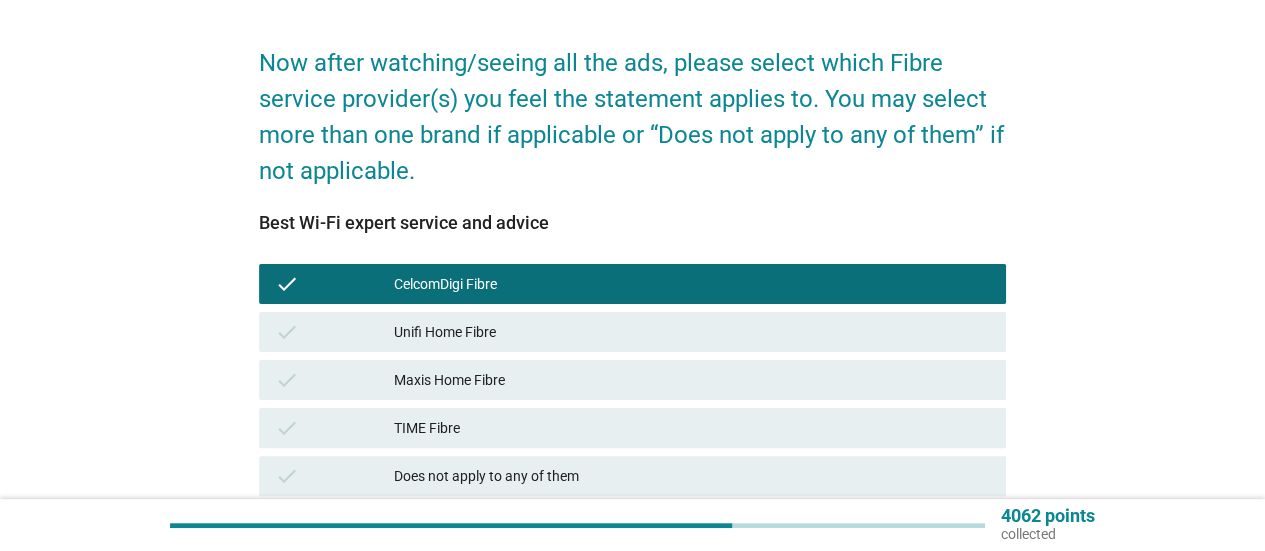 scroll, scrollTop: 200, scrollLeft: 0, axis: vertical 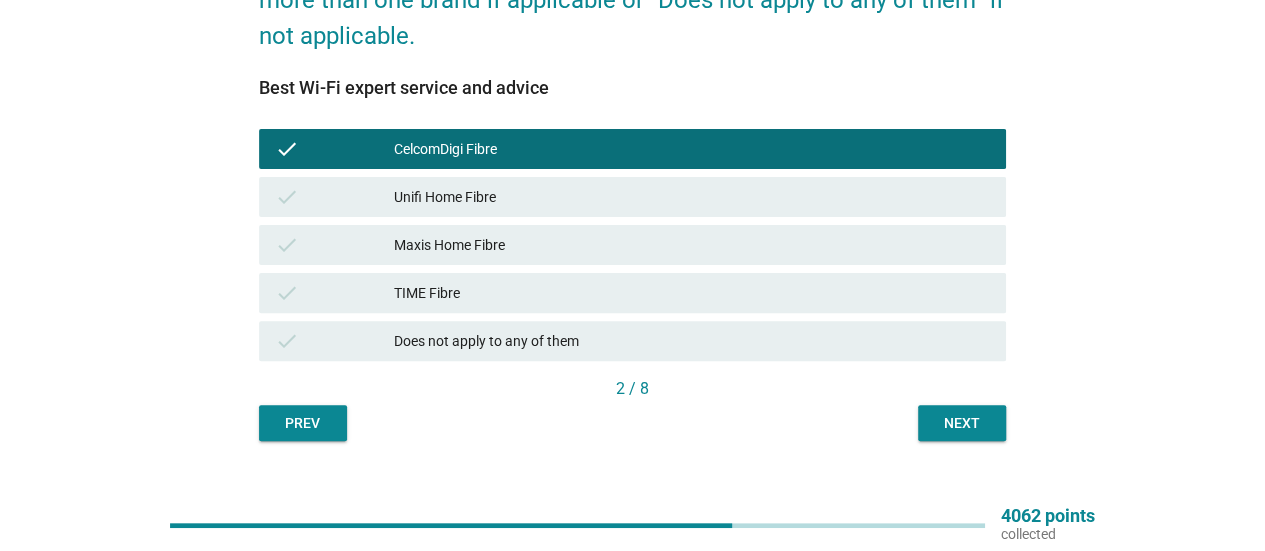click on "Next" at bounding box center [962, 423] 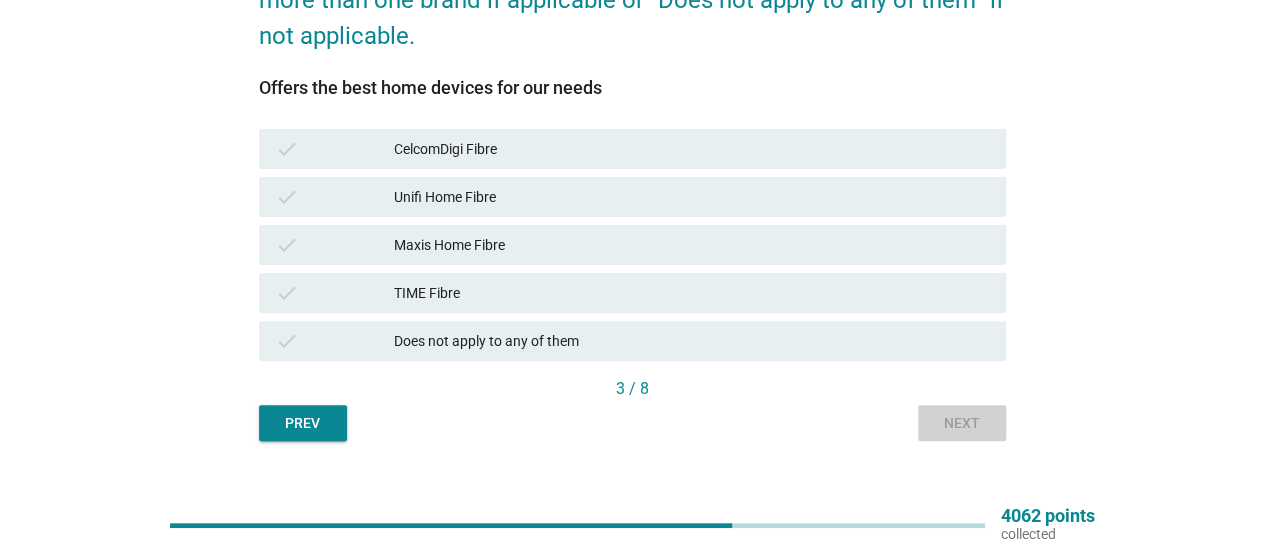 scroll, scrollTop: 0, scrollLeft: 0, axis: both 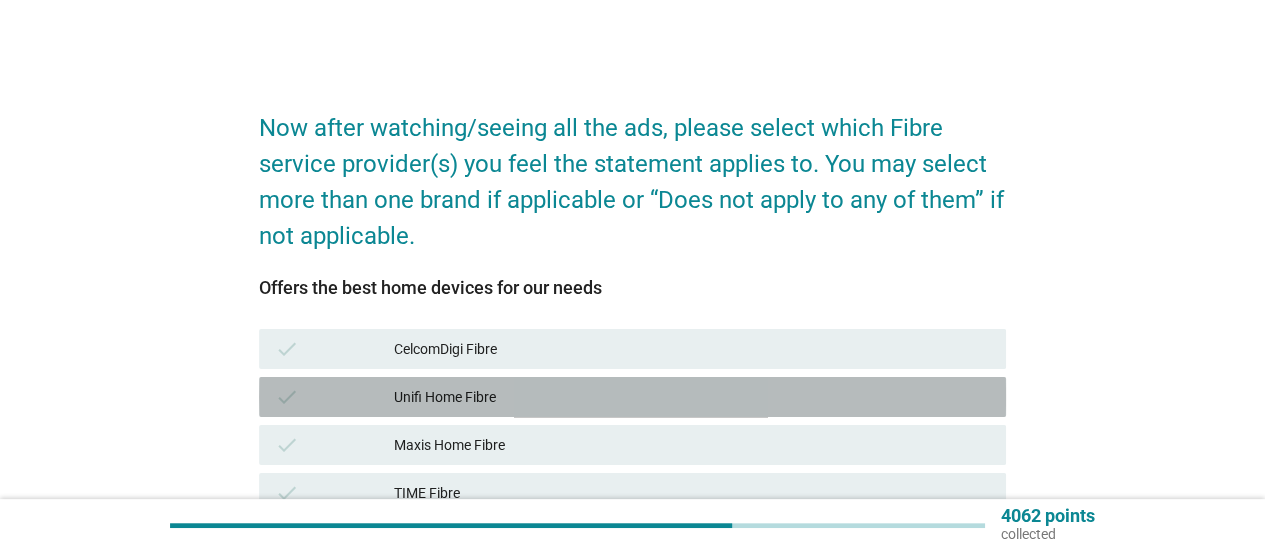 click on "Unifi Home Fibre" at bounding box center [692, 397] 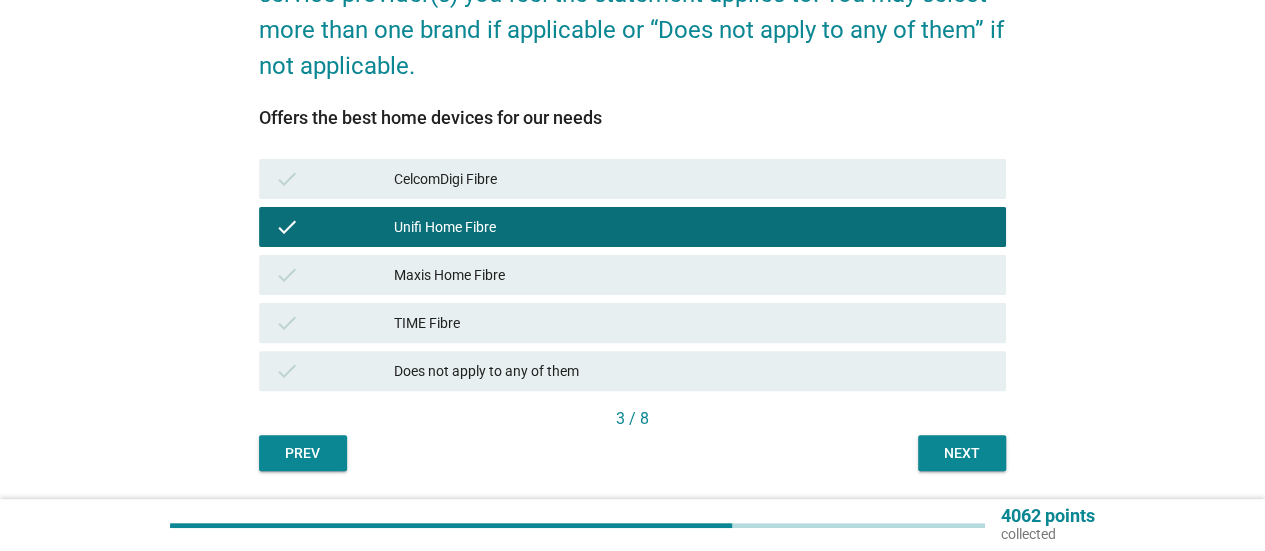 scroll, scrollTop: 232, scrollLeft: 0, axis: vertical 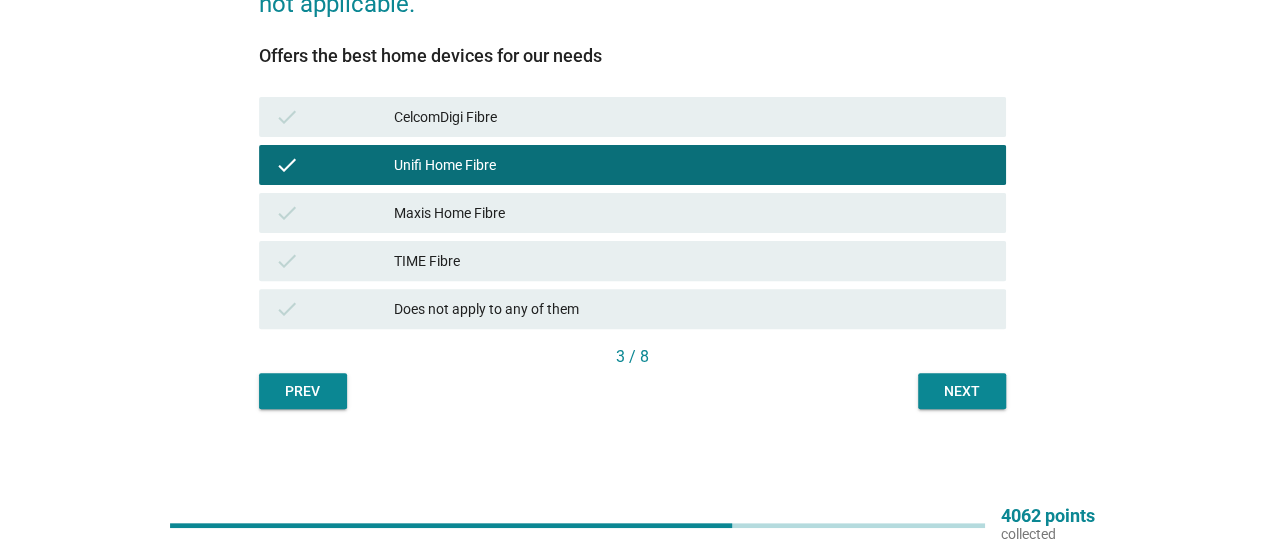 click on "Next" at bounding box center [962, 391] 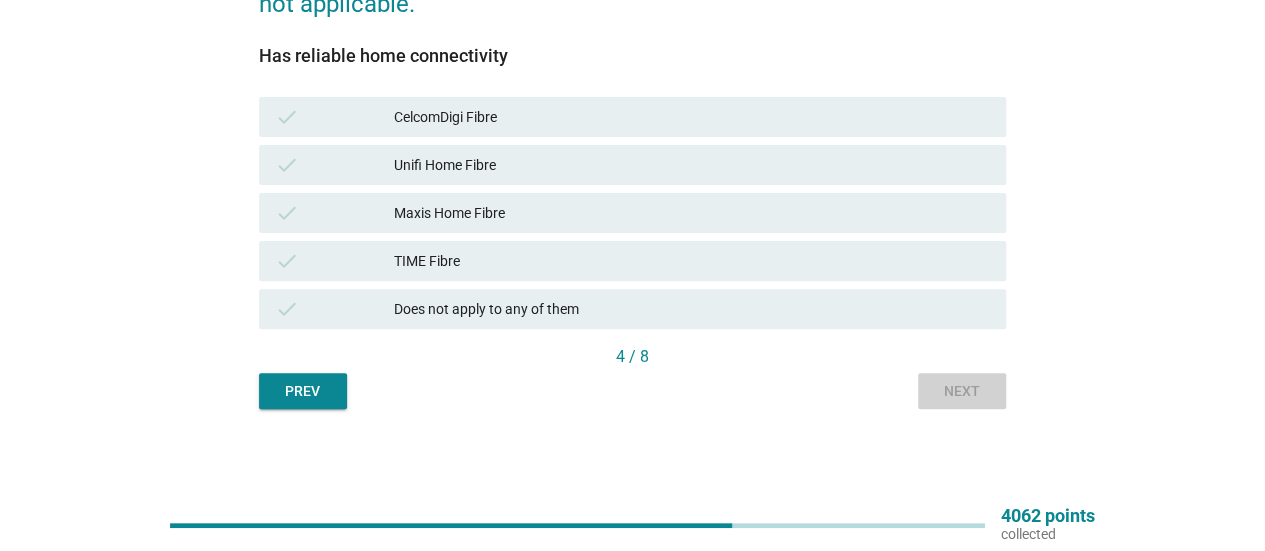 scroll, scrollTop: 0, scrollLeft: 0, axis: both 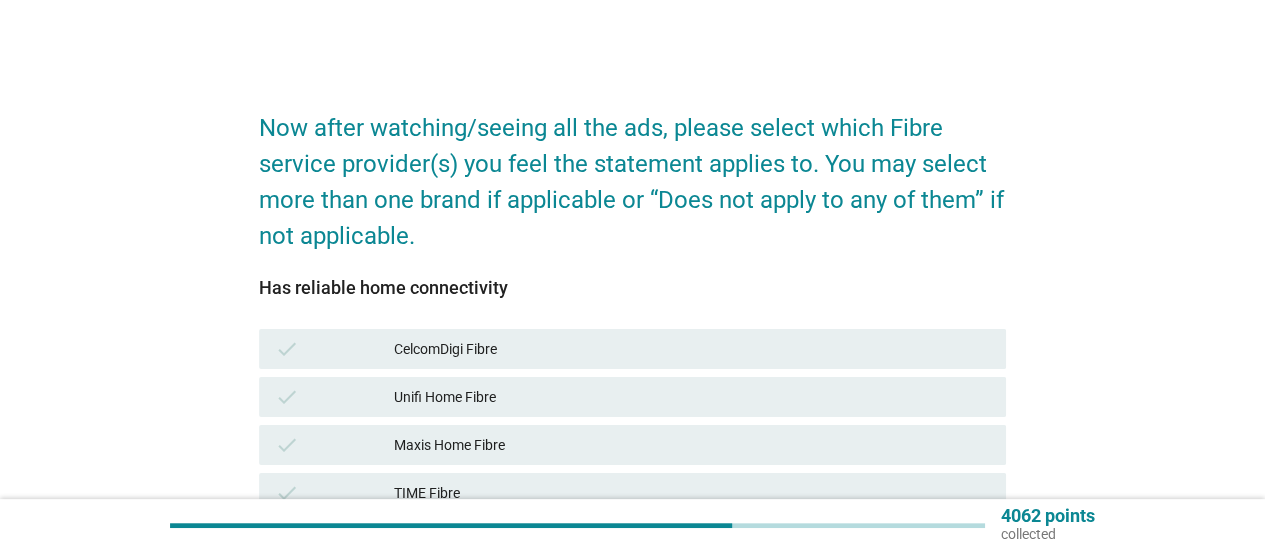 click on "Unifi Home Fibre" at bounding box center (692, 397) 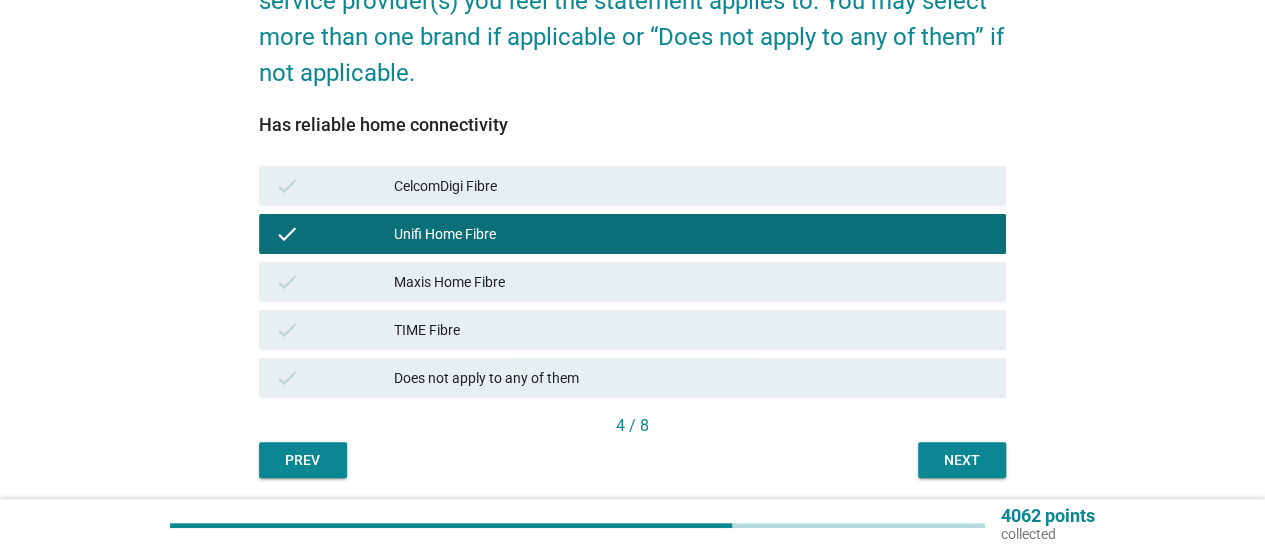 scroll, scrollTop: 232, scrollLeft: 0, axis: vertical 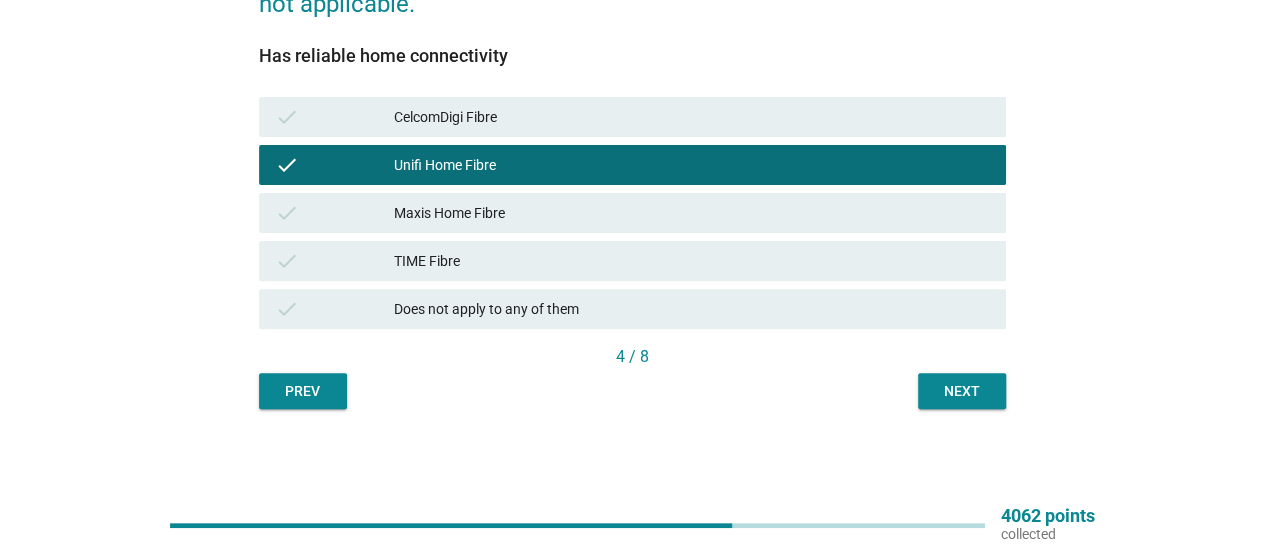 click on "Next" at bounding box center (962, 391) 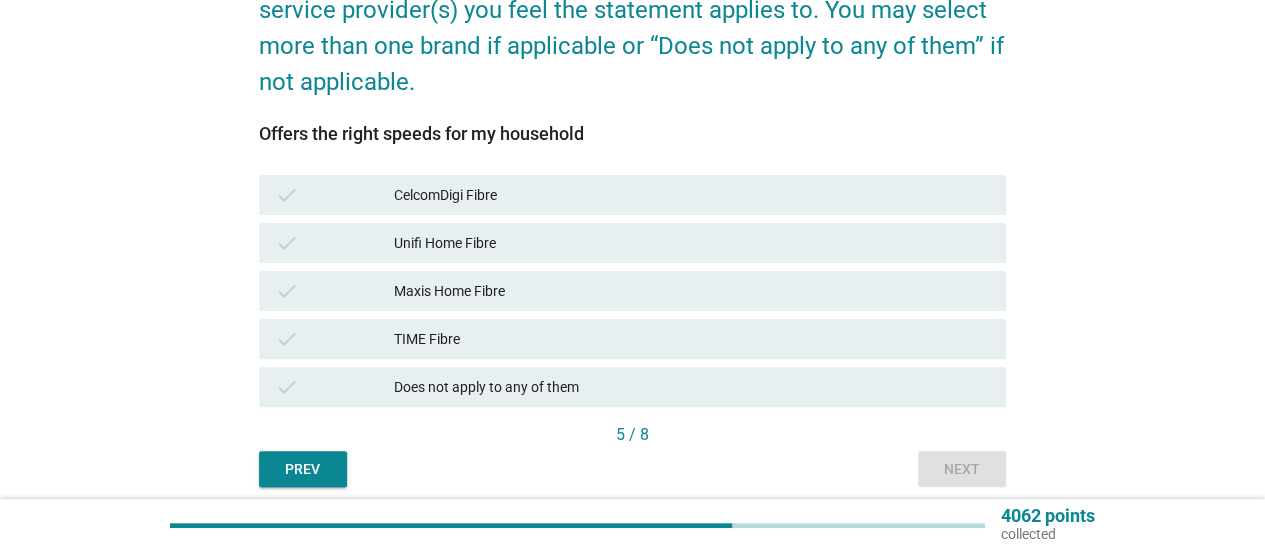 scroll, scrollTop: 232, scrollLeft: 0, axis: vertical 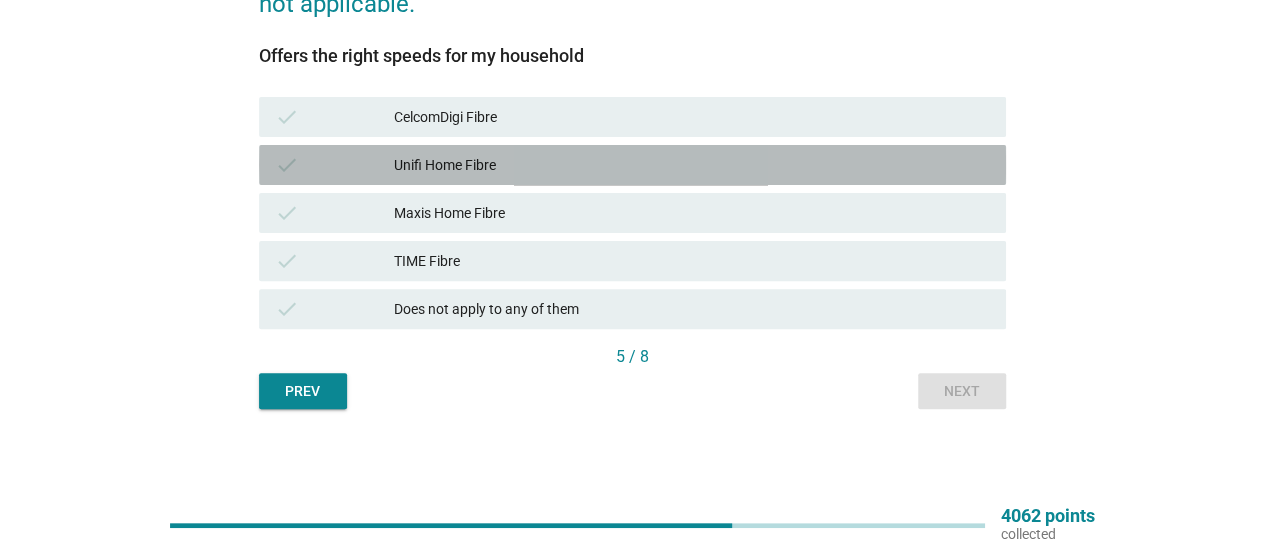 click on "Unifi Home Fibre" at bounding box center (692, 165) 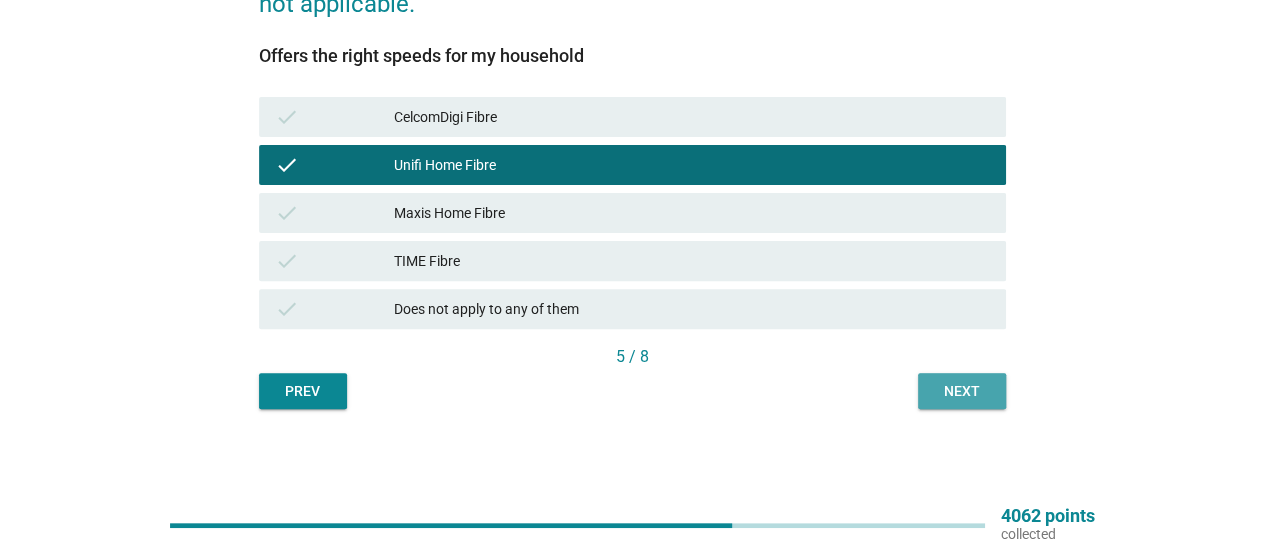 click on "Next" at bounding box center (962, 391) 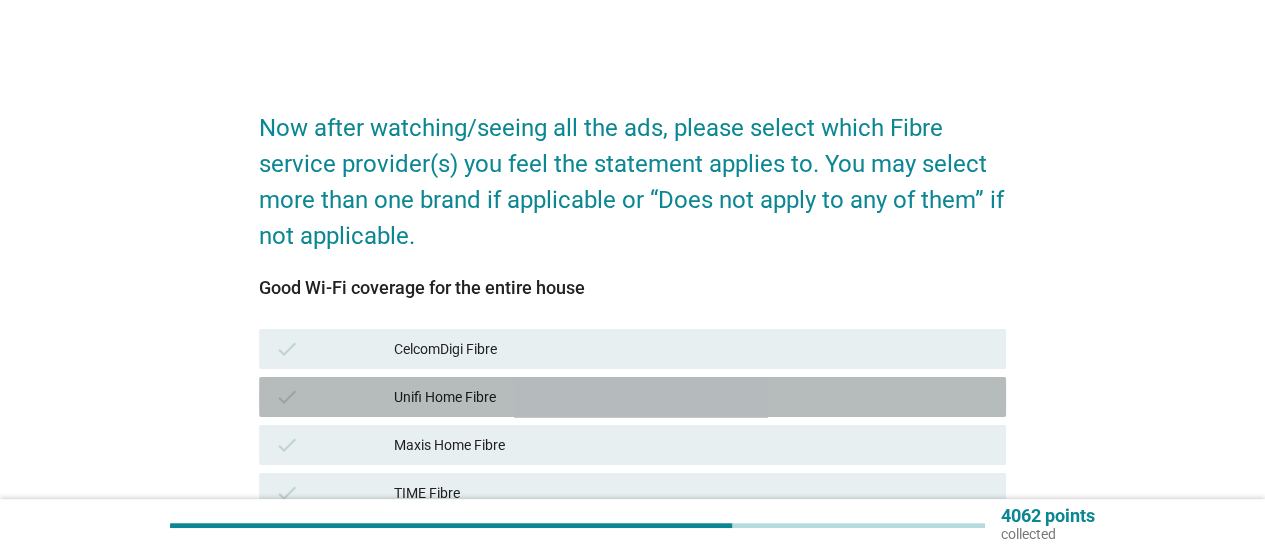click on "Unifi Home Fibre" at bounding box center [692, 397] 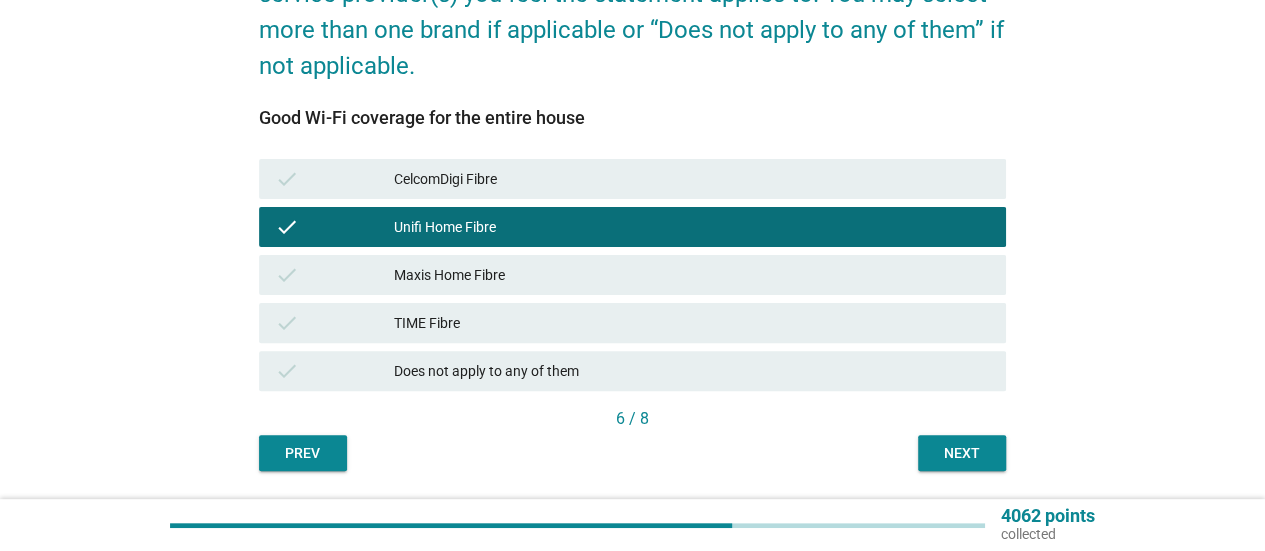 scroll, scrollTop: 232, scrollLeft: 0, axis: vertical 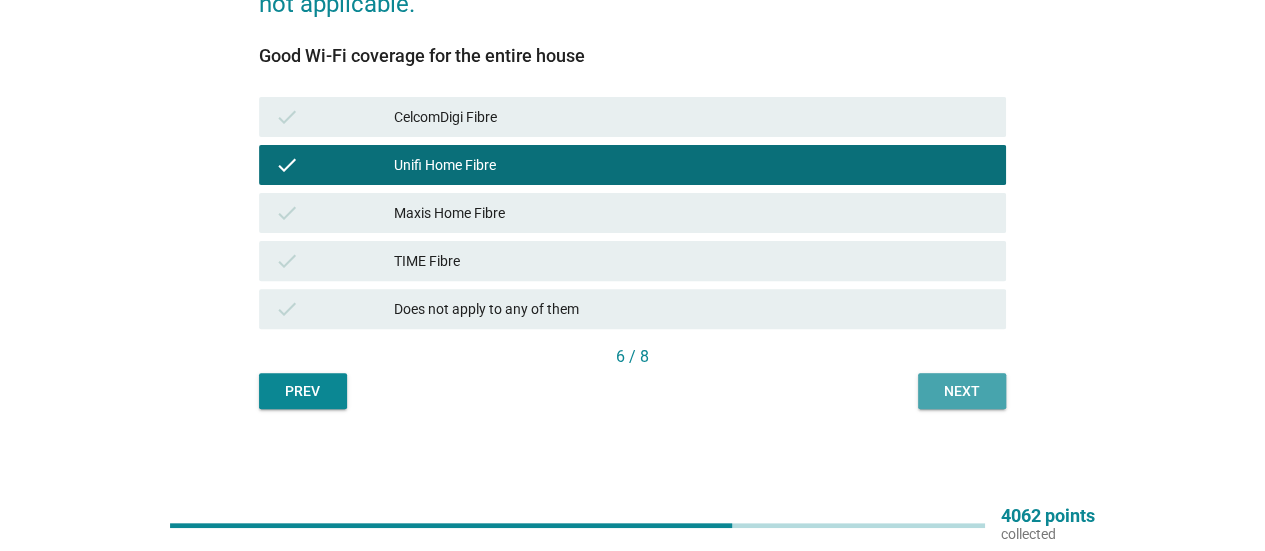 click on "Next" at bounding box center [962, 391] 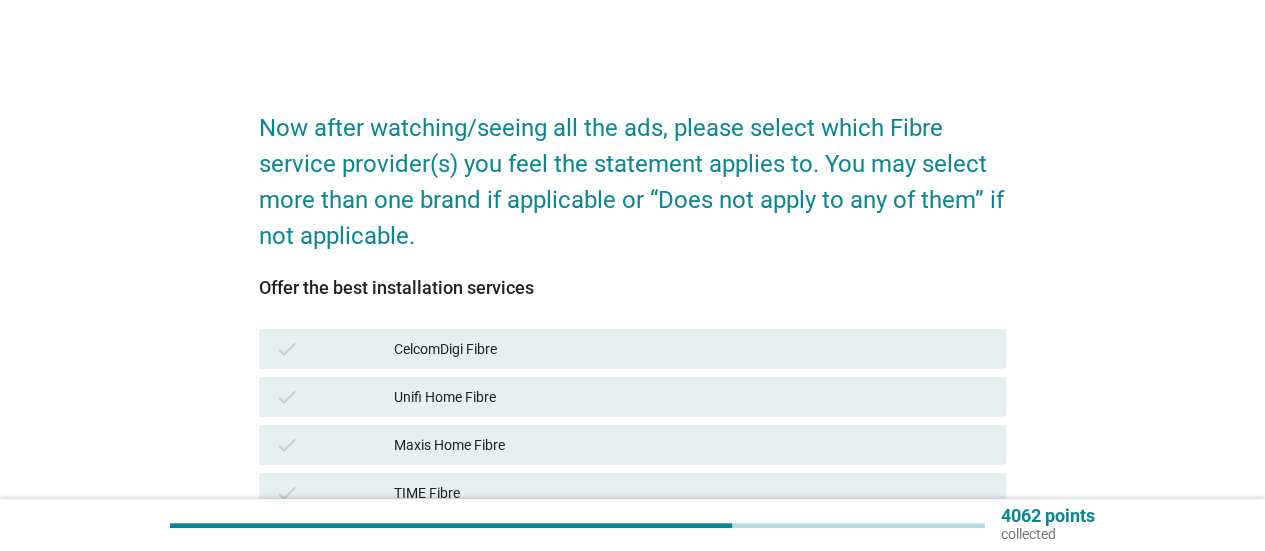 click on "check   CelcomDigi Fibre" at bounding box center (632, 349) 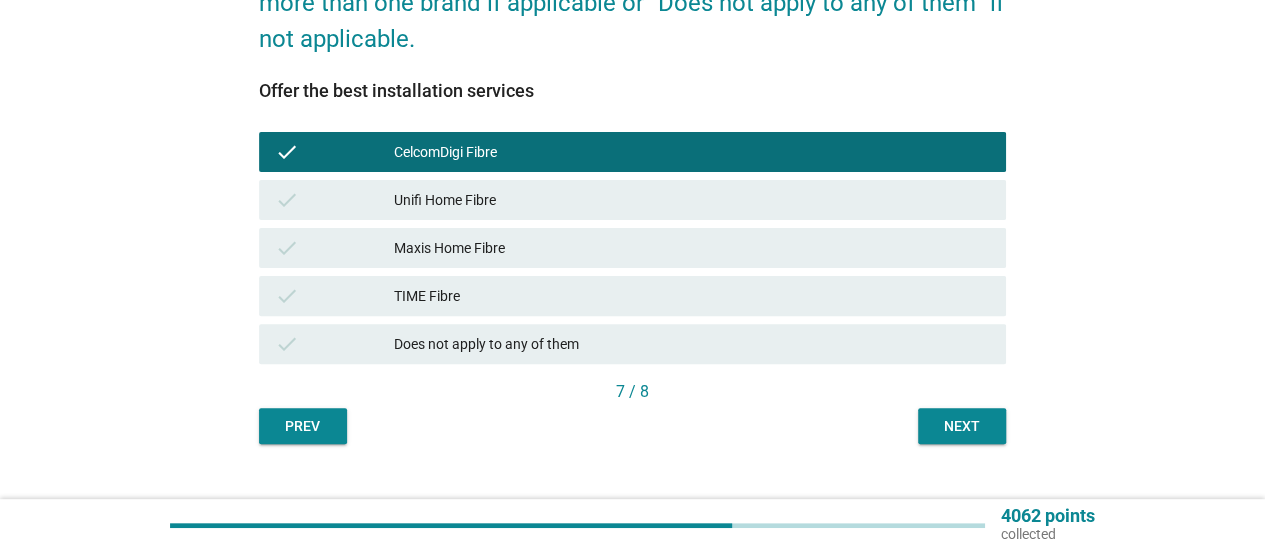 scroll, scrollTop: 232, scrollLeft: 0, axis: vertical 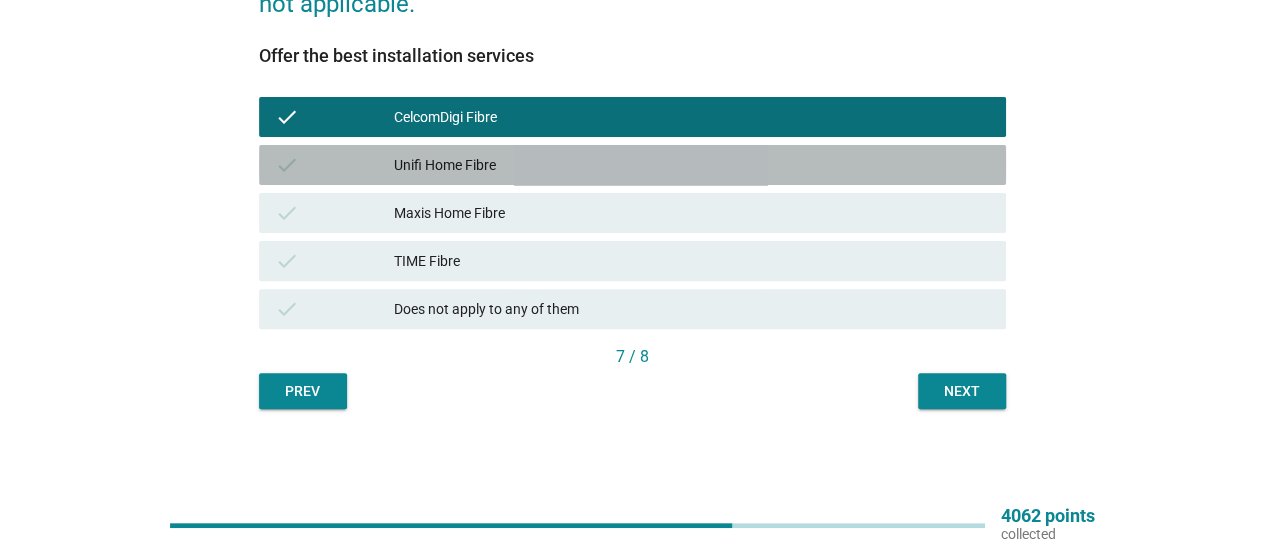 click on "Unifi Home Fibre" at bounding box center (692, 165) 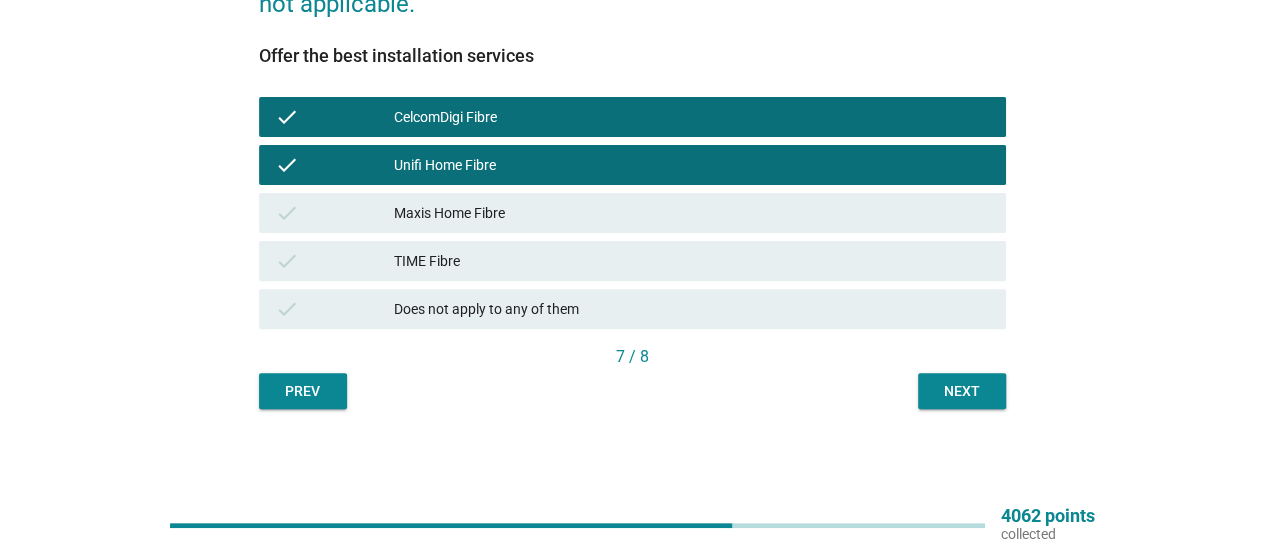 click on "Next" at bounding box center (962, 391) 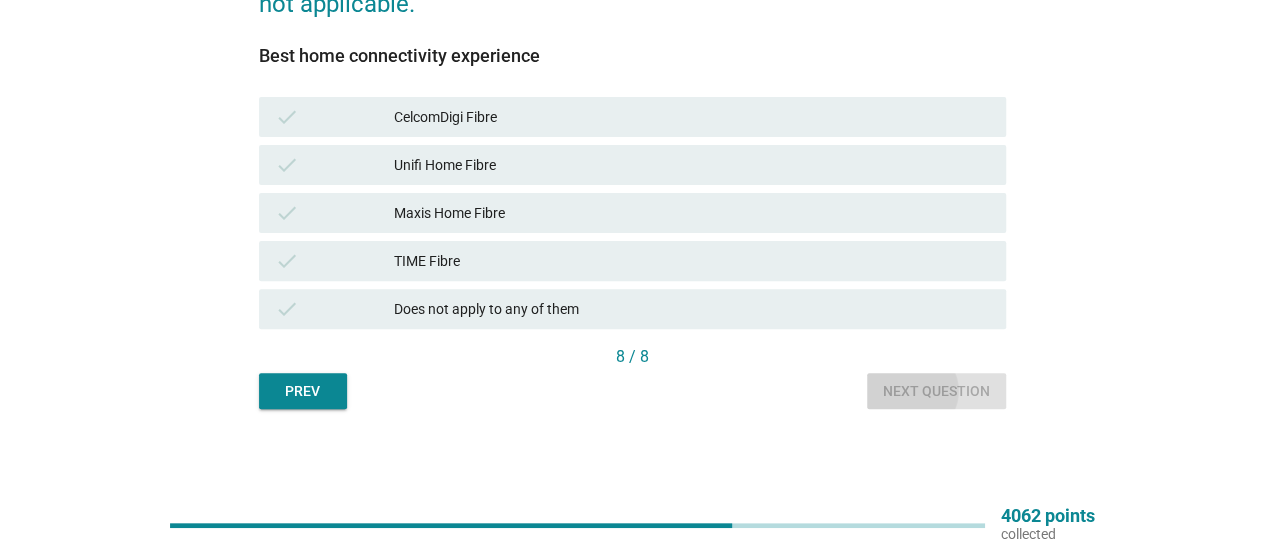 scroll, scrollTop: 0, scrollLeft: 0, axis: both 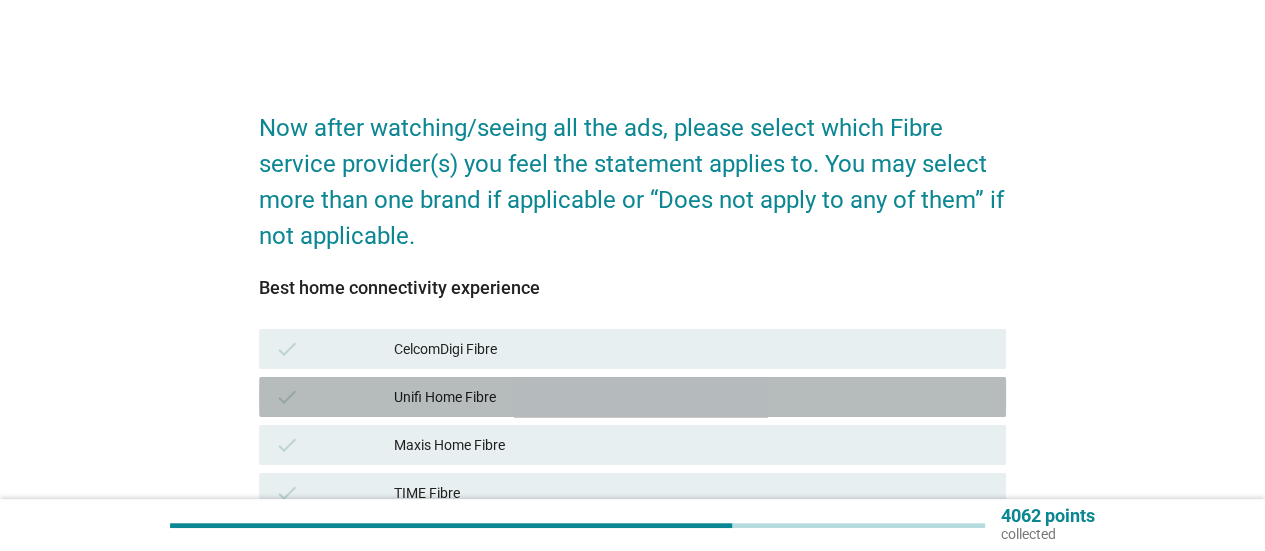 click on "check   Unifi Home Fibre" at bounding box center [632, 397] 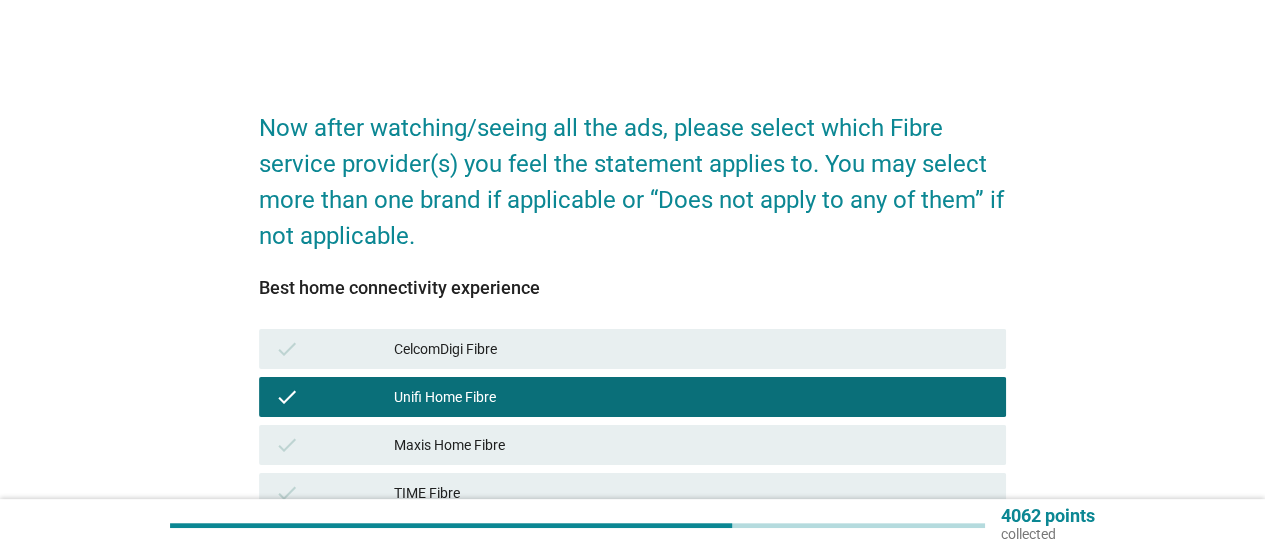 click on "CelcomDigi Fibre" at bounding box center [692, 349] 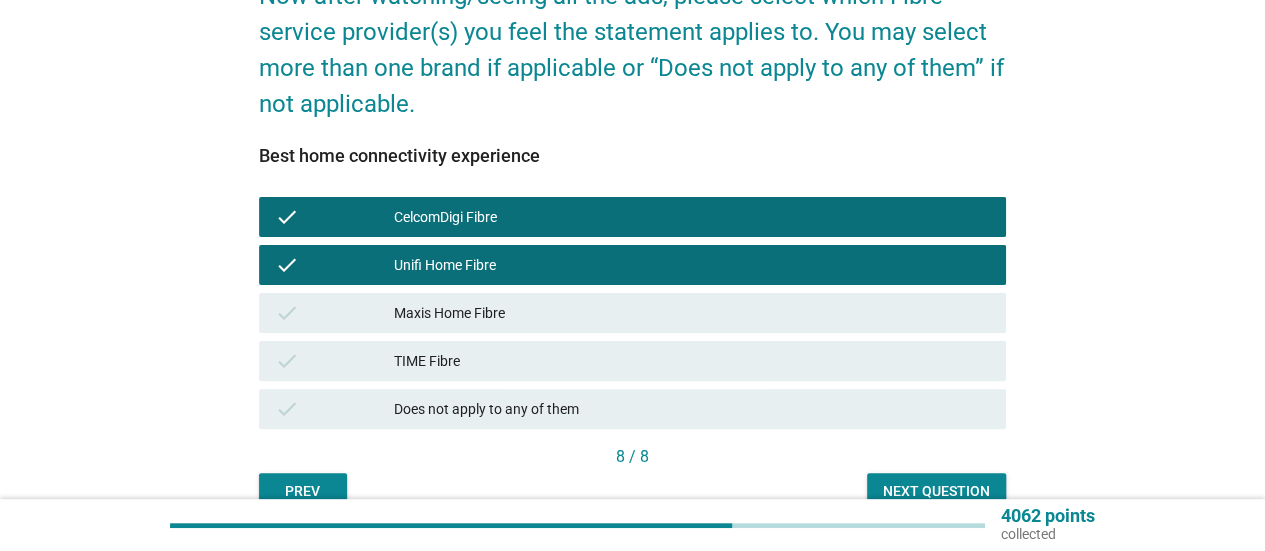 scroll, scrollTop: 232, scrollLeft: 0, axis: vertical 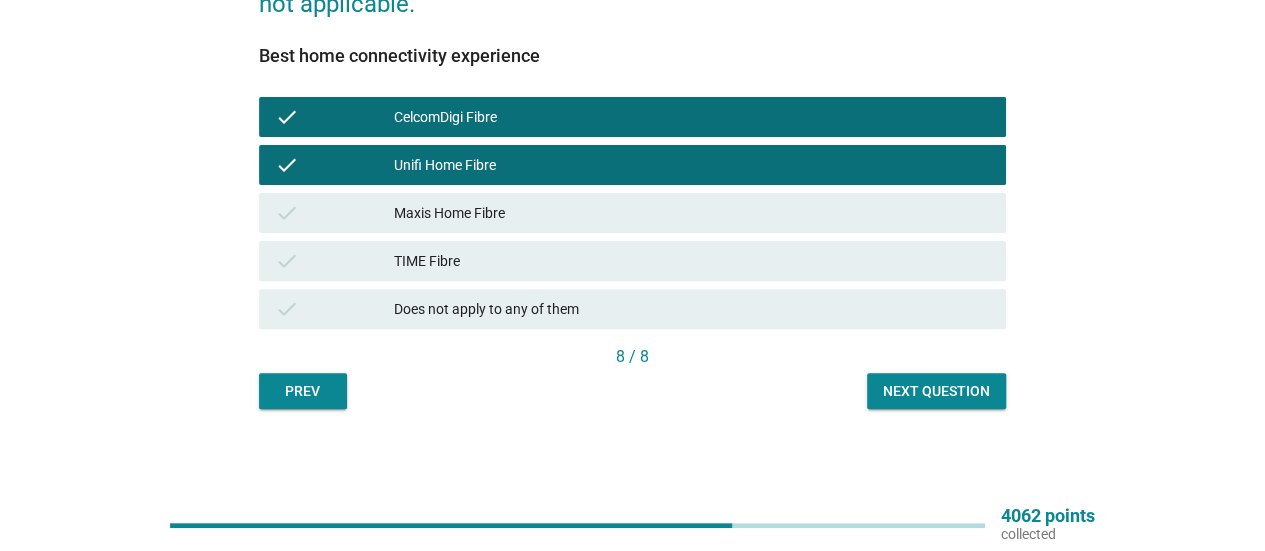 click on "Next question" at bounding box center (936, 391) 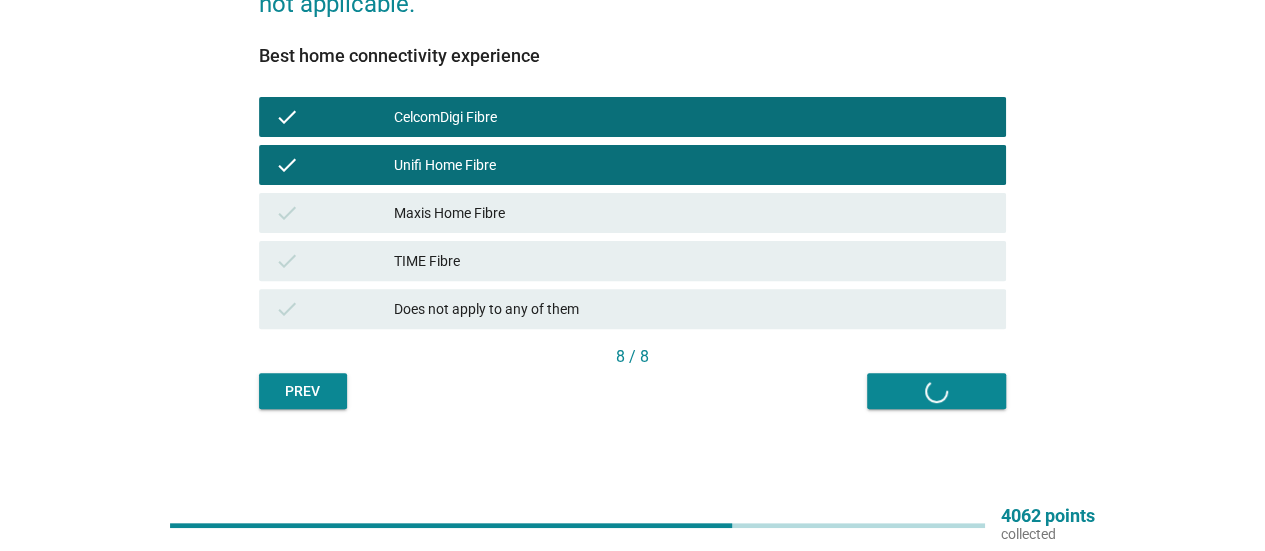 scroll, scrollTop: 0, scrollLeft: 0, axis: both 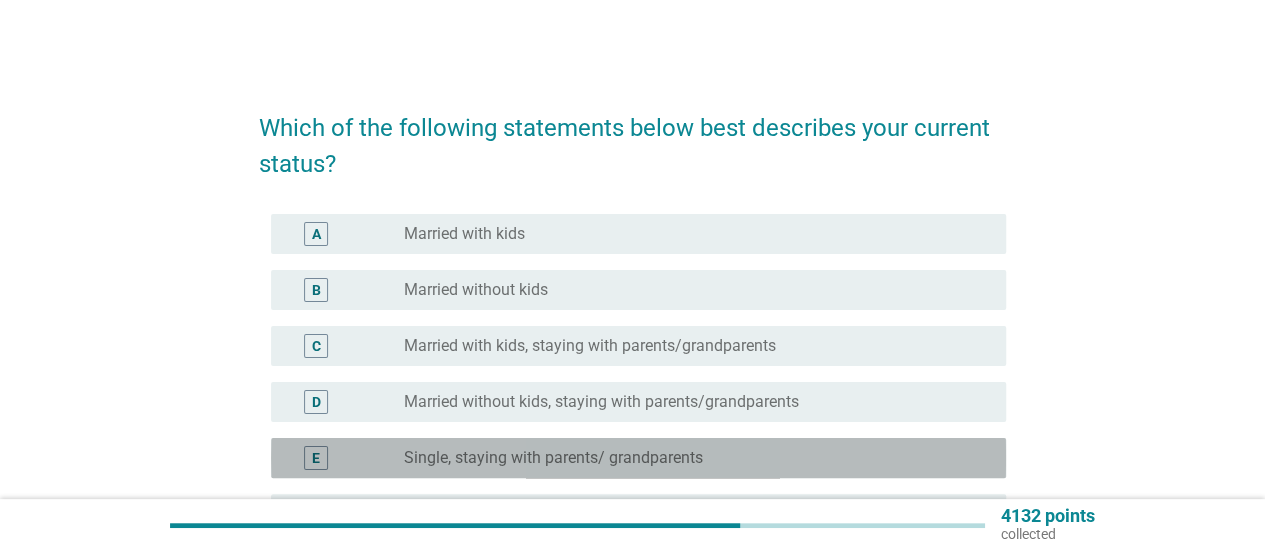 click on "Single, staying with parents/ grandparents" at bounding box center [553, 458] 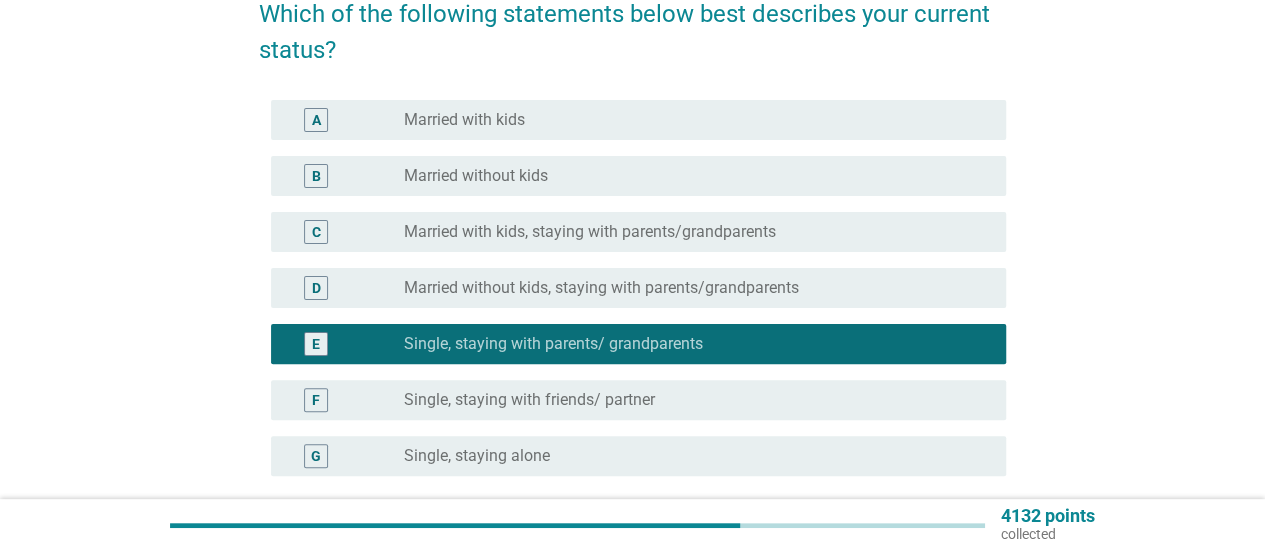 scroll, scrollTop: 200, scrollLeft: 0, axis: vertical 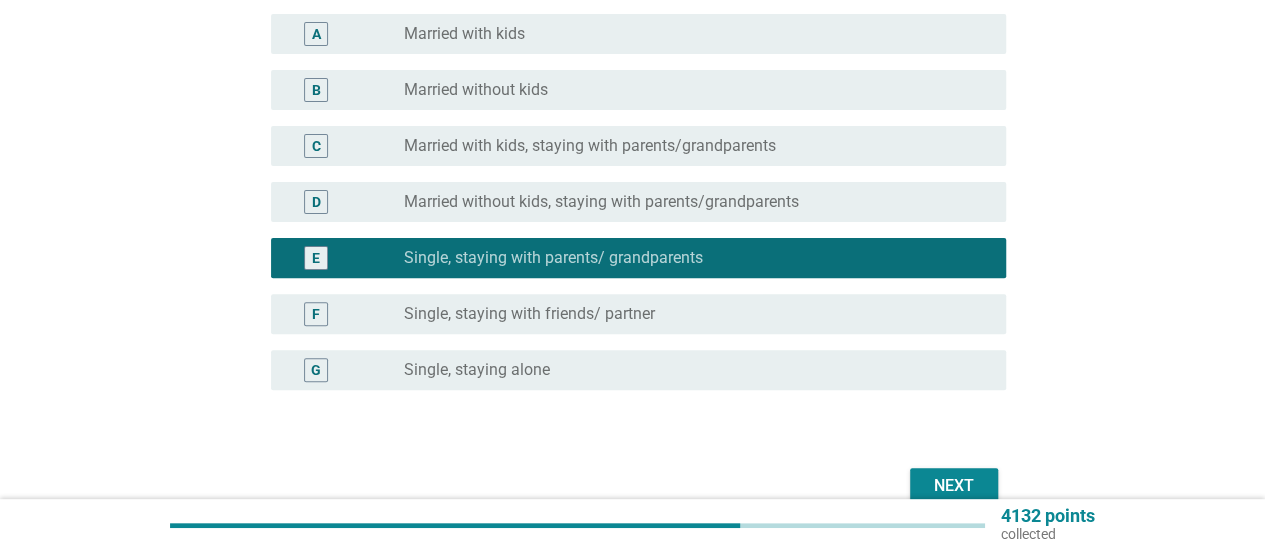 click on "Next" at bounding box center (954, 486) 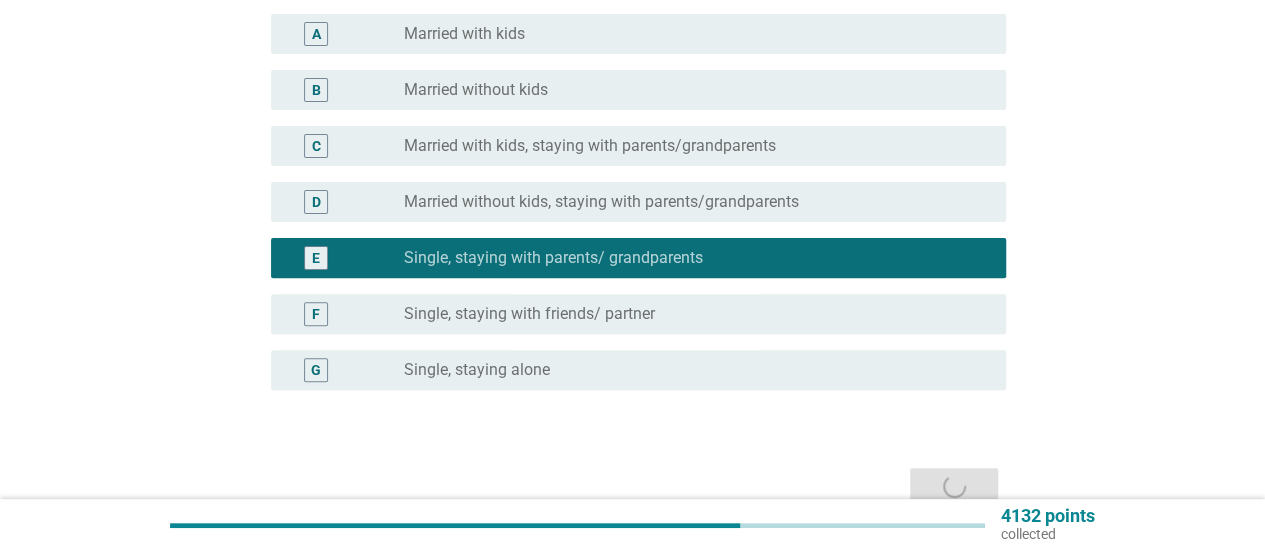 scroll, scrollTop: 0, scrollLeft: 0, axis: both 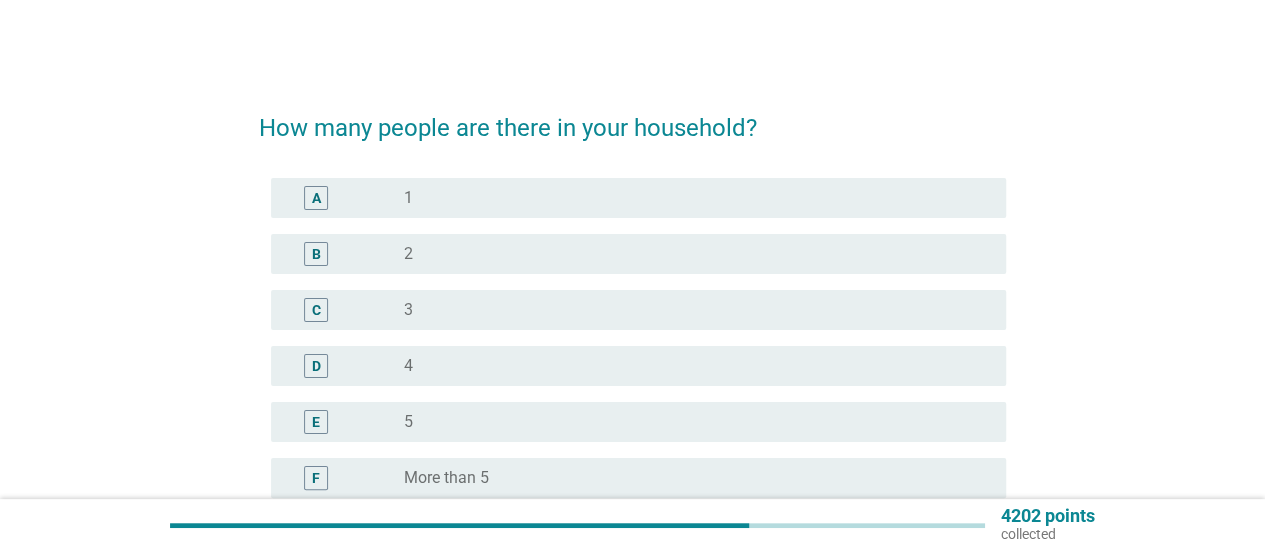 click on "E     radio_button_unchecked 5" at bounding box center [638, 422] 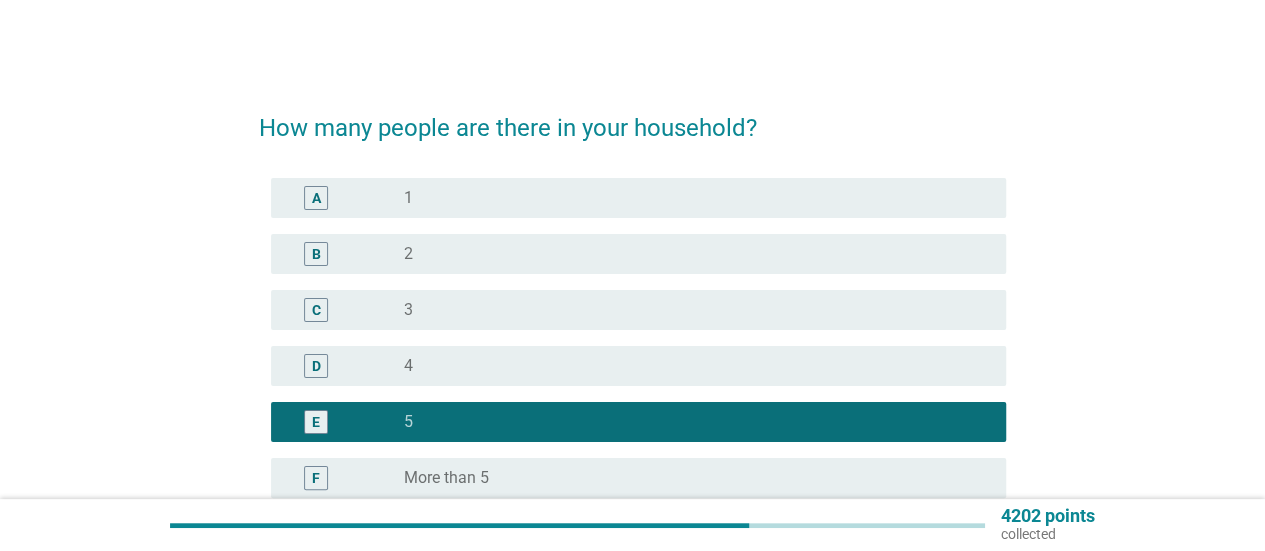 scroll, scrollTop: 208, scrollLeft: 0, axis: vertical 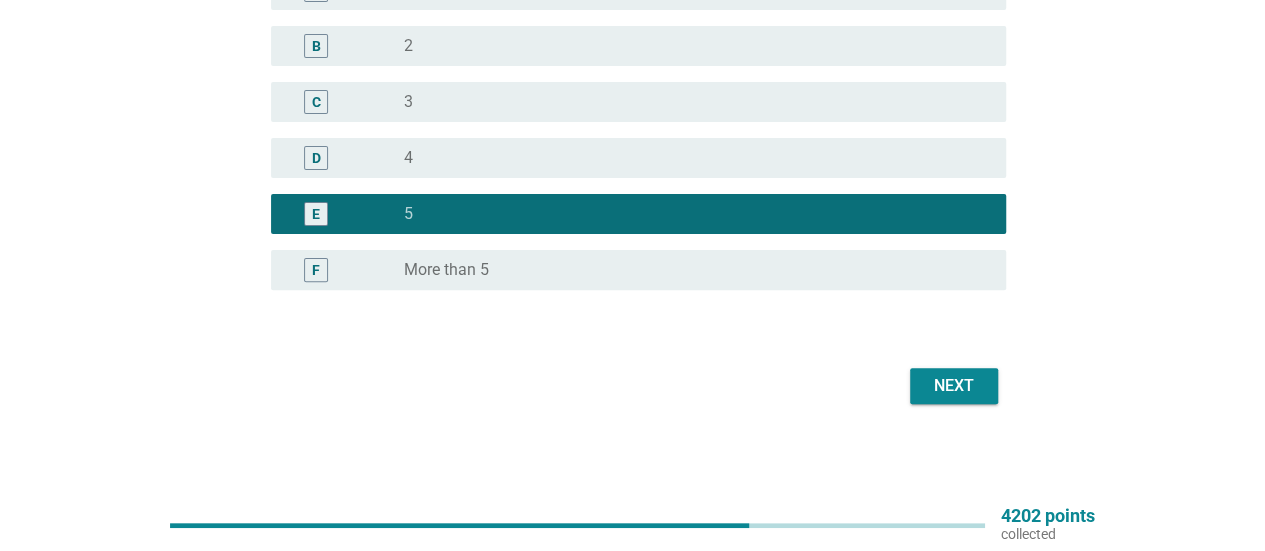 click on "Next" at bounding box center [954, 386] 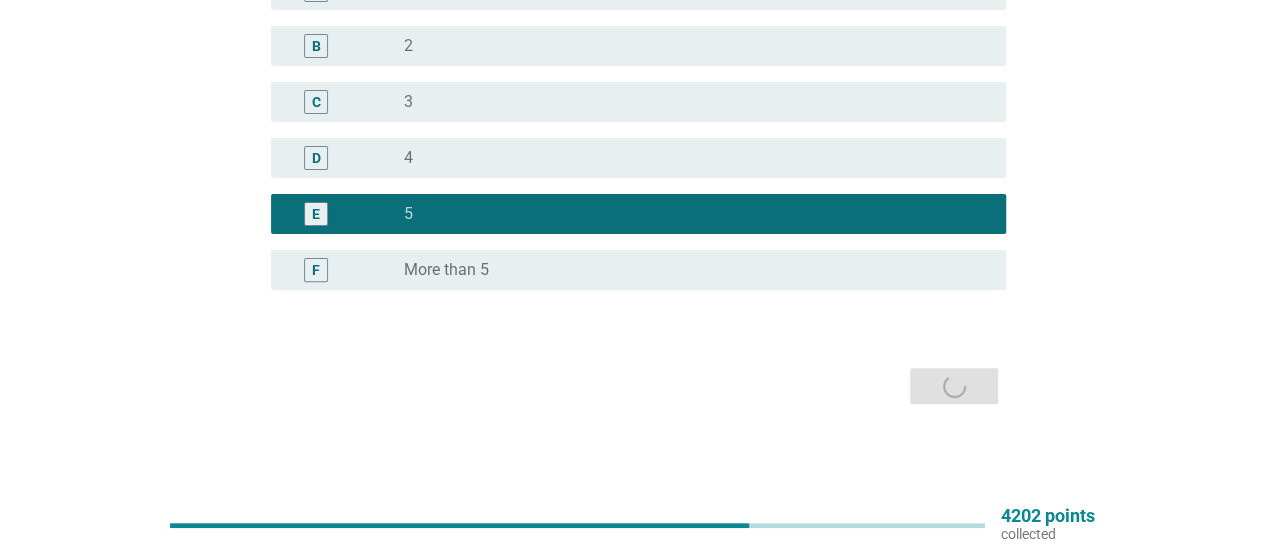scroll, scrollTop: 0, scrollLeft: 0, axis: both 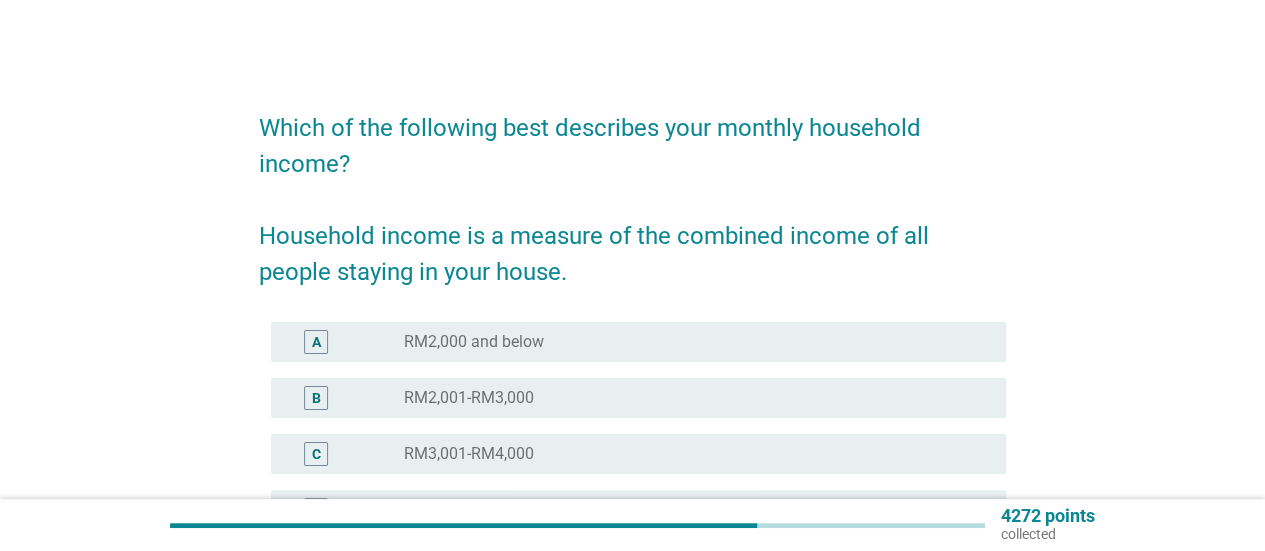 click on "radio_button_unchecked RM2,001-RM3,000" at bounding box center [689, 398] 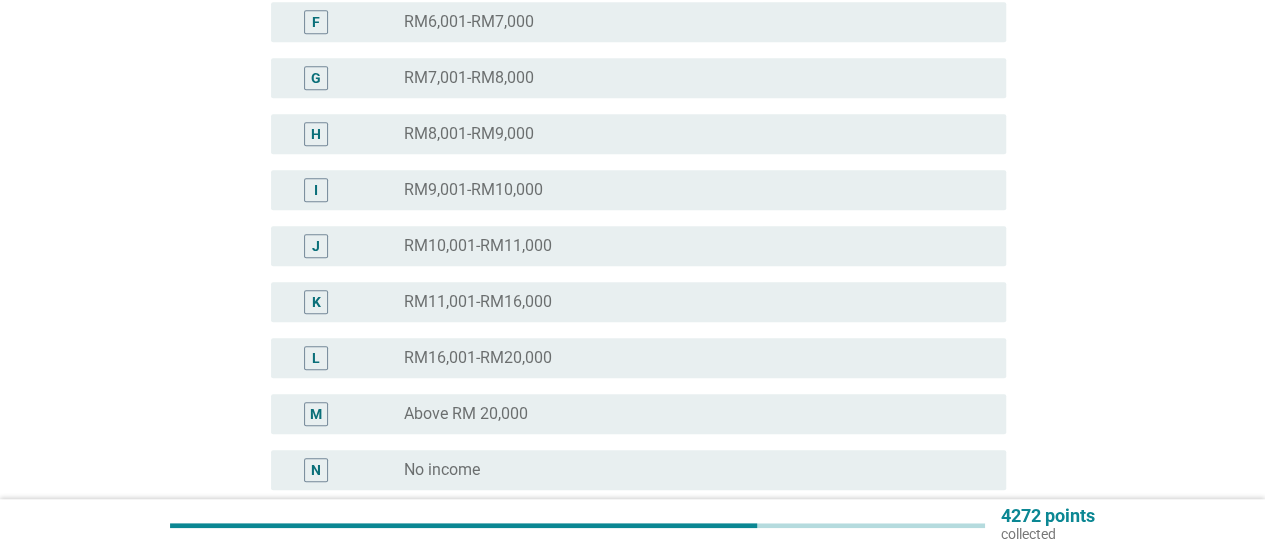 scroll, scrollTop: 800, scrollLeft: 0, axis: vertical 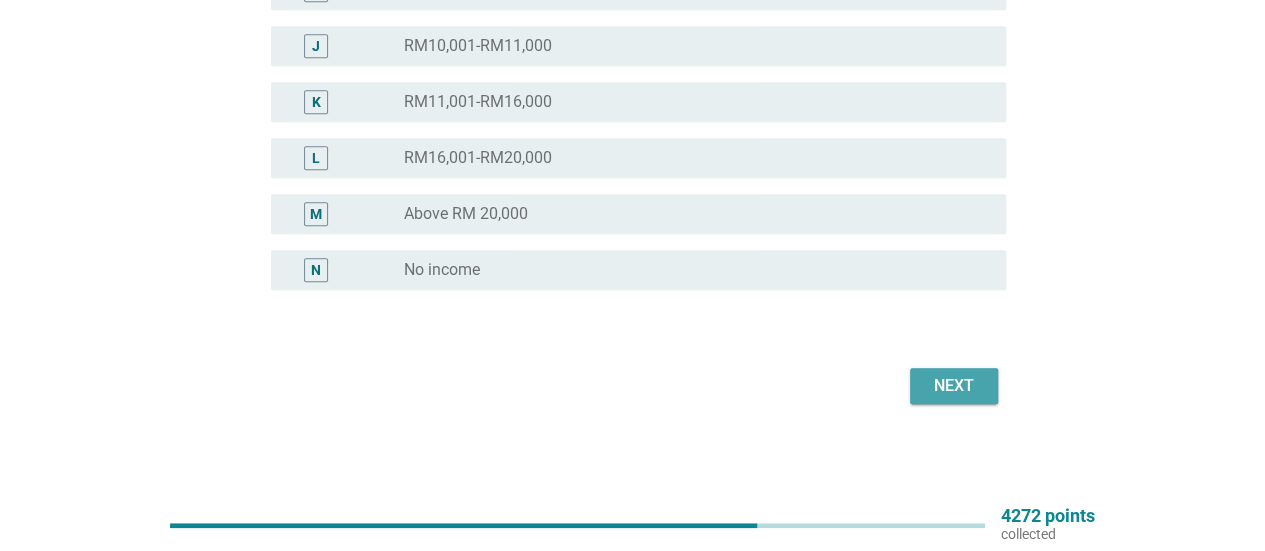 click on "Next" at bounding box center (954, 386) 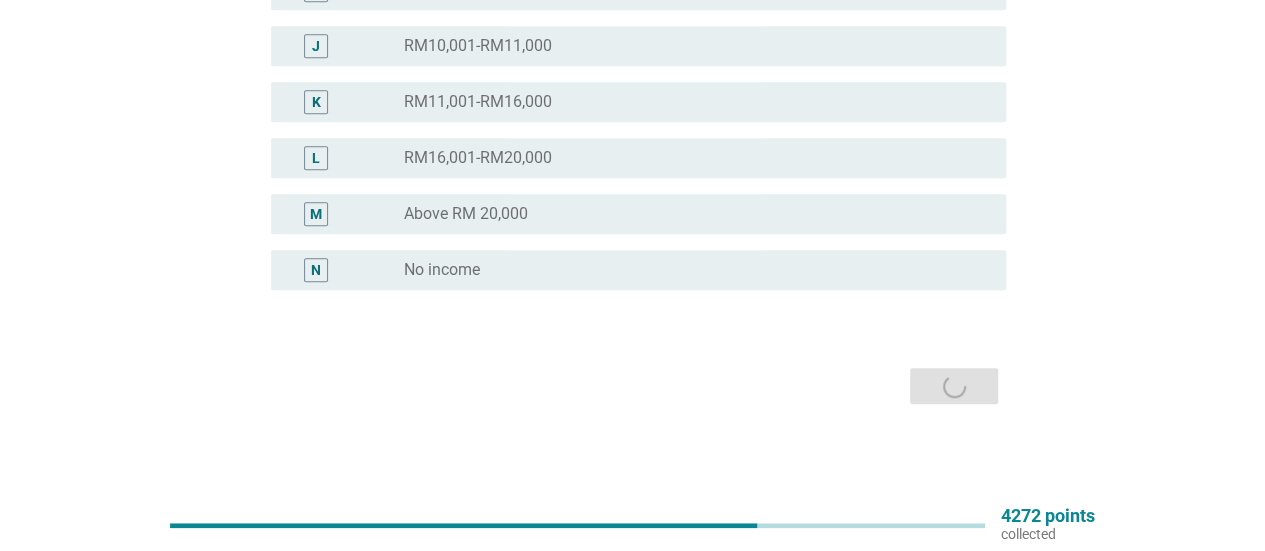 scroll, scrollTop: 0, scrollLeft: 0, axis: both 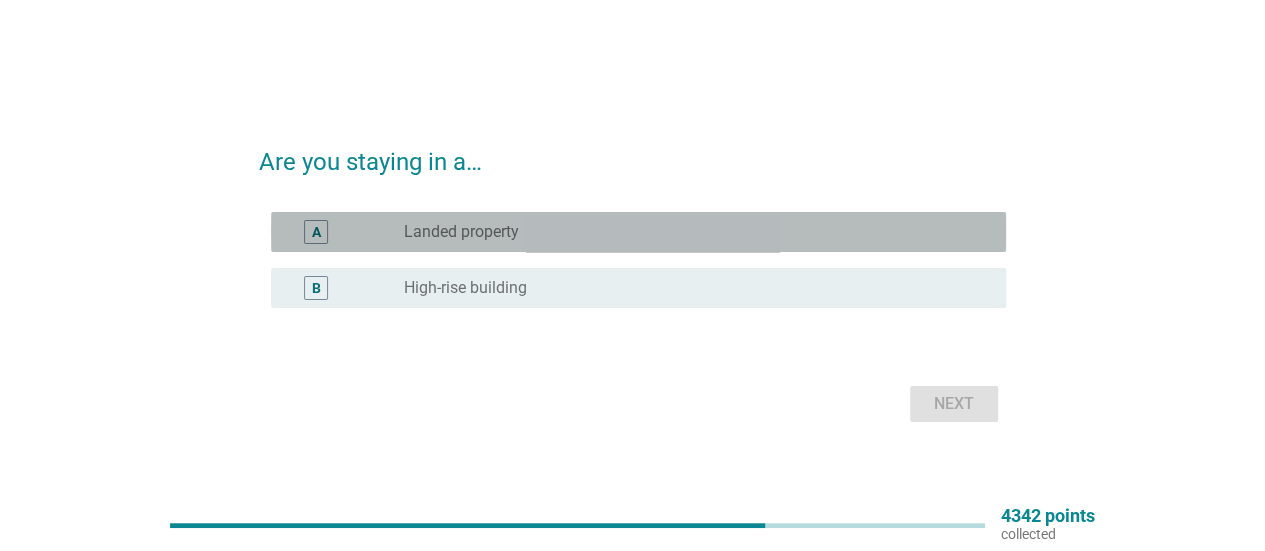 click on "A     radio_button_unchecked Landed property" at bounding box center [638, 232] 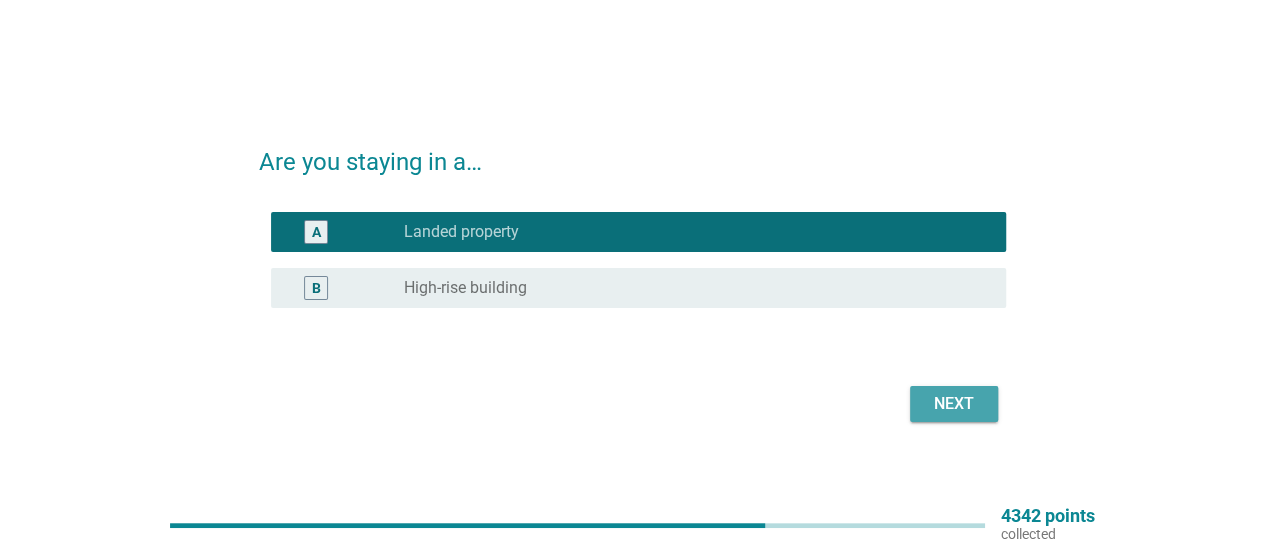click on "Next" at bounding box center (954, 404) 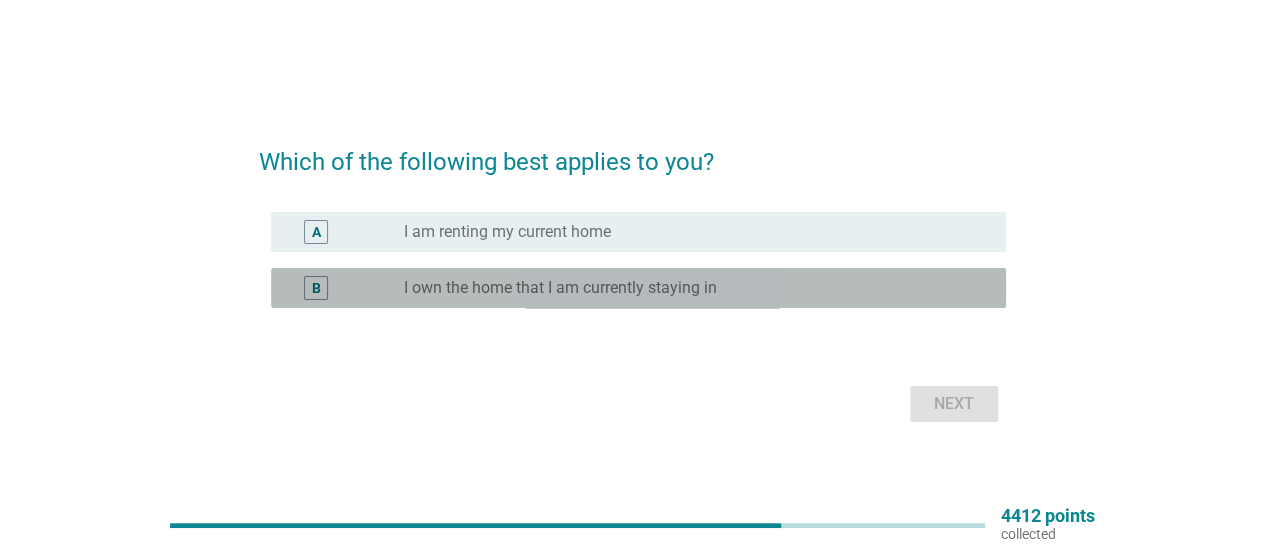 click on "I own the home that I am currently staying in" at bounding box center [560, 288] 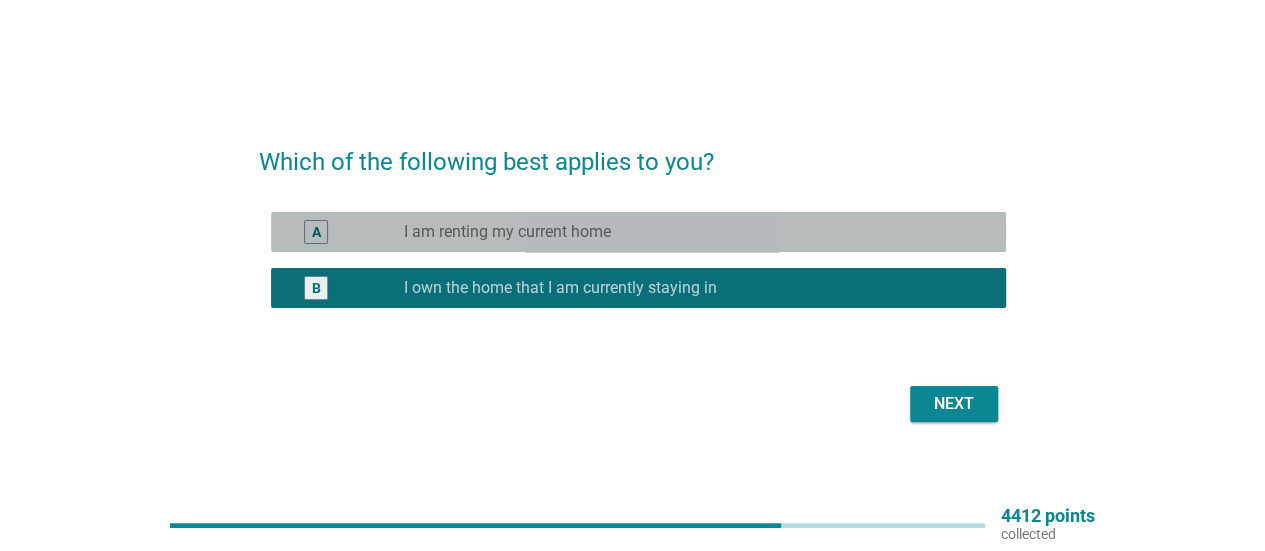 click on "I am renting my current home" at bounding box center (507, 232) 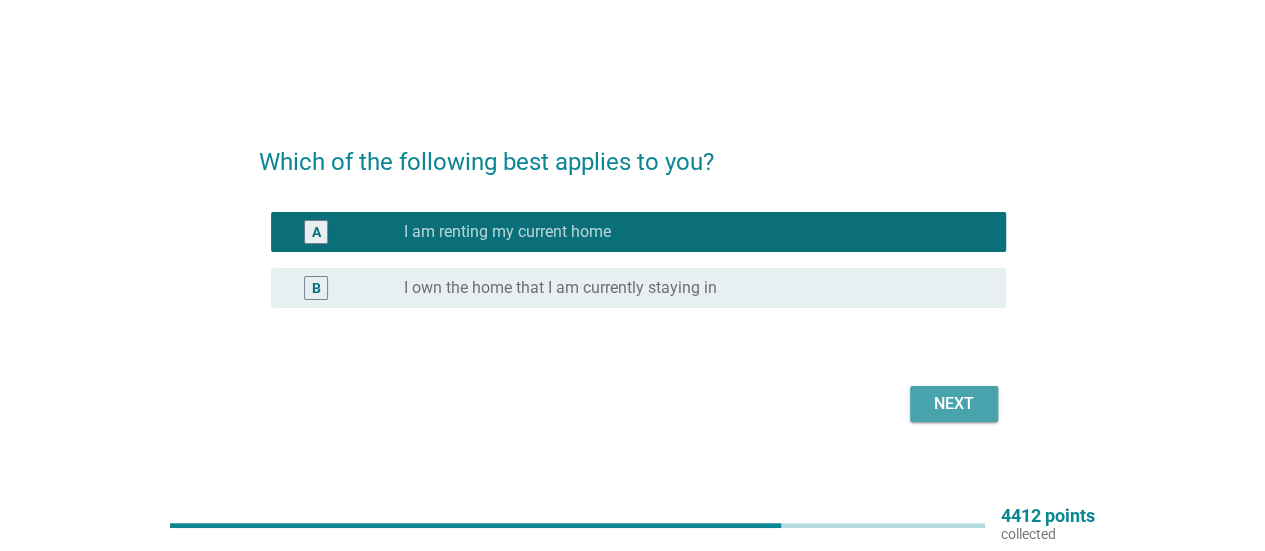 click on "Next" at bounding box center (954, 404) 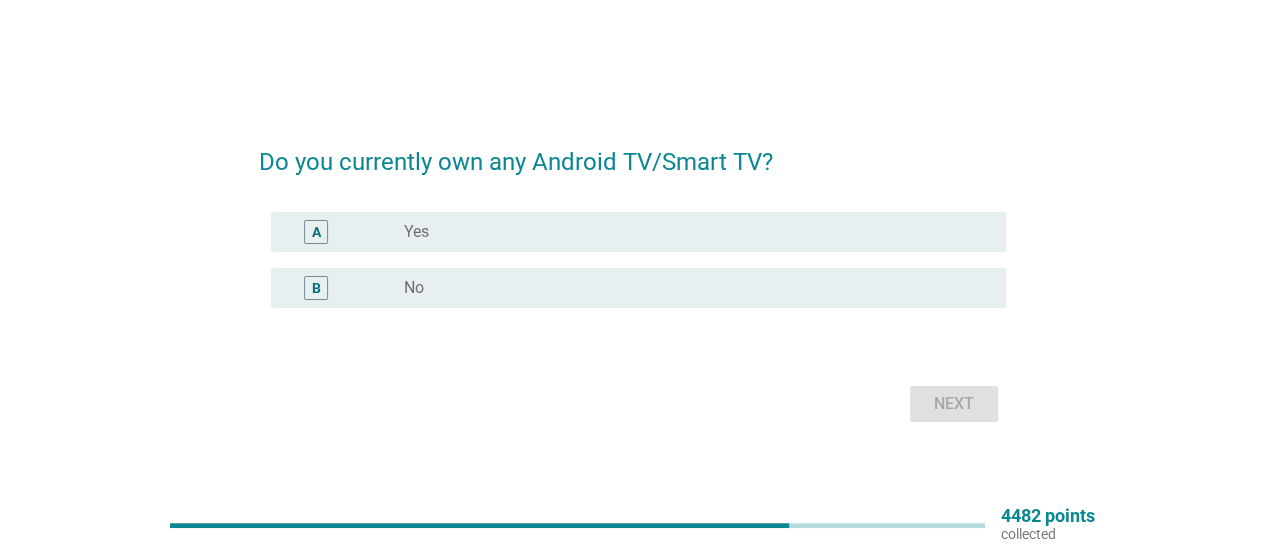 click on "A     radio_button_unchecked Yes" at bounding box center [638, 232] 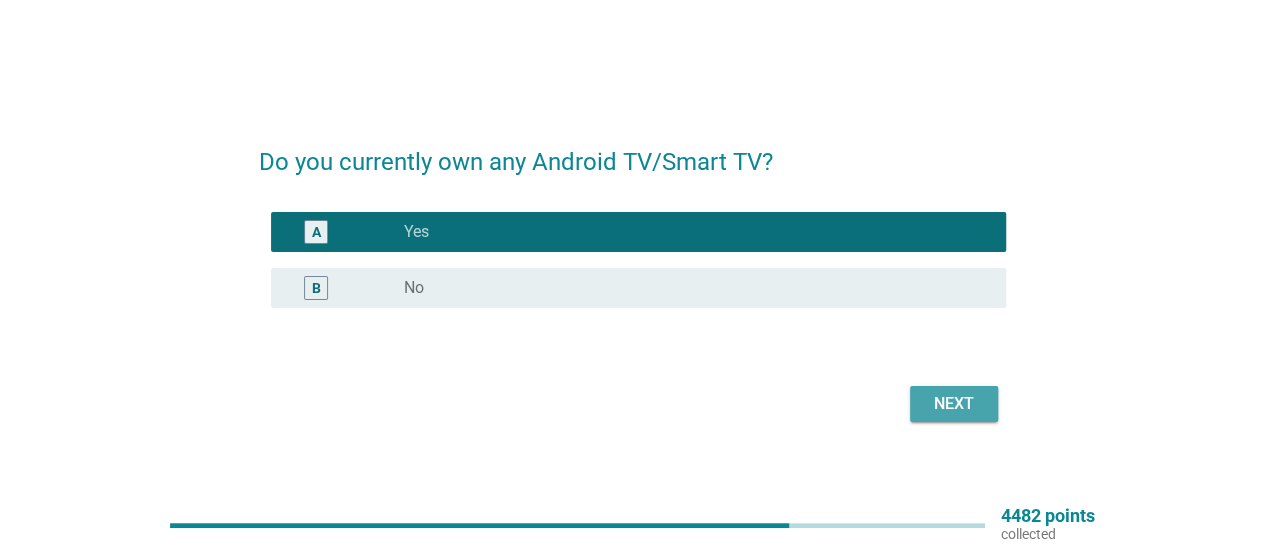 click on "Next" at bounding box center (954, 404) 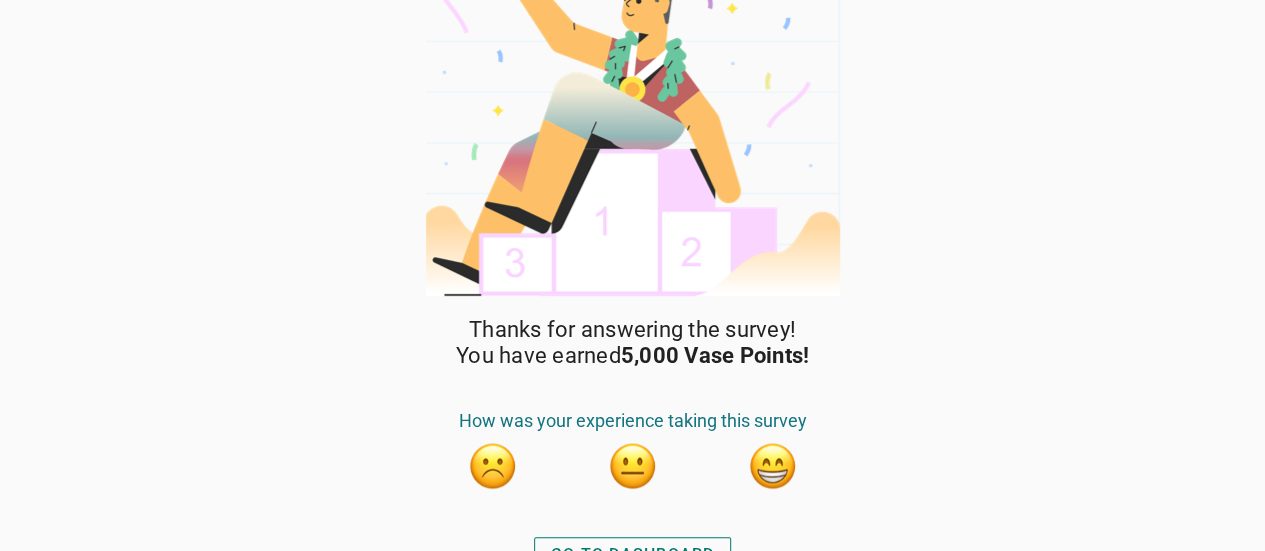 scroll, scrollTop: 82, scrollLeft: 0, axis: vertical 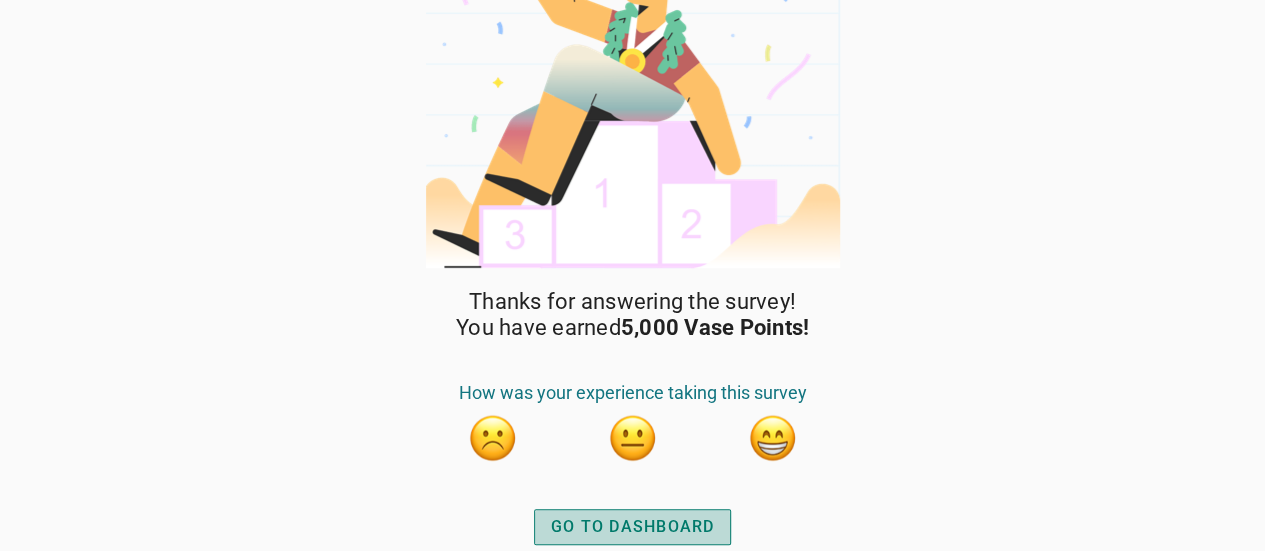 click on "GO TO DASHBOARD" at bounding box center [633, 527] 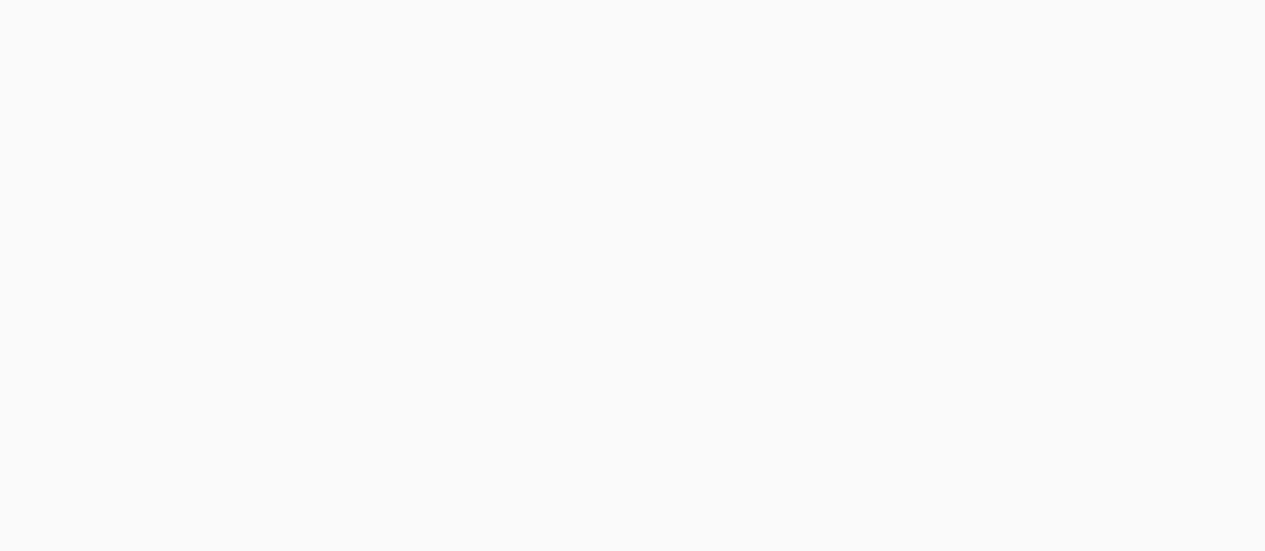 scroll, scrollTop: 0, scrollLeft: 0, axis: both 